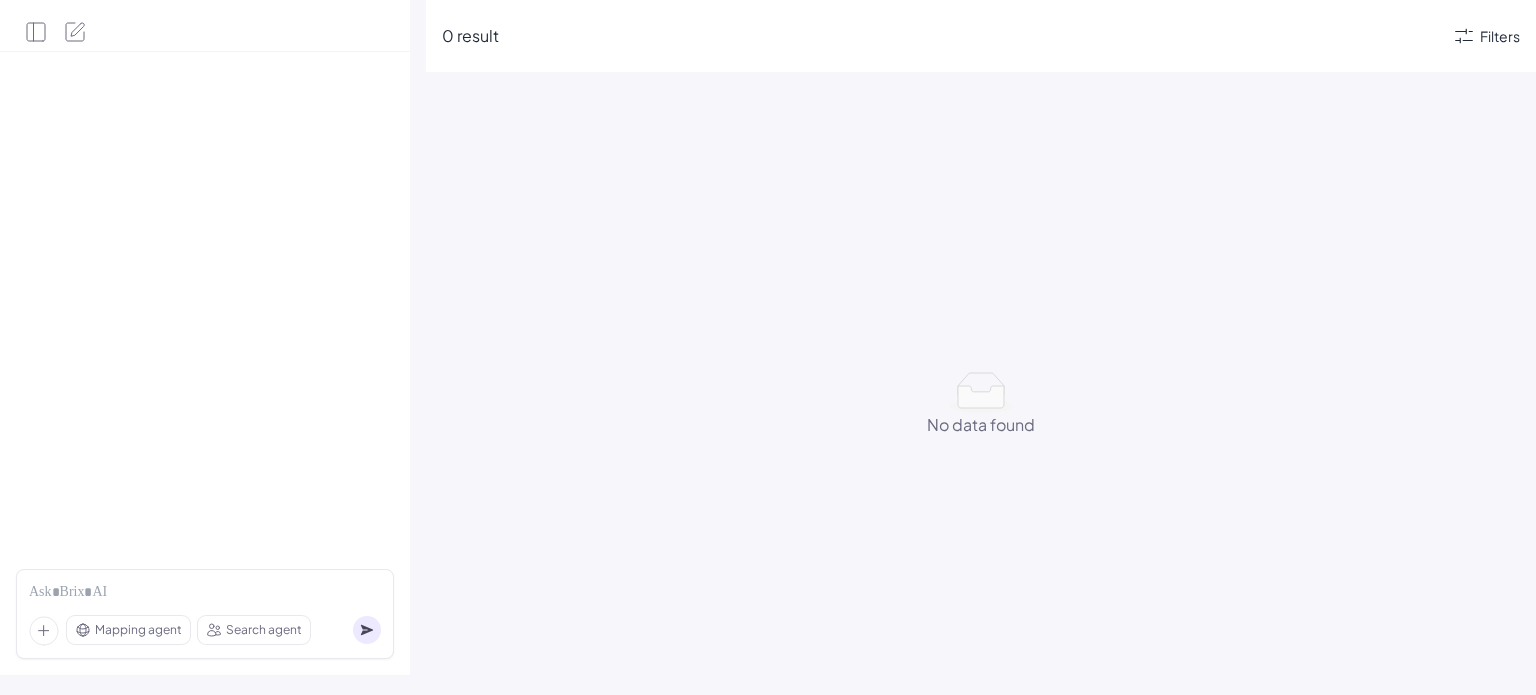 scroll, scrollTop: 0, scrollLeft: 0, axis: both 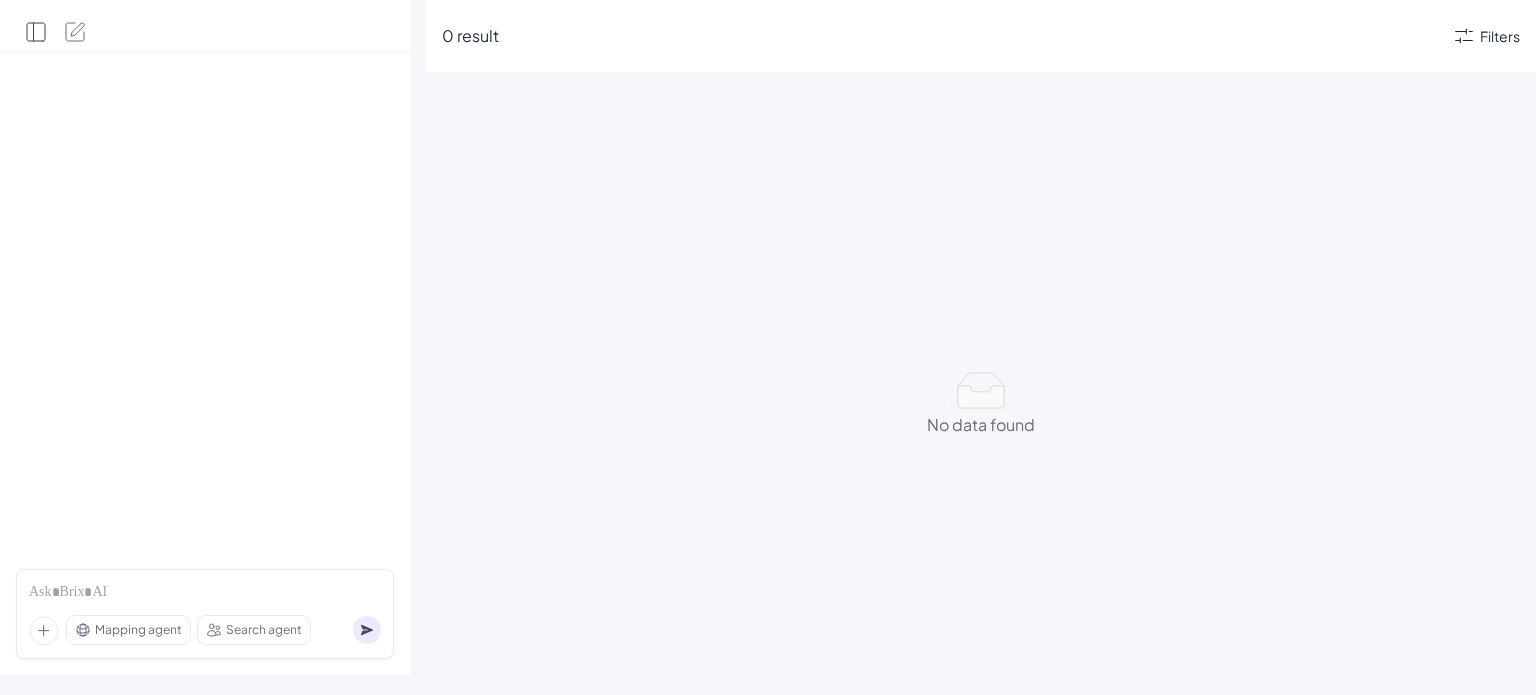 click 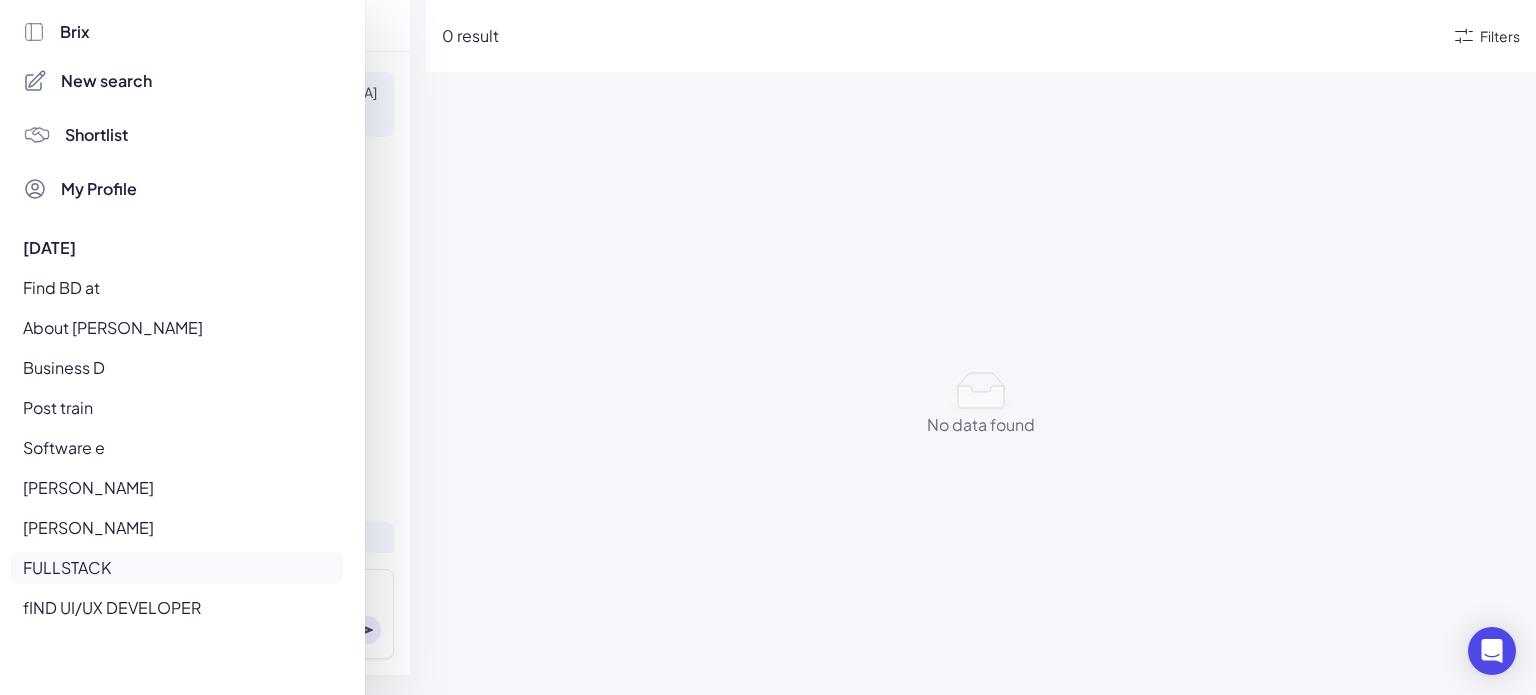 scroll, scrollTop: 952, scrollLeft: 0, axis: vertical 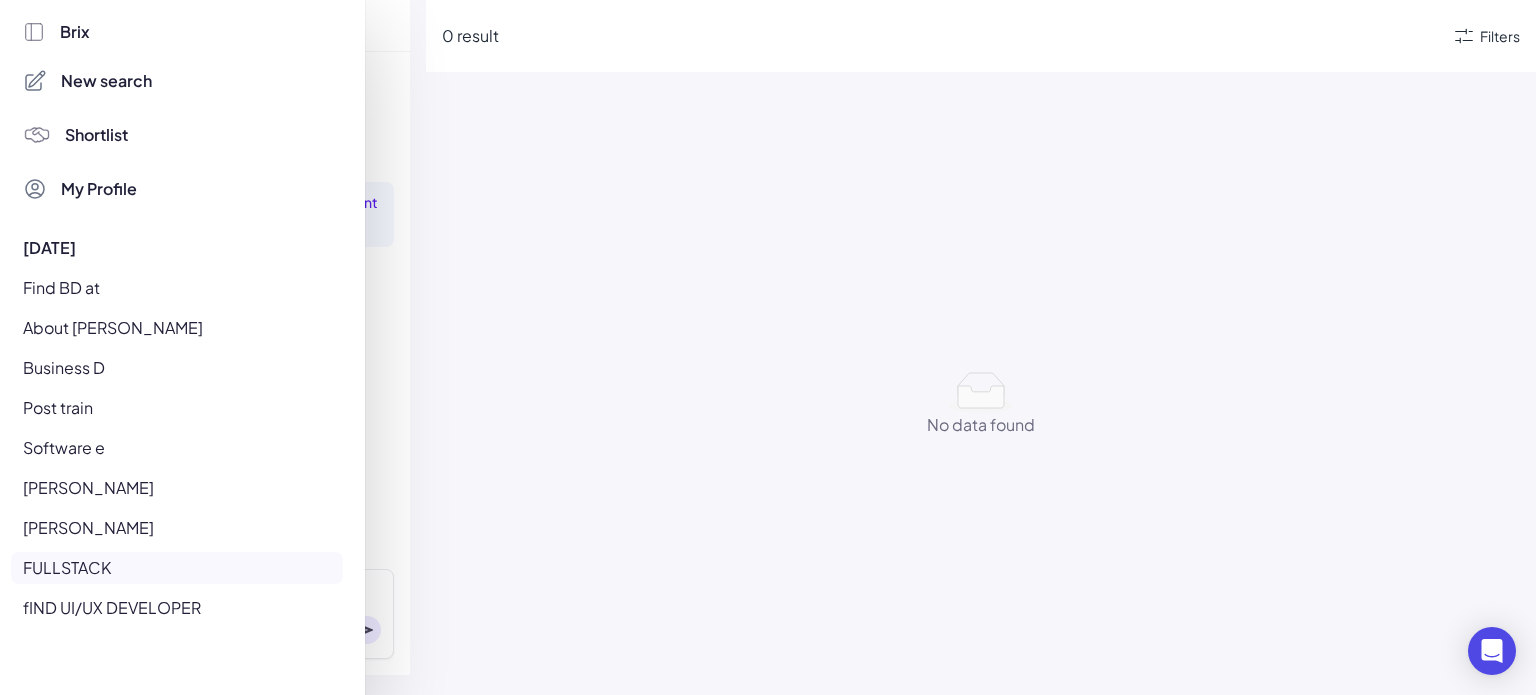 click on "New search" at bounding box center (180, 81) 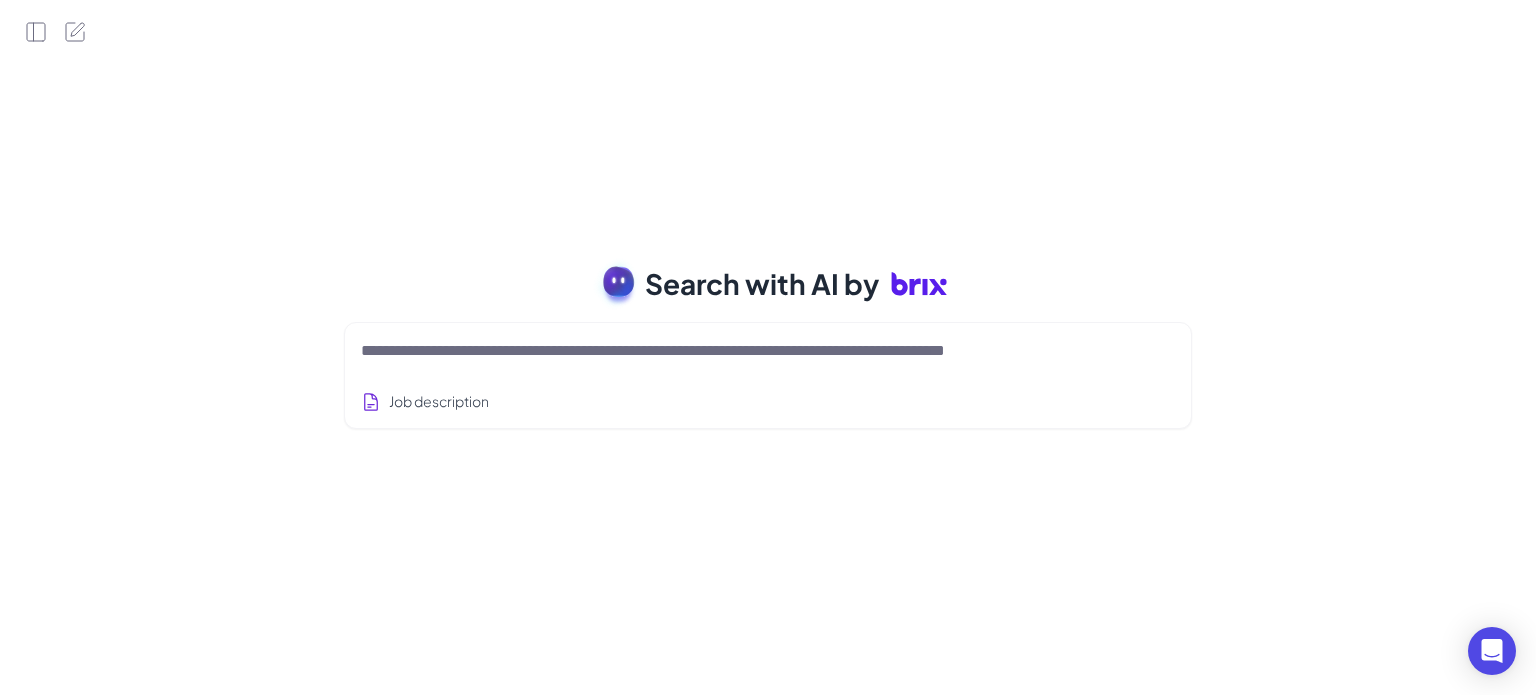 click at bounding box center (744, 351) 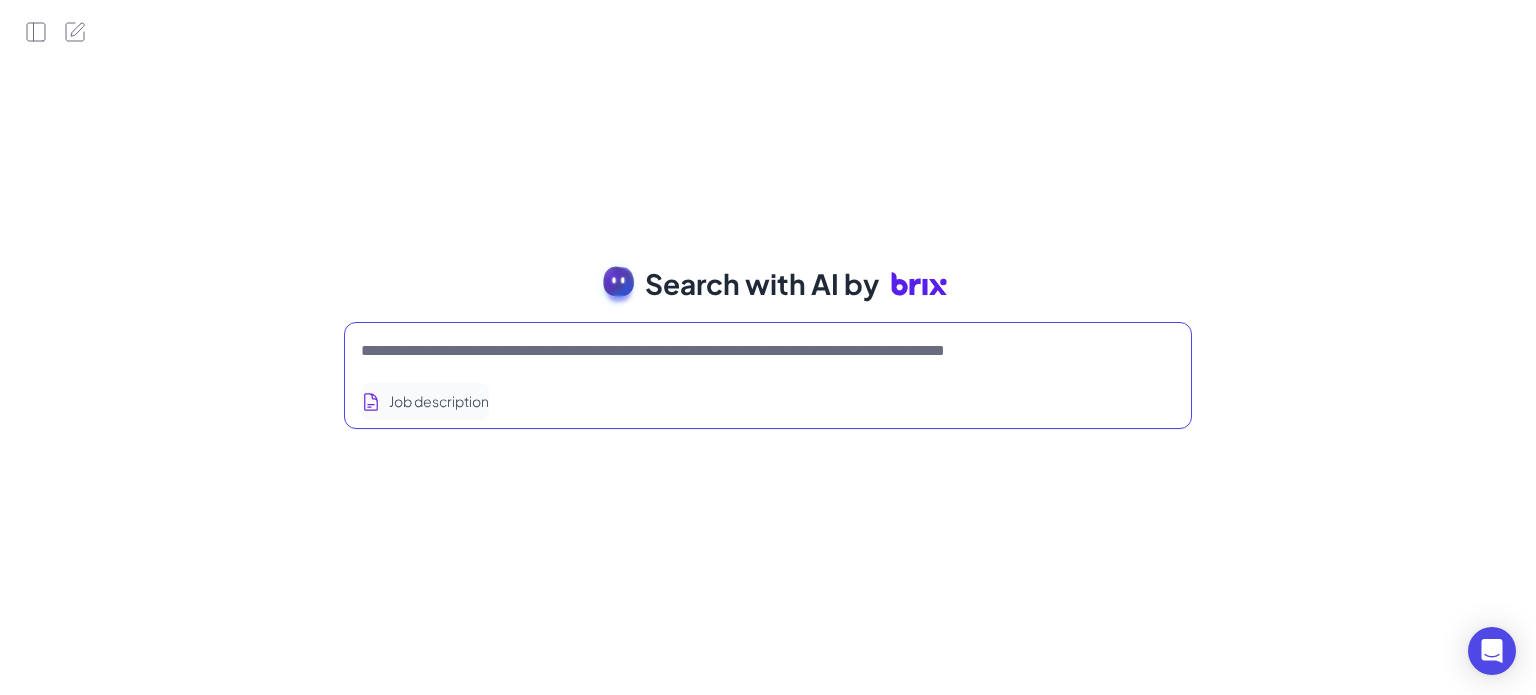 click on "Job description" at bounding box center (425, 401) 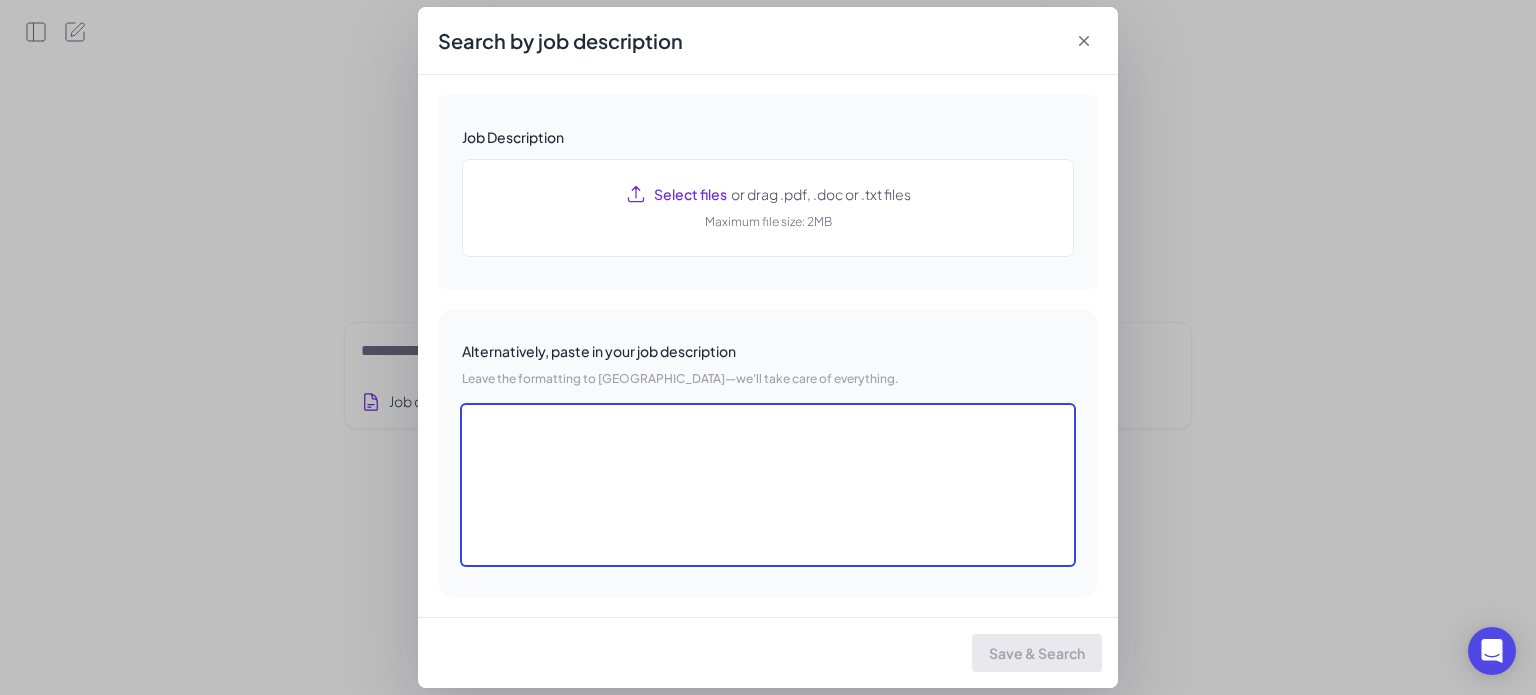 click at bounding box center (768, 485) 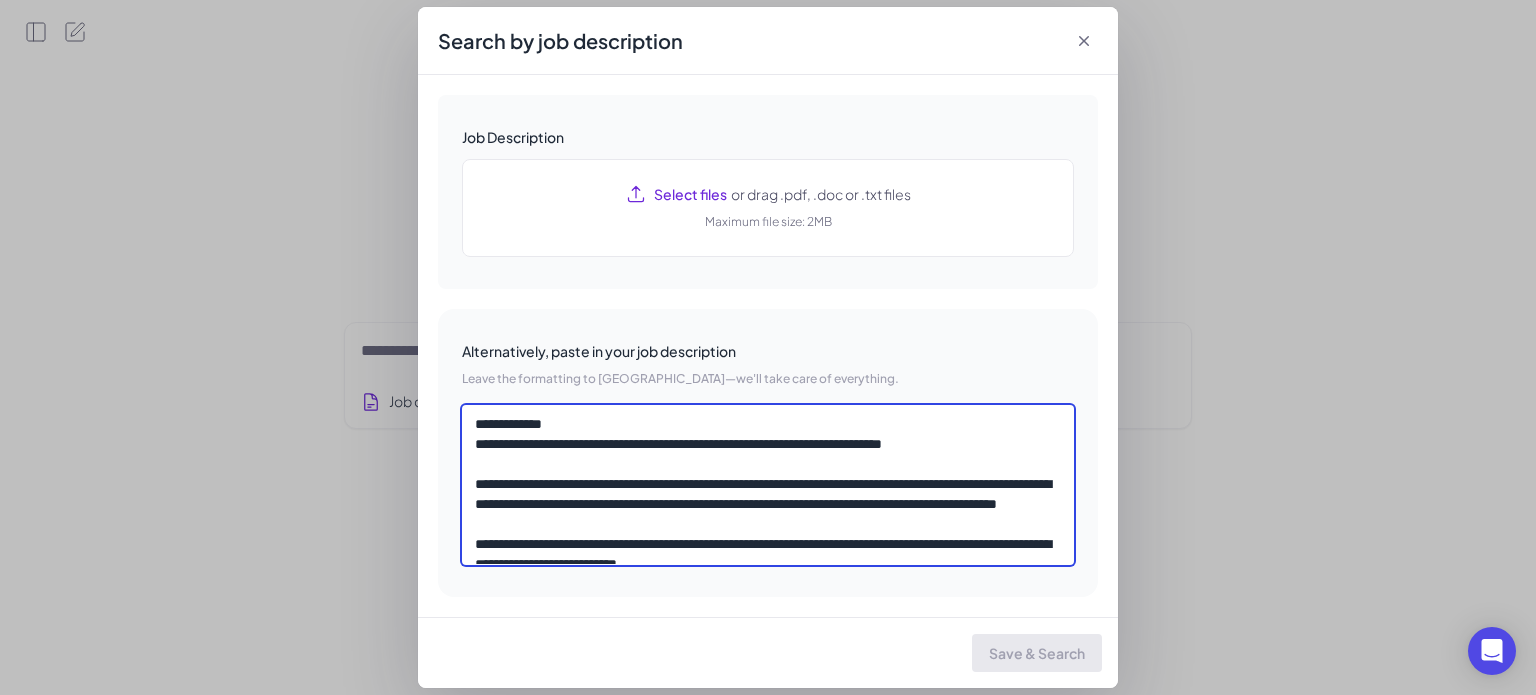 paste on "**********" 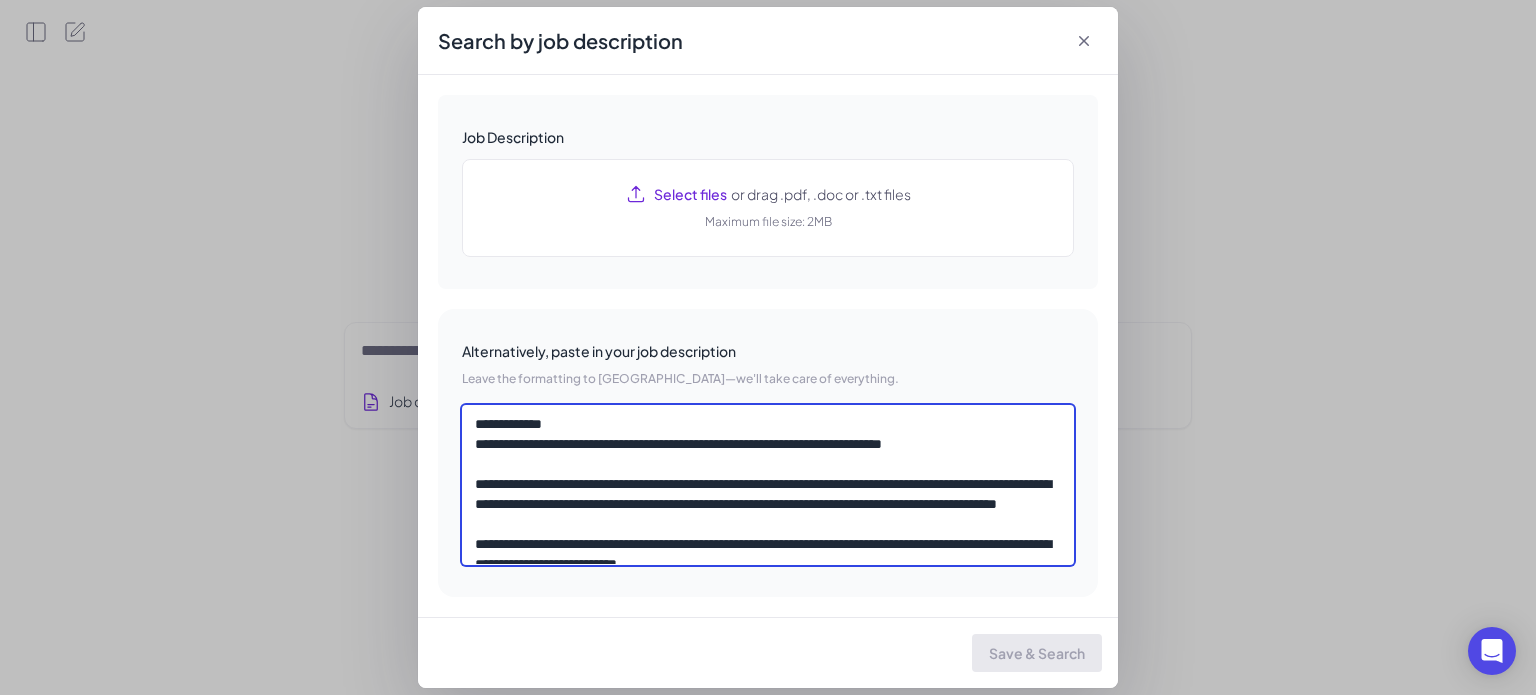 scroll, scrollTop: 4168, scrollLeft: 0, axis: vertical 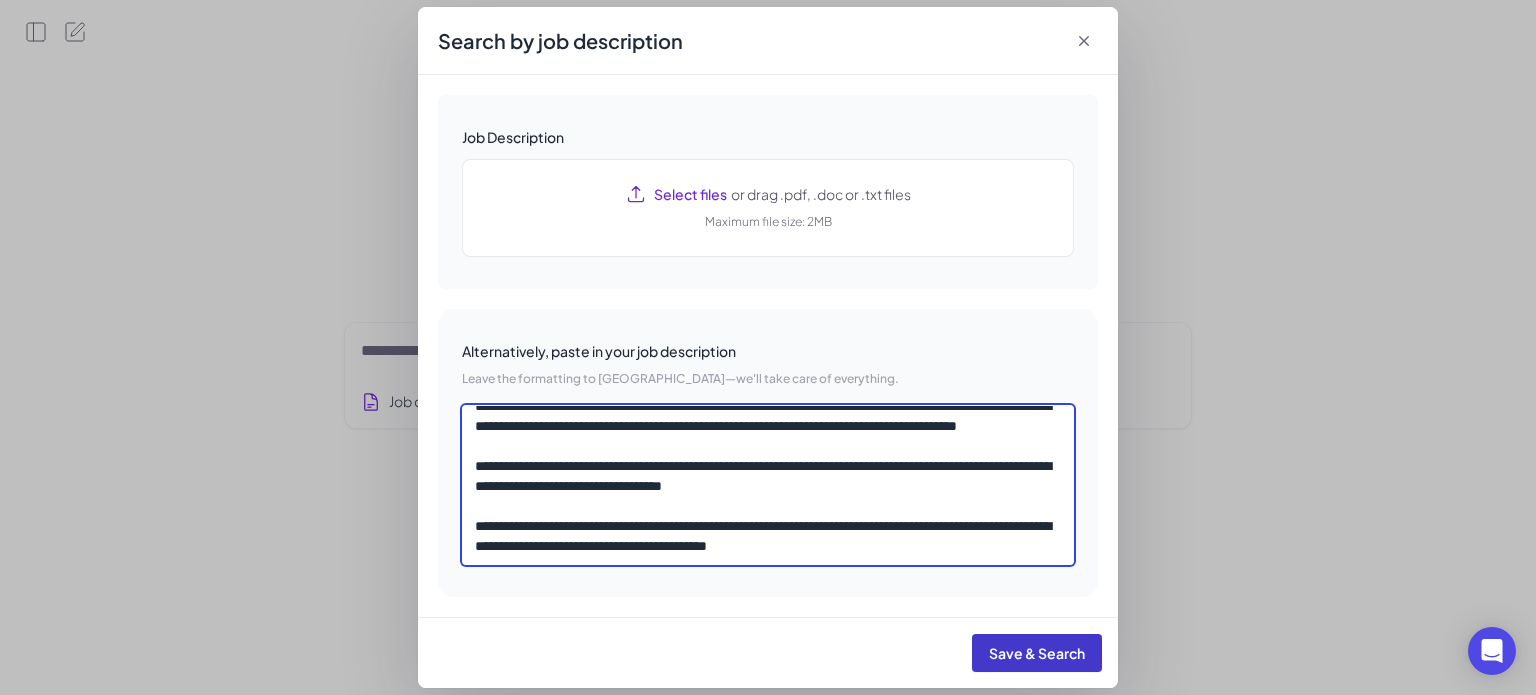 type on "**********" 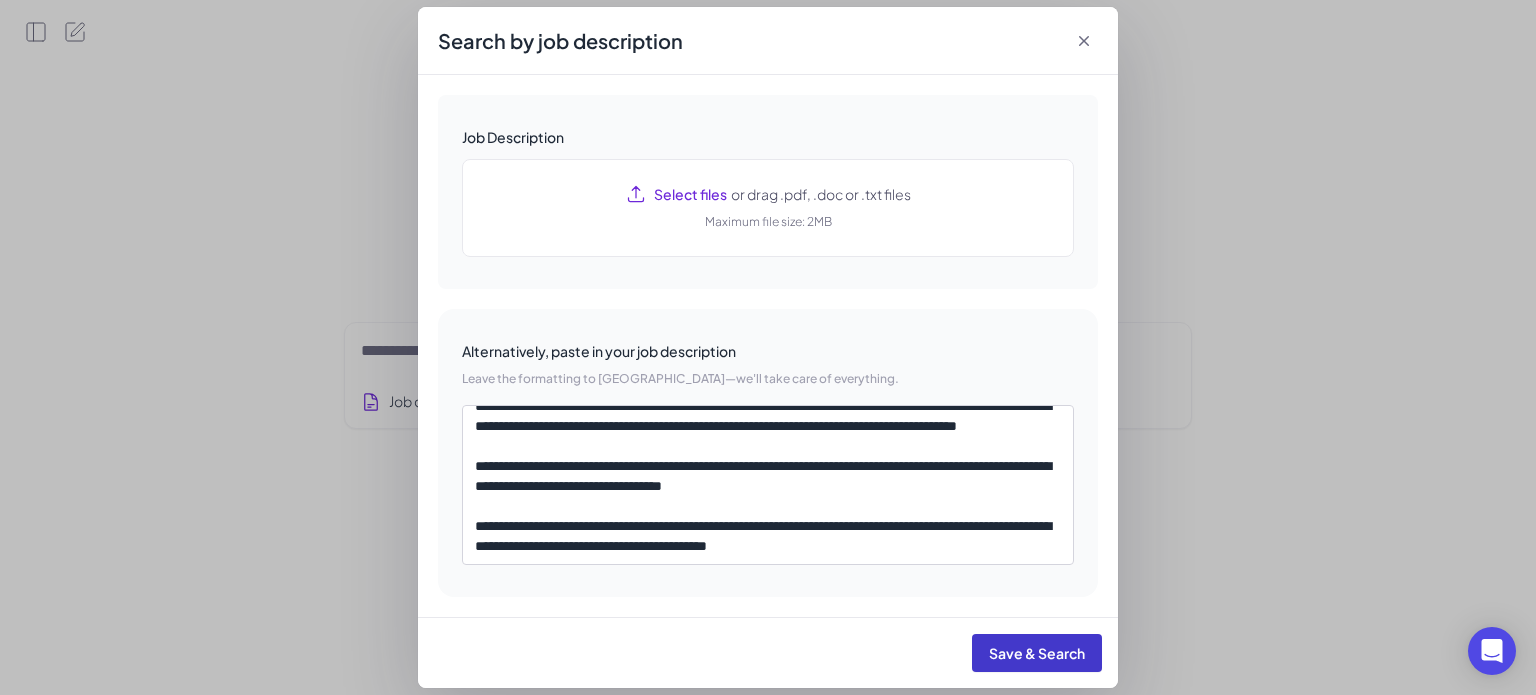 click on "Save & Search" at bounding box center [1037, 653] 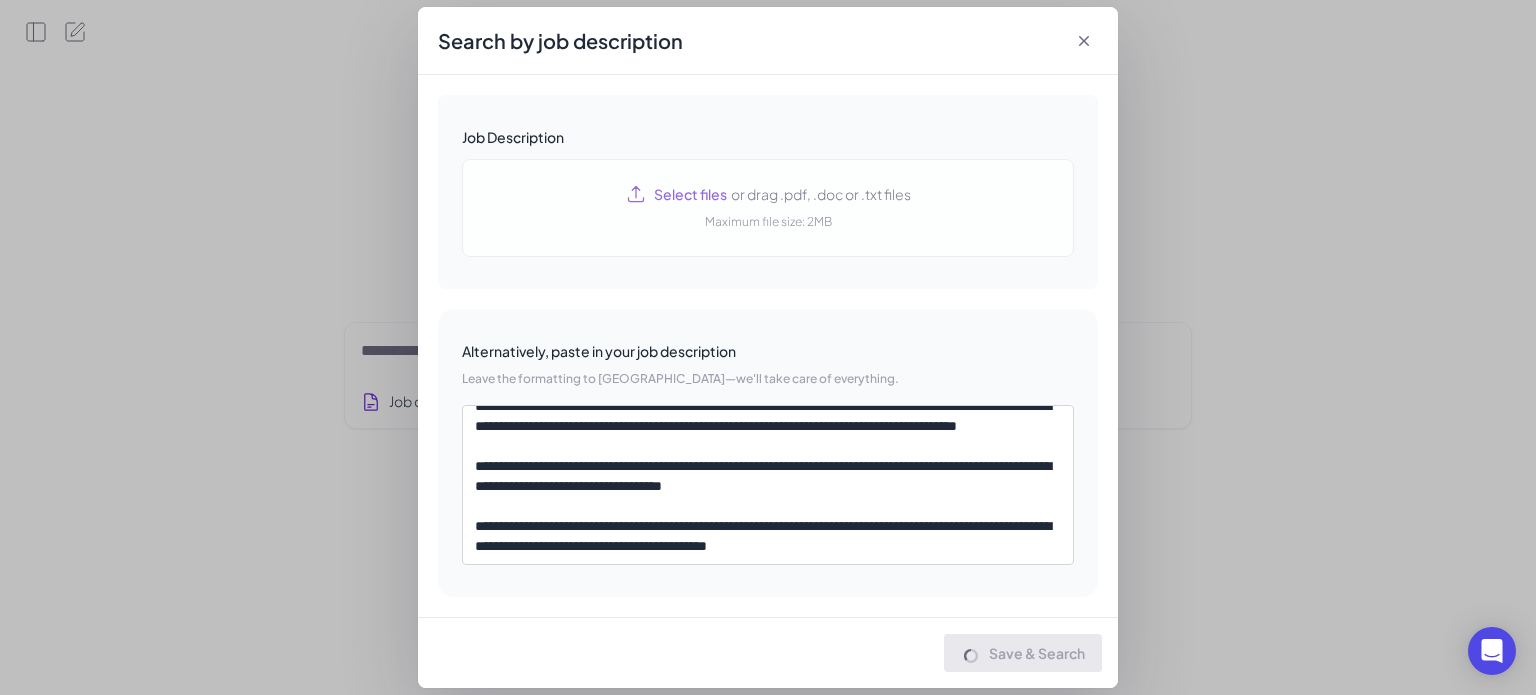 scroll, scrollTop: 4022, scrollLeft: 0, axis: vertical 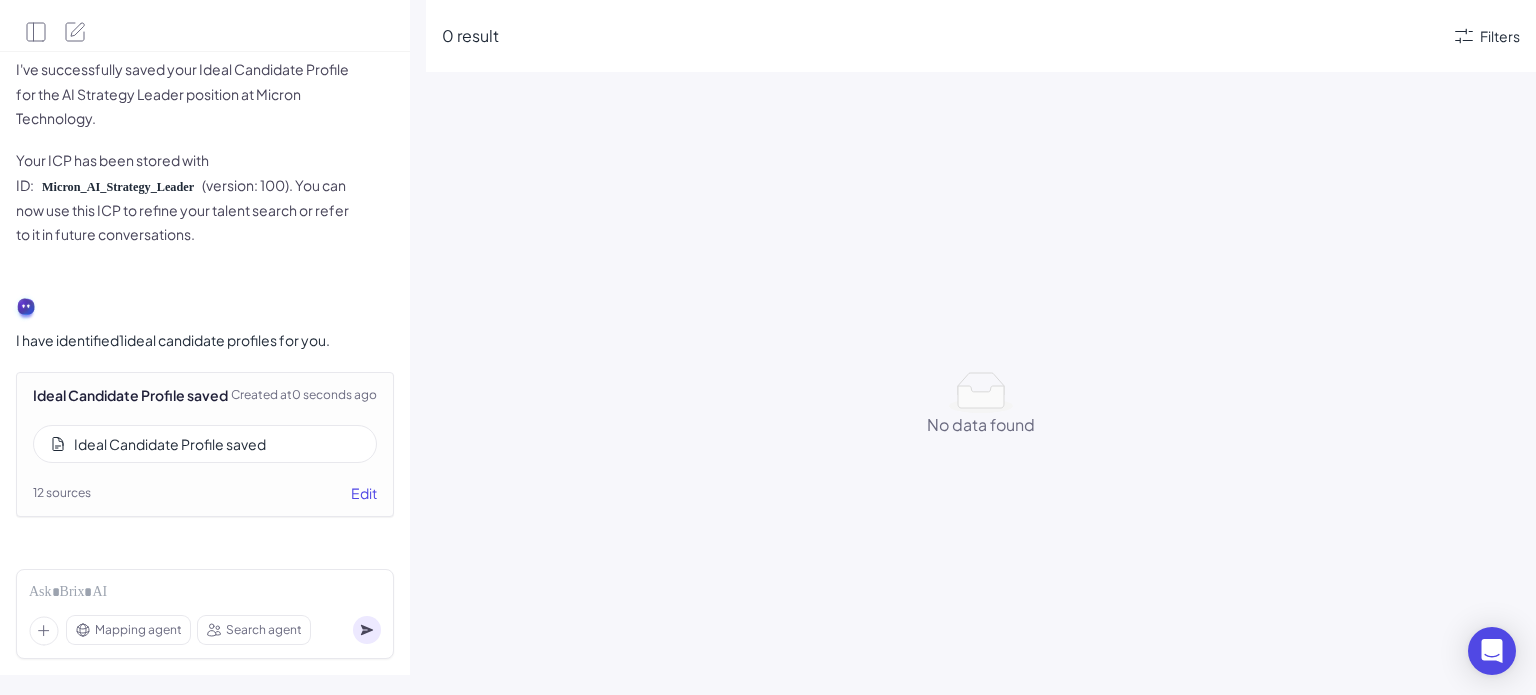 click on "Ideal Candidate Profile saved" at bounding box center (170, 444) 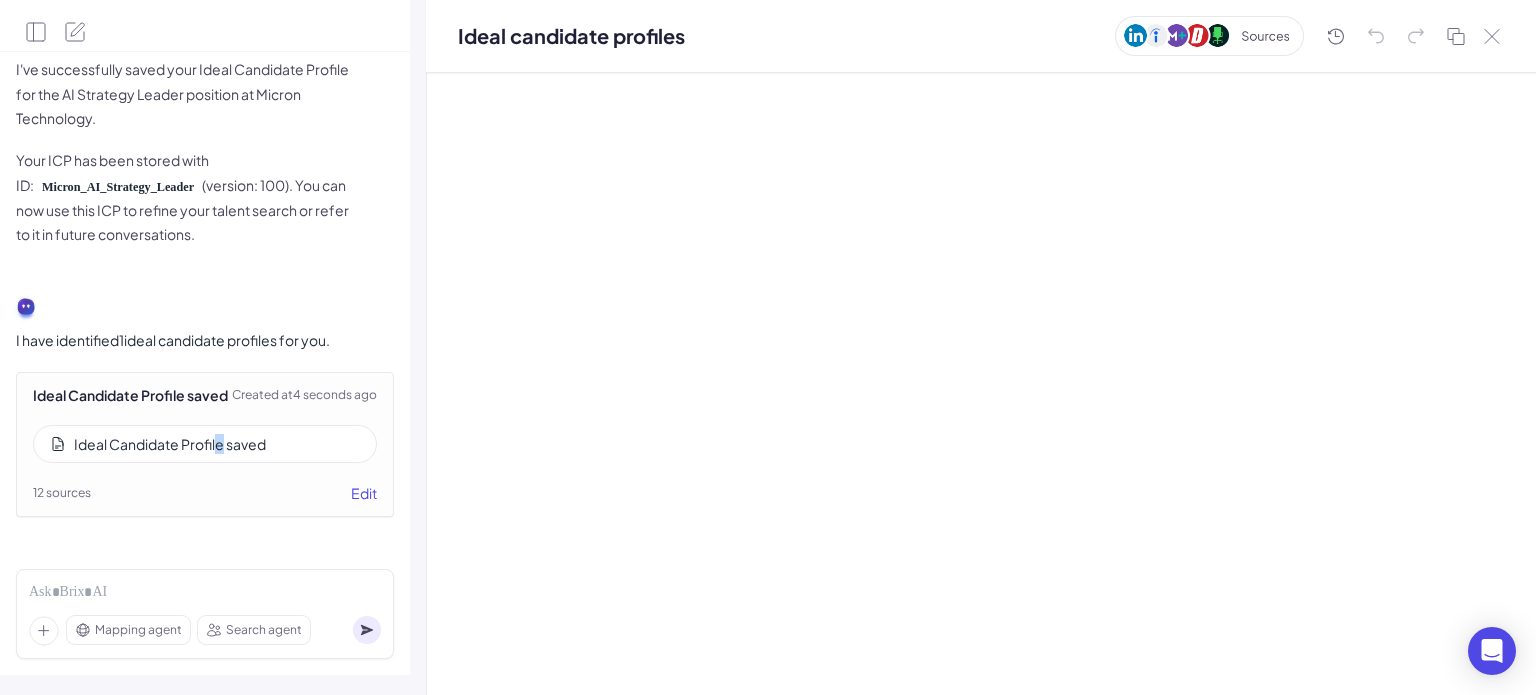 click on "Ideal Candidate Profile saved" at bounding box center [205, 444] 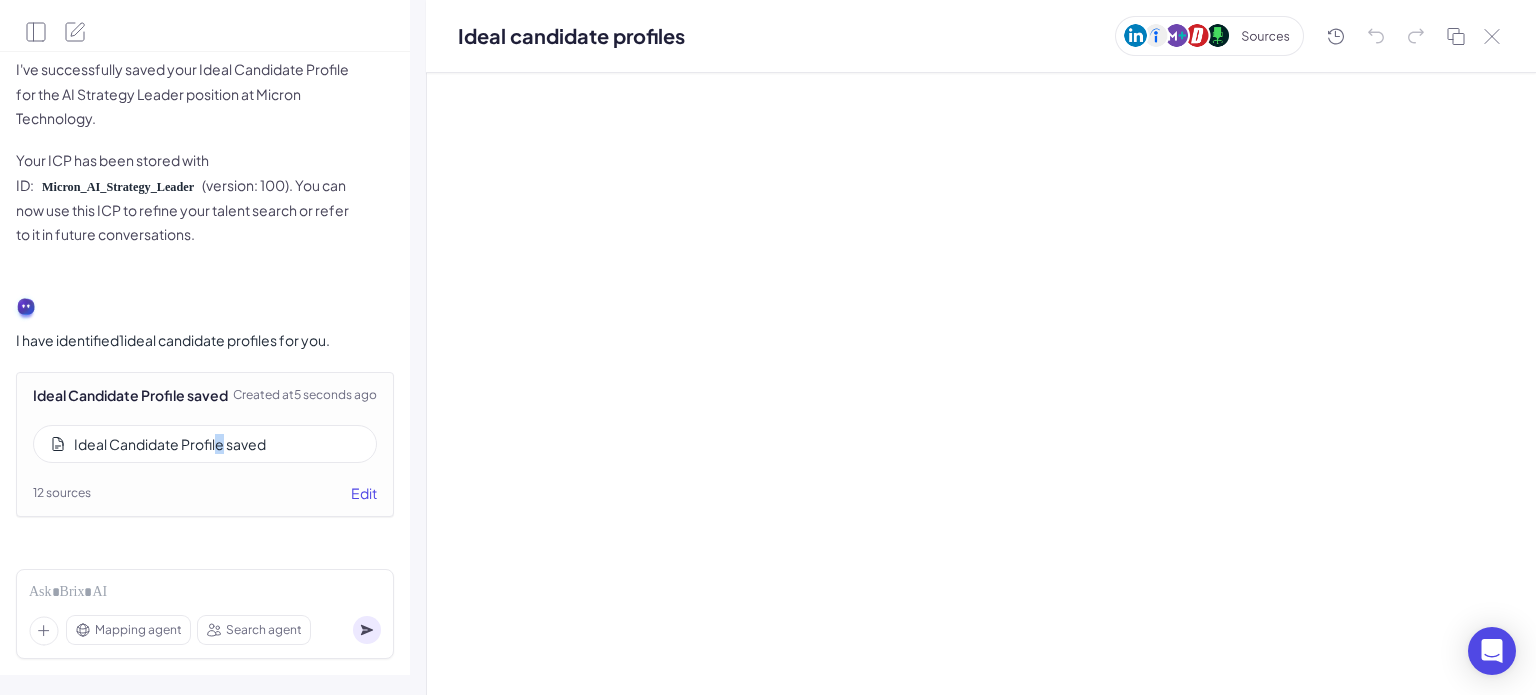 click on "Ideal Candidate Profile saved" at bounding box center [170, 444] 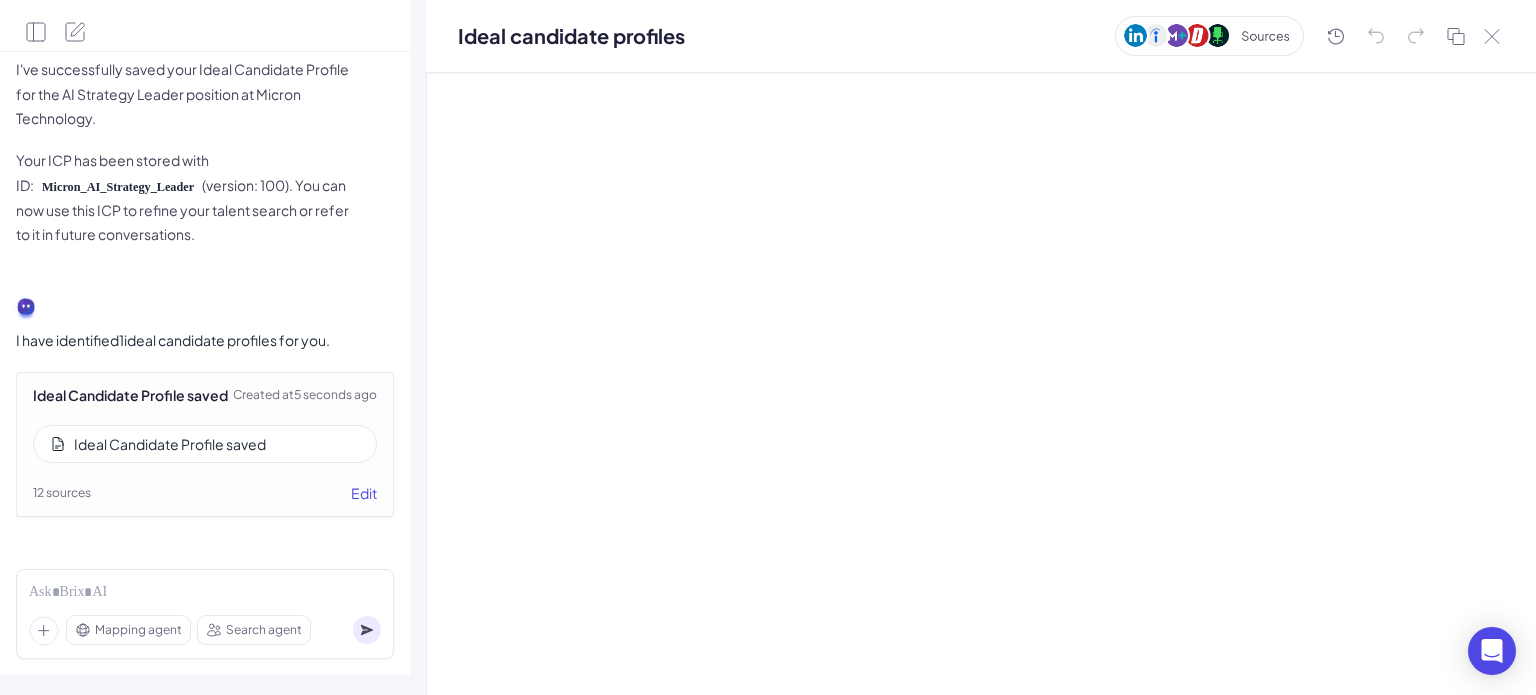 scroll, scrollTop: 8040, scrollLeft: 0, axis: vertical 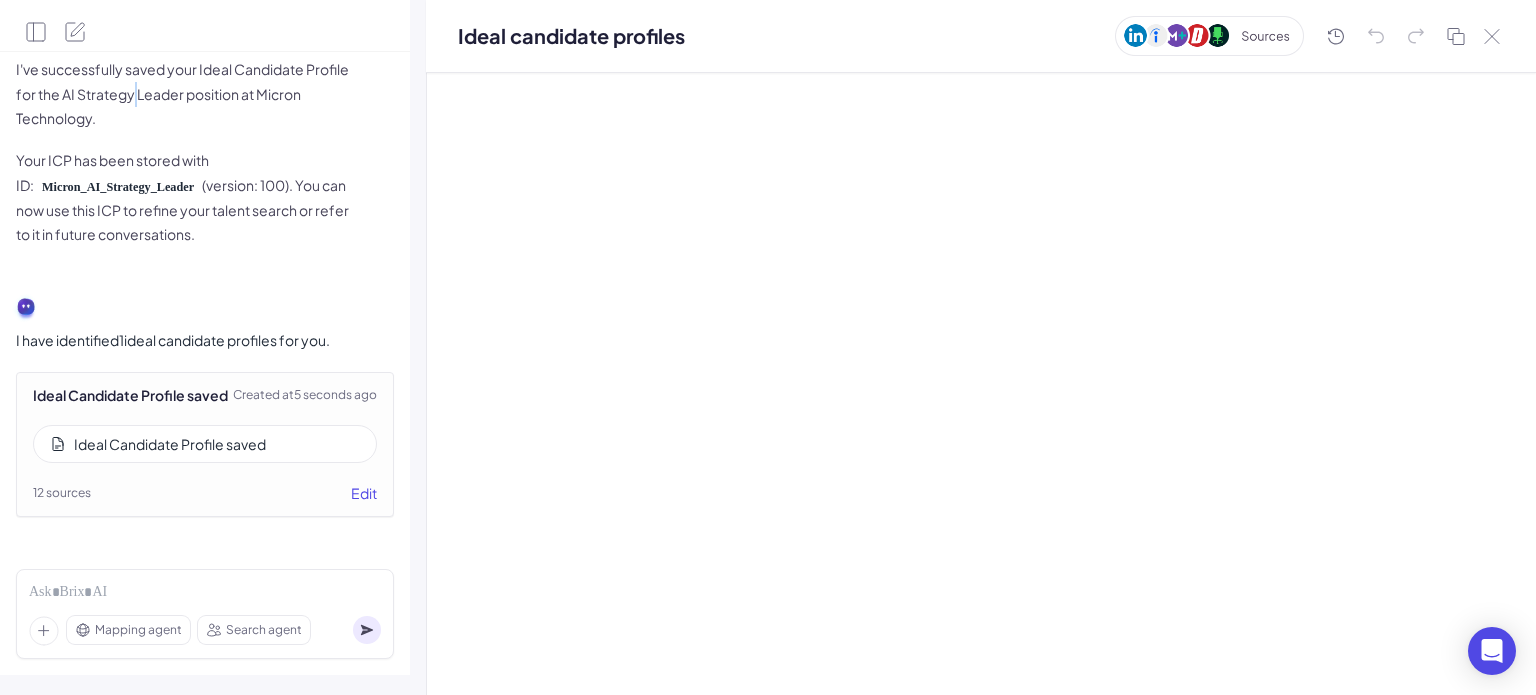 click on "I've successfully saved your Ideal Candidate Profile for the AI Strategy Leader position at Micron Technology." at bounding box center [186, 94] 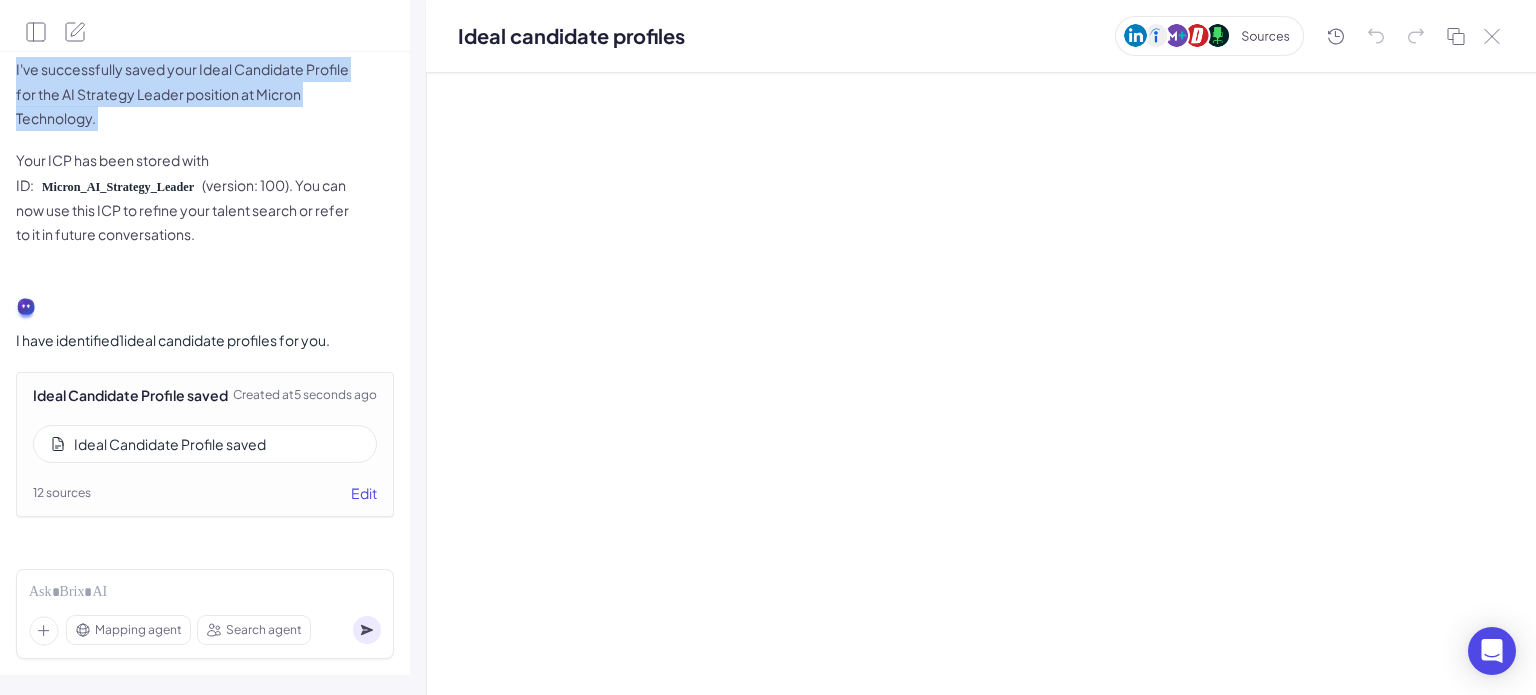 click on "I've successfully saved your Ideal Candidate Profile for the AI Strategy Leader position at Micron Technology." at bounding box center [186, 94] 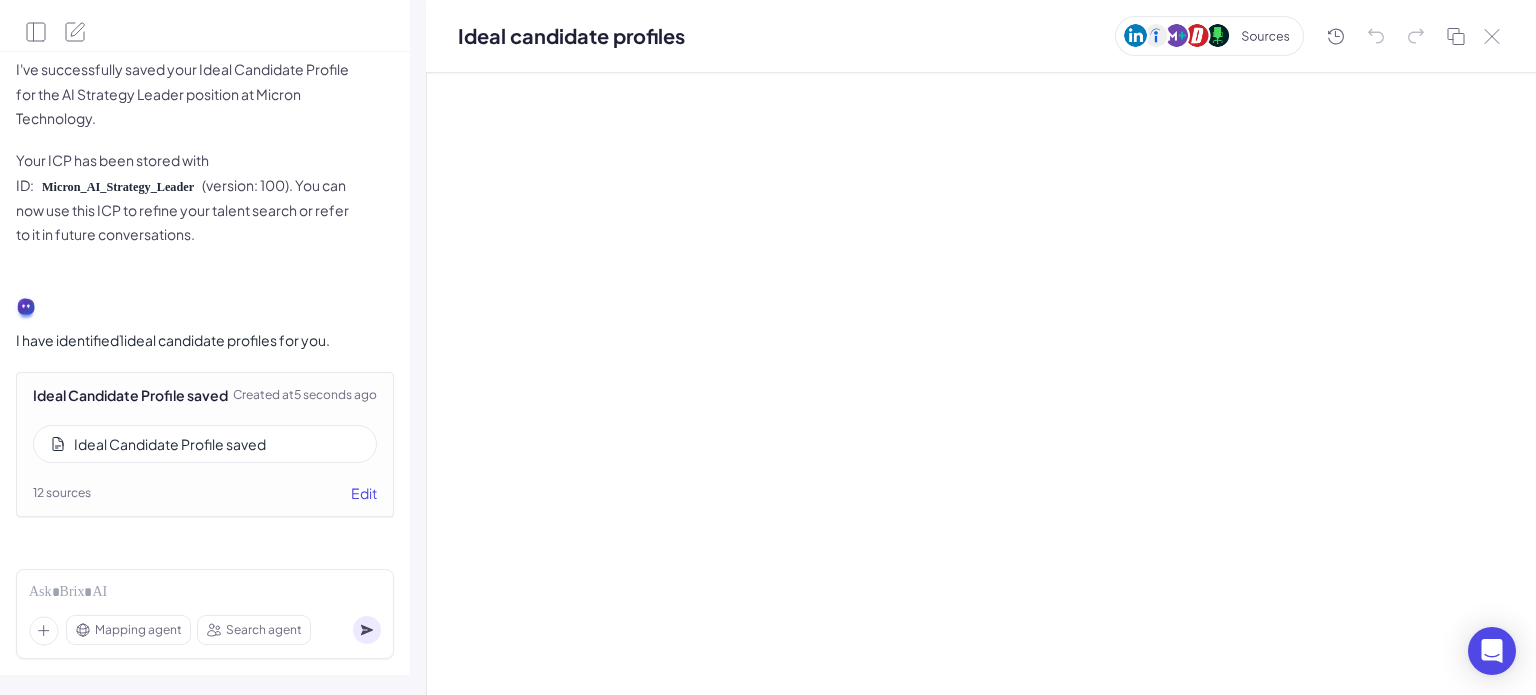 click on "Your ICP has been stored with ID:  Micron_AI_Strategy_Leader  (version: 100). You can now use this ICP to refine your talent search or refer to it in future conversations." at bounding box center [186, 197] 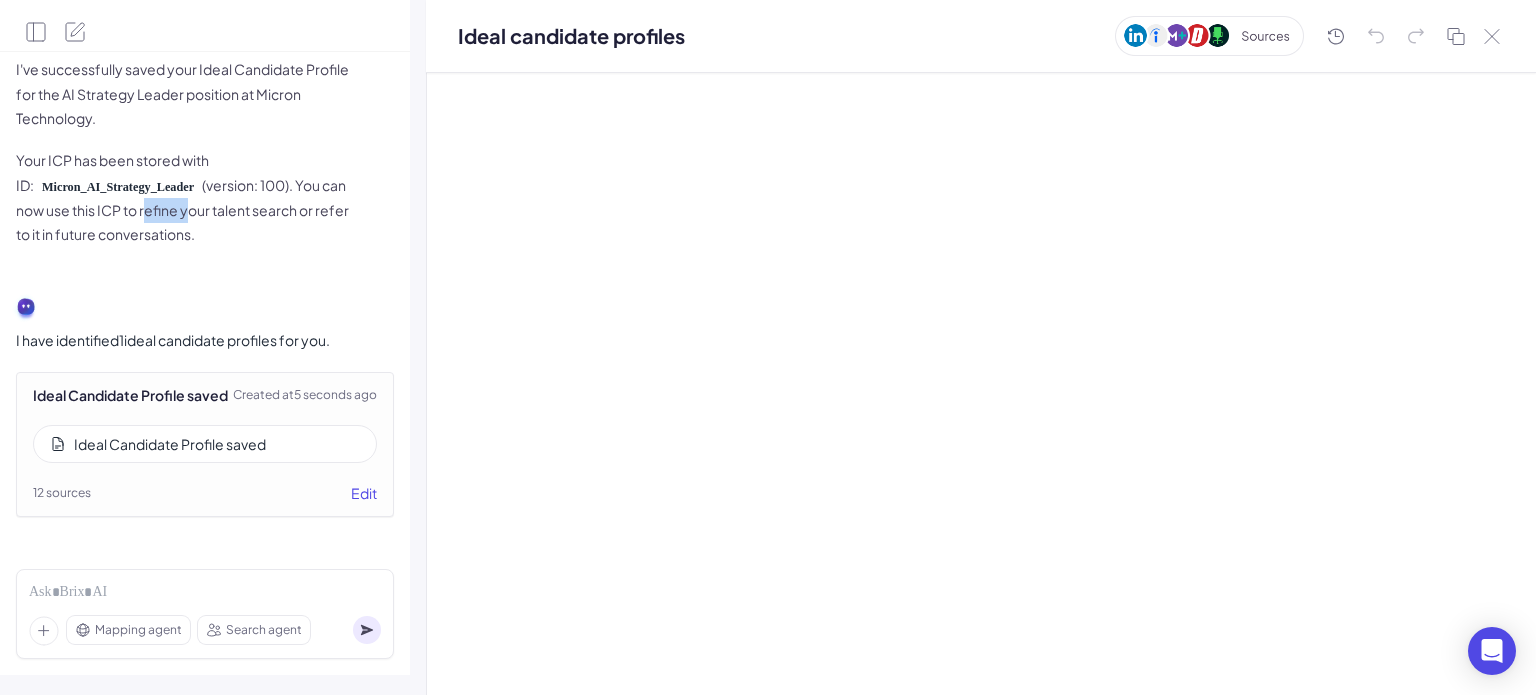 click on "Your ICP has been stored with ID:  Micron_AI_Strategy_Leader  (version: 100). You can now use this ICP to refine your talent search or refer to it in future conversations." at bounding box center (186, 197) 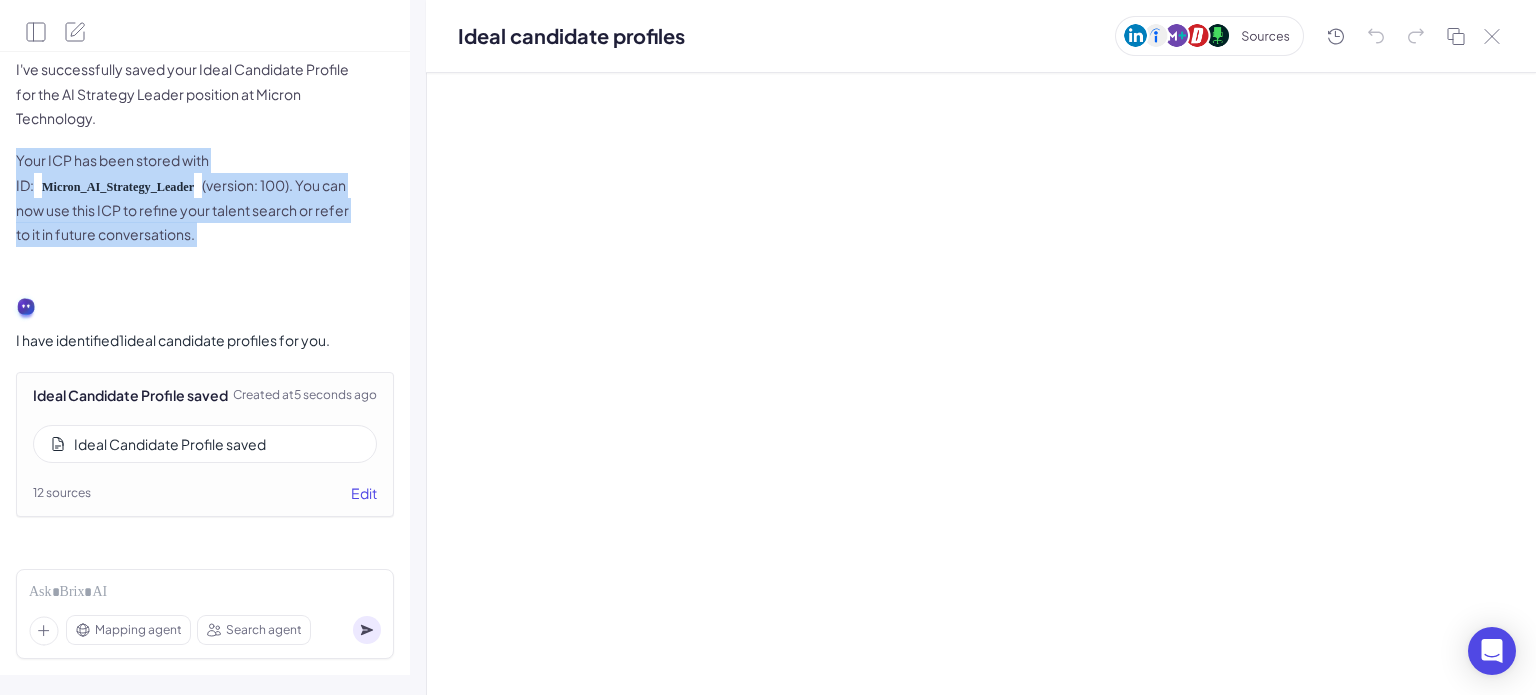click on "Your ICP has been stored with ID:  Micron_AI_Strategy_Leader  (version: 100). You can now use this ICP to refine your talent search or refer to it in future conversations." at bounding box center [186, 197] 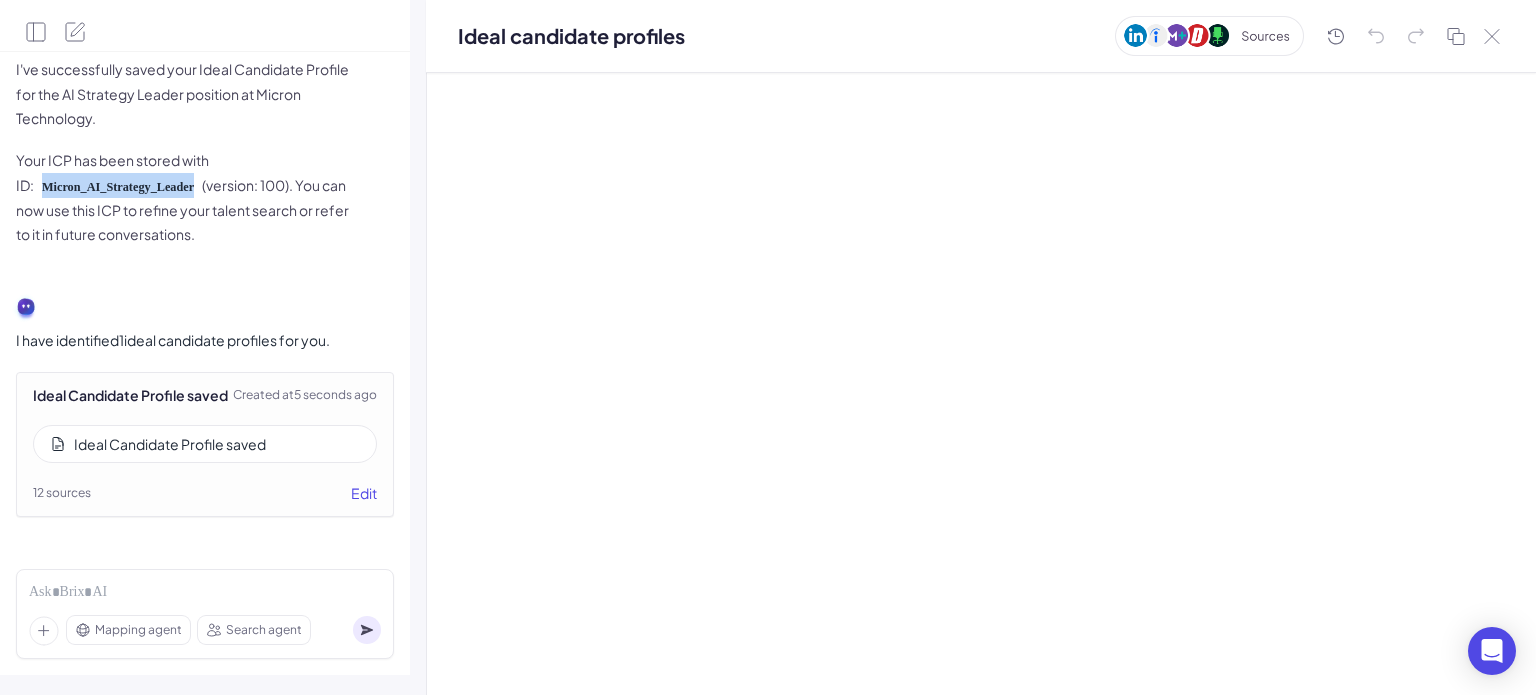 drag, startPoint x: 180, startPoint y: 273, endPoint x: 19, endPoint y: 268, distance: 161.07762 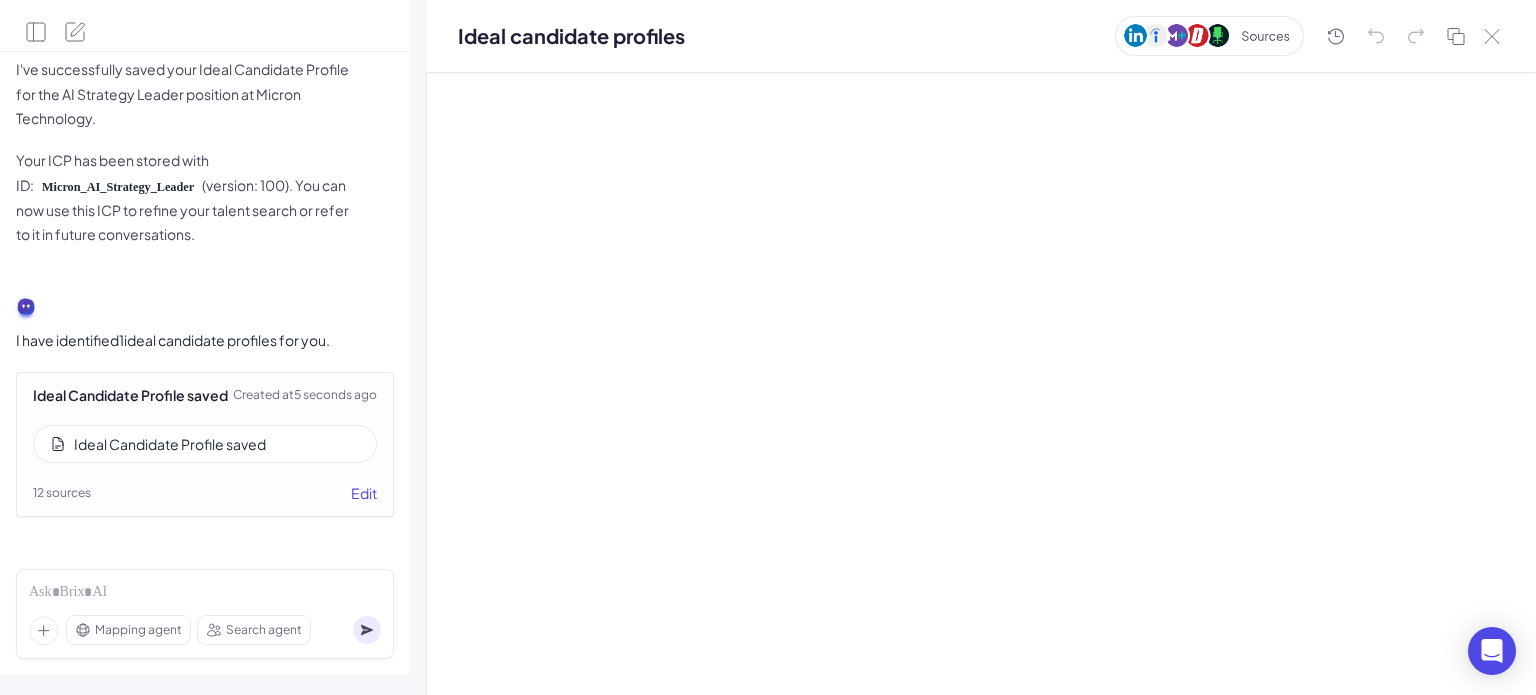 scroll, scrollTop: 8140, scrollLeft: 0, axis: vertical 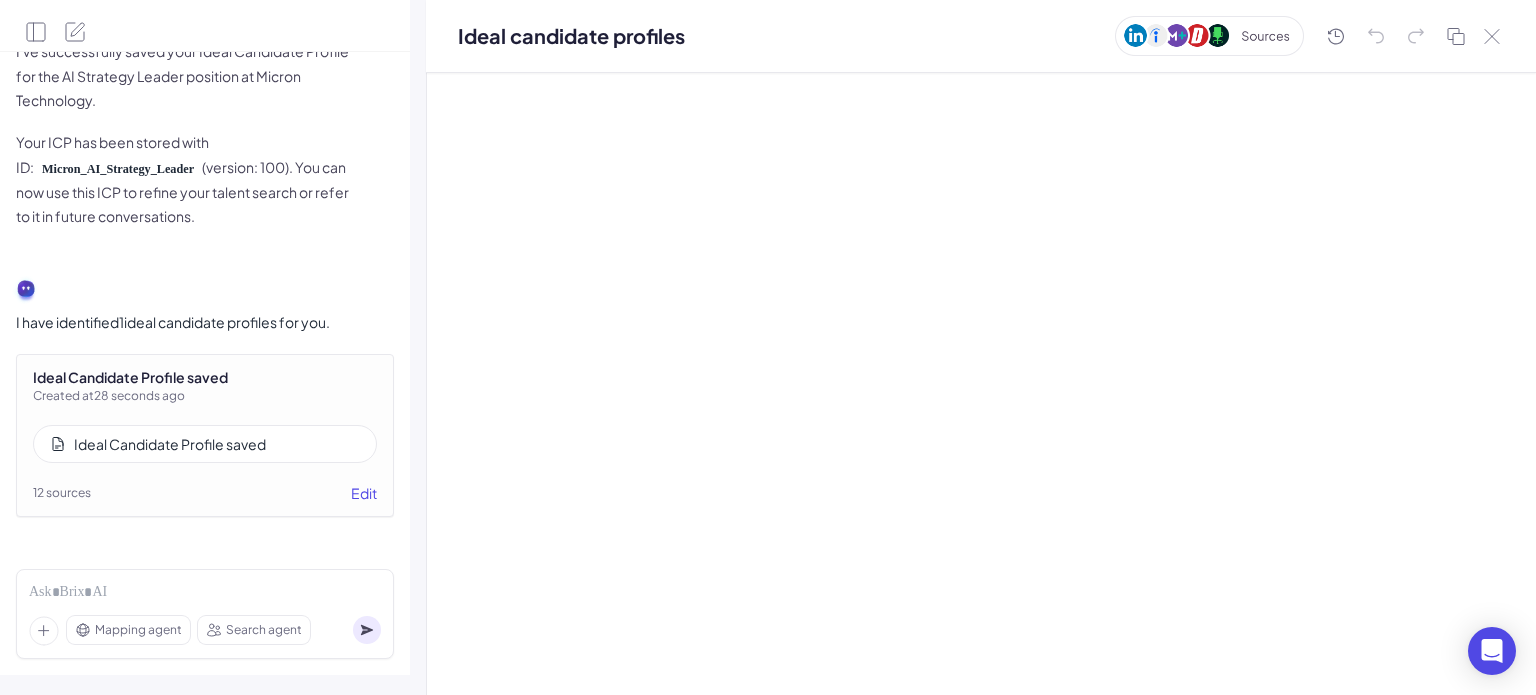 click on "Ideal Candidate Profile saved" at bounding box center (170, 444) 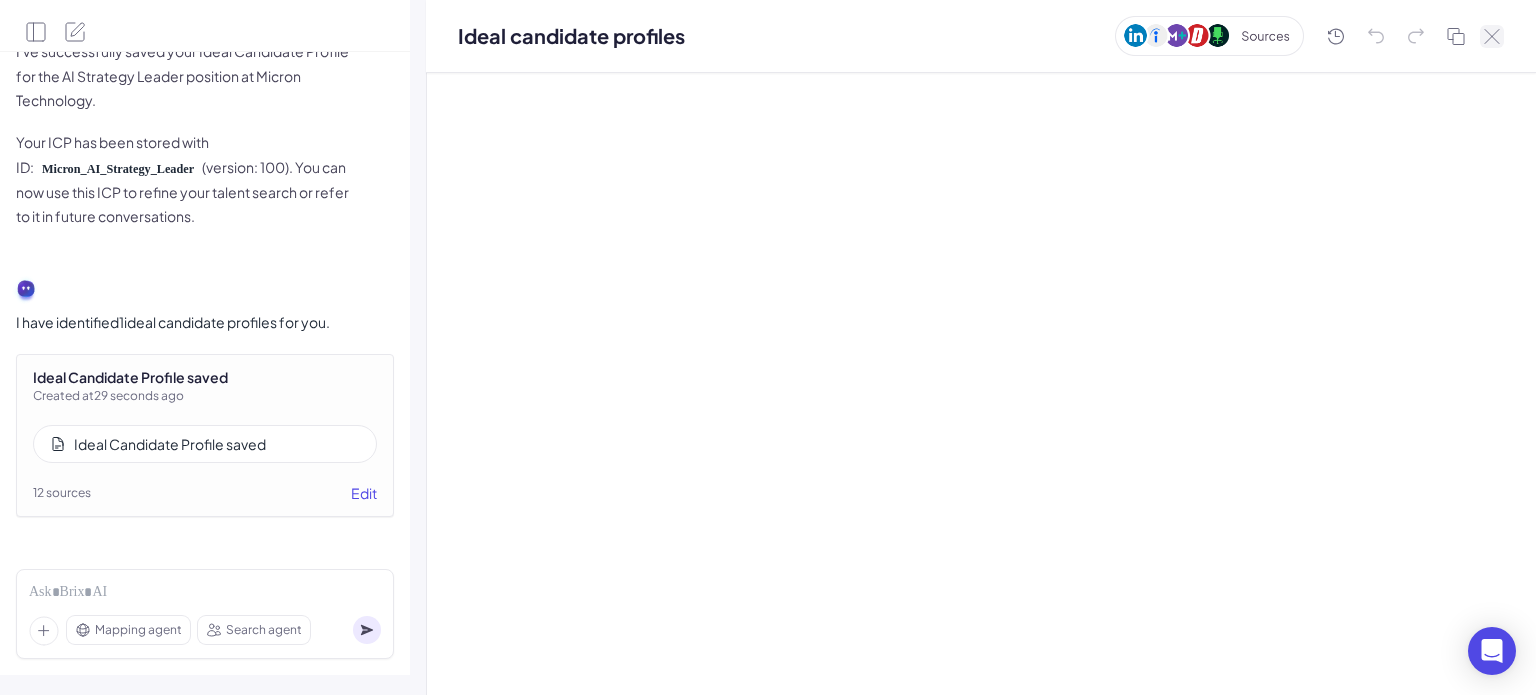 click 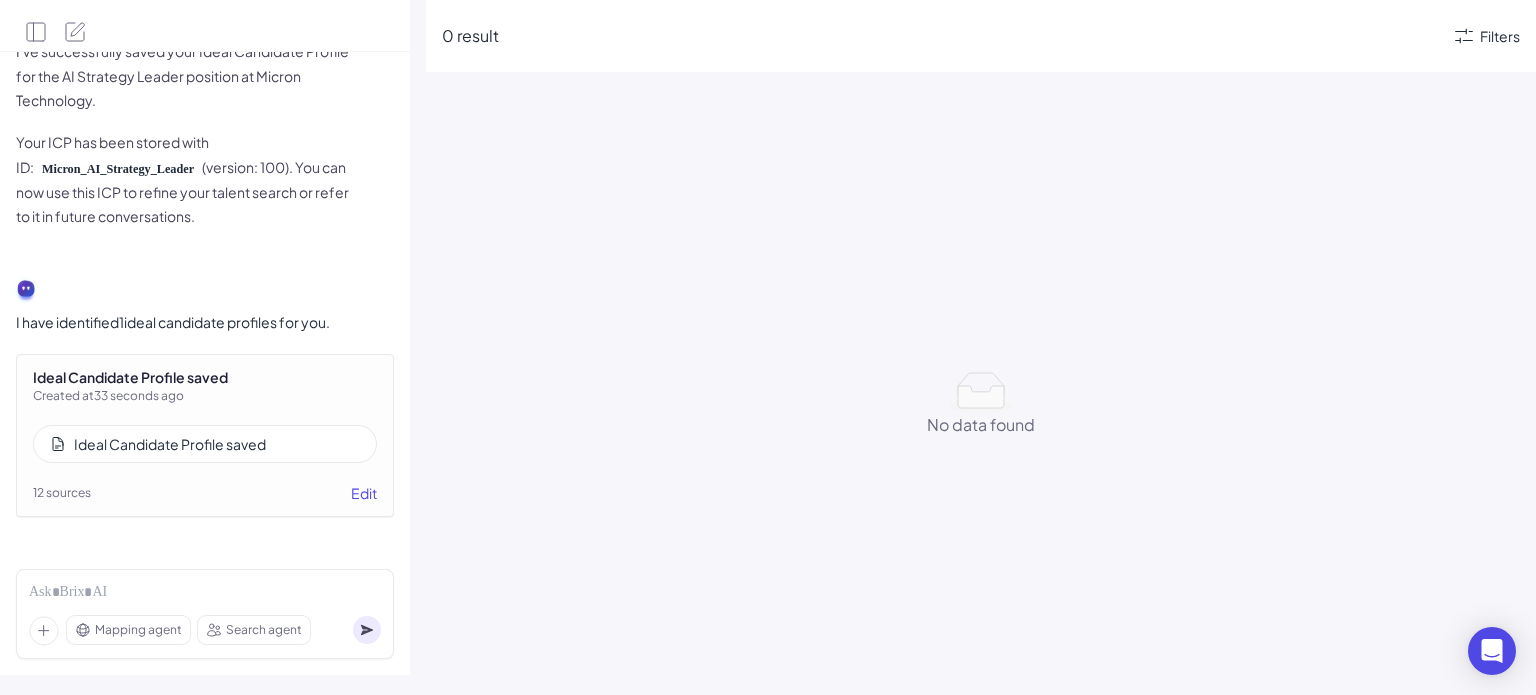 click on "Ideal Candidate Profile saved Created at  33 seconds ago Ideal Candidate Profile saved 12 sources Edit" at bounding box center [205, 435] 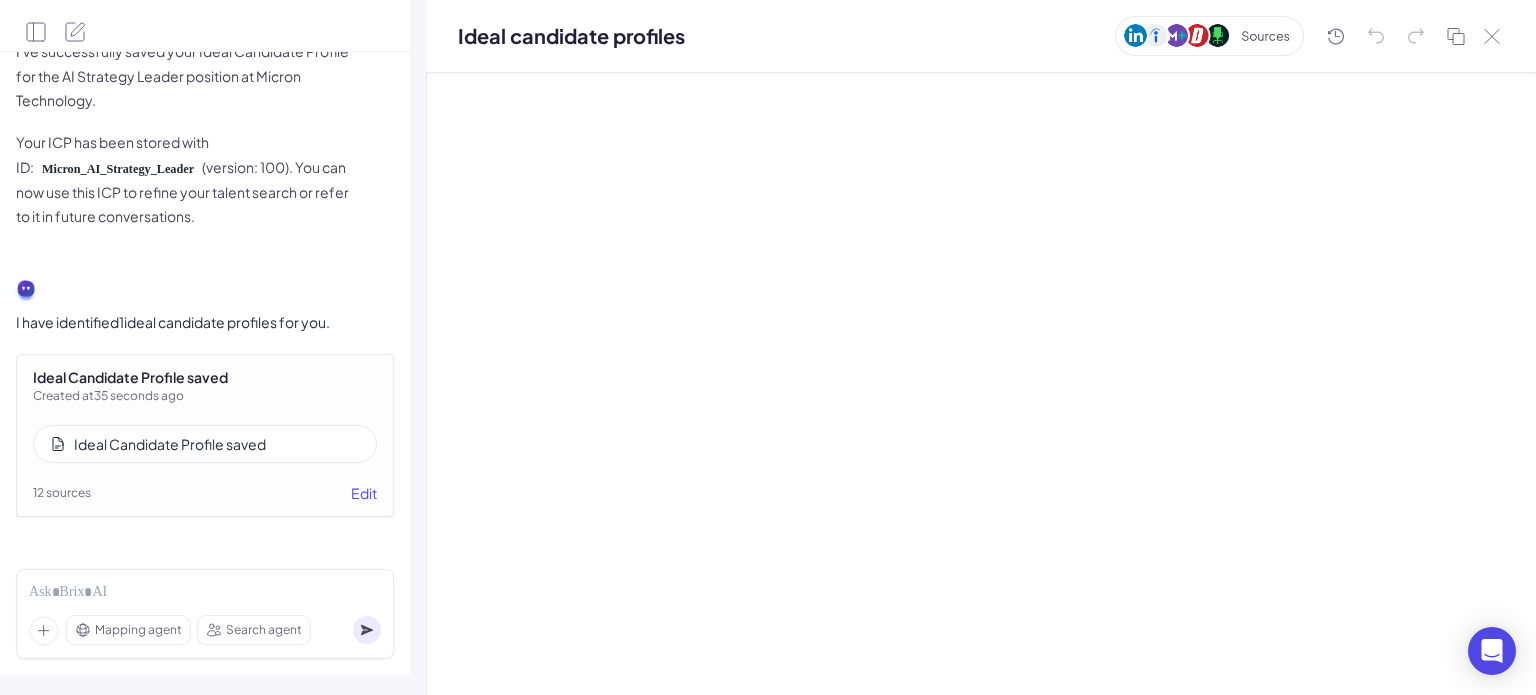click on "Ideal Candidate Profile saved" at bounding box center (170, 444) 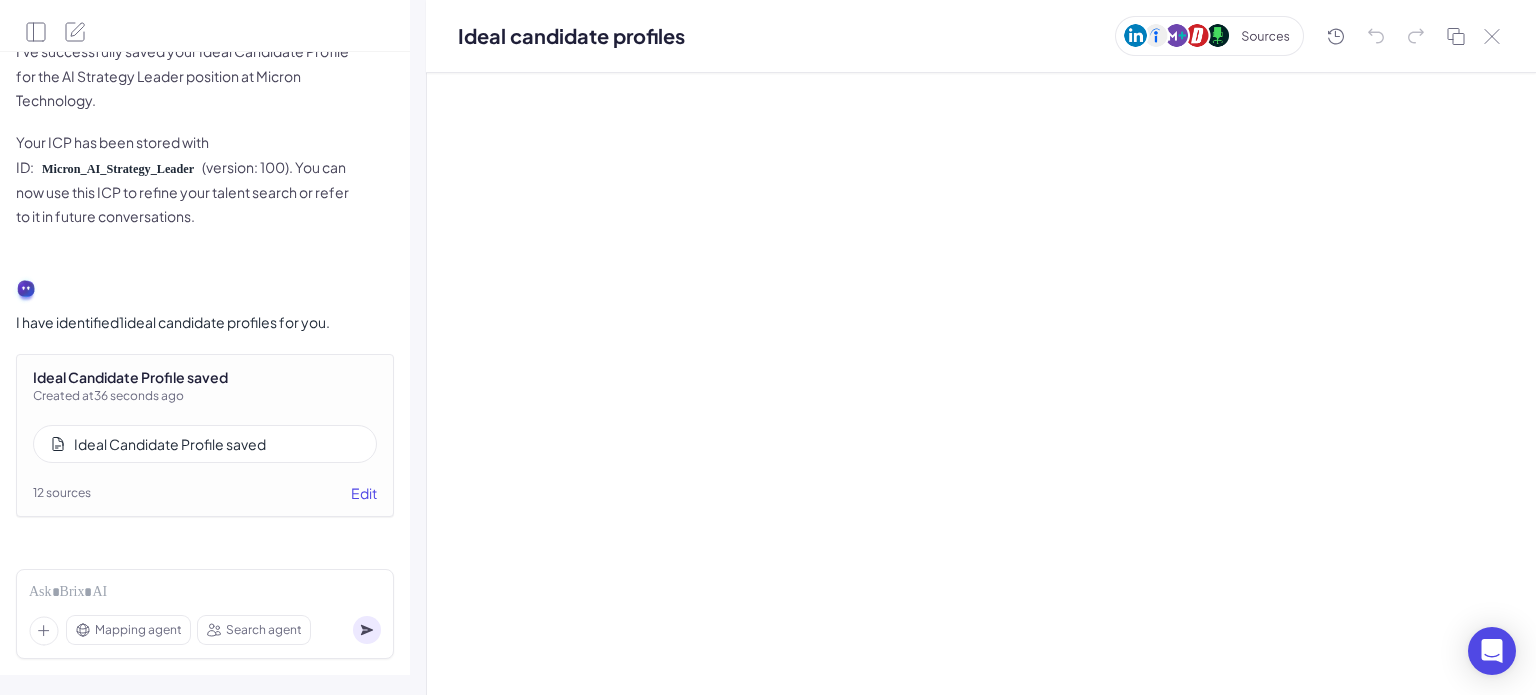 click on "Ideal Candidate Profile saved" at bounding box center (170, 444) 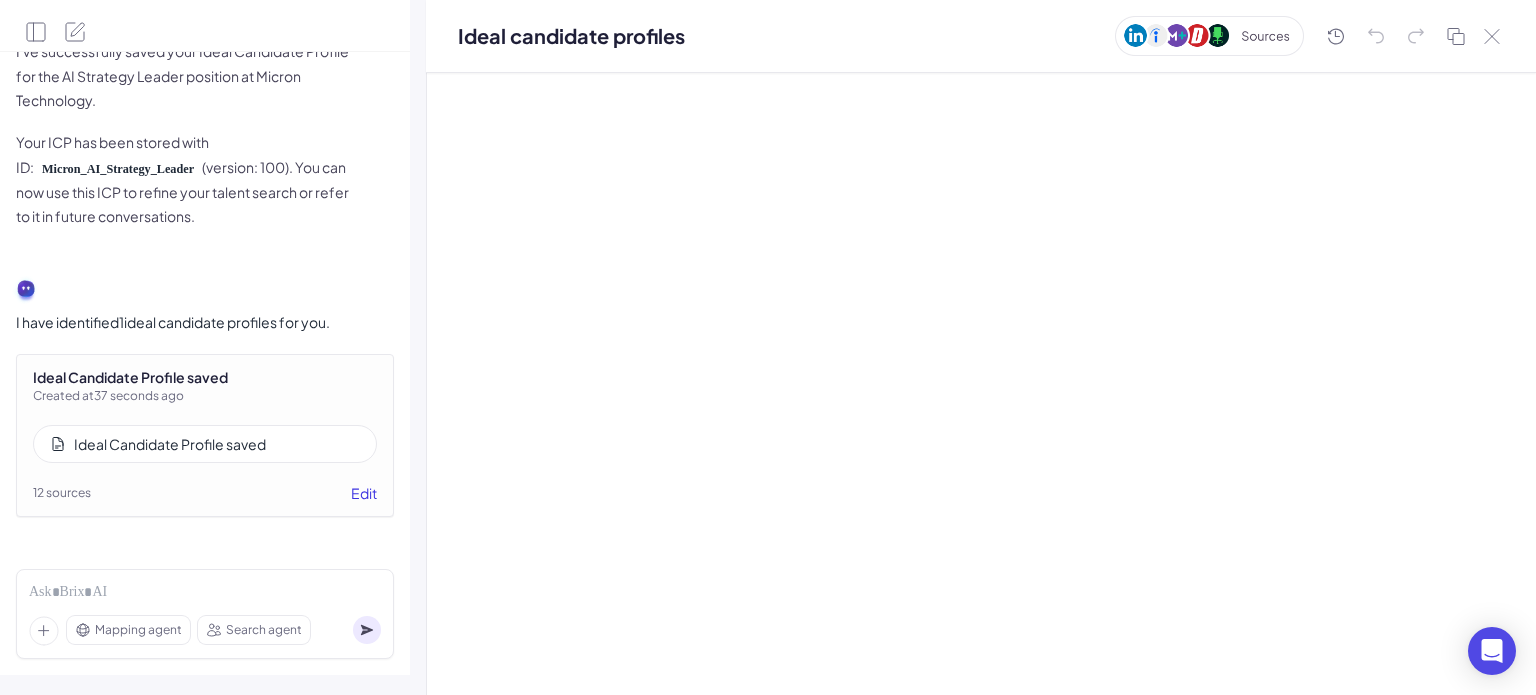 click on "Edit" at bounding box center [364, 493] 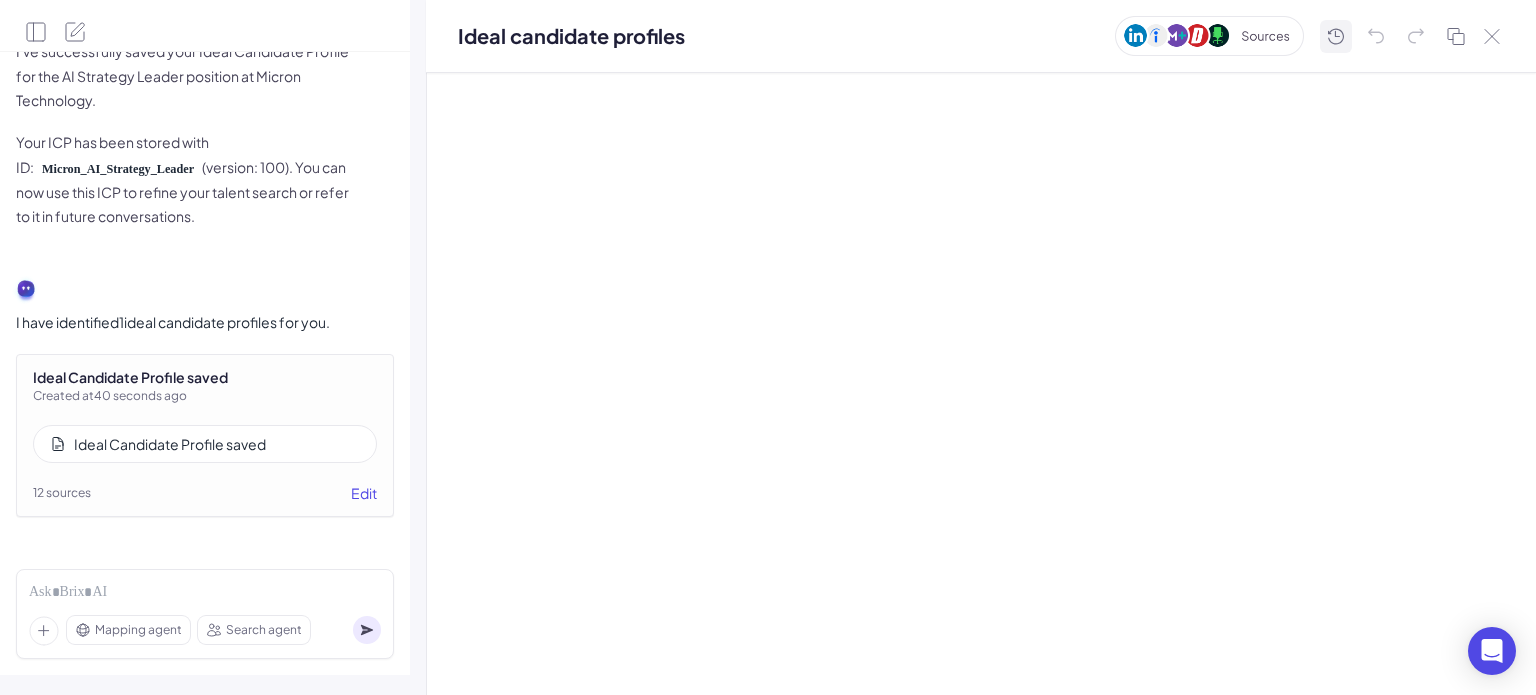 click 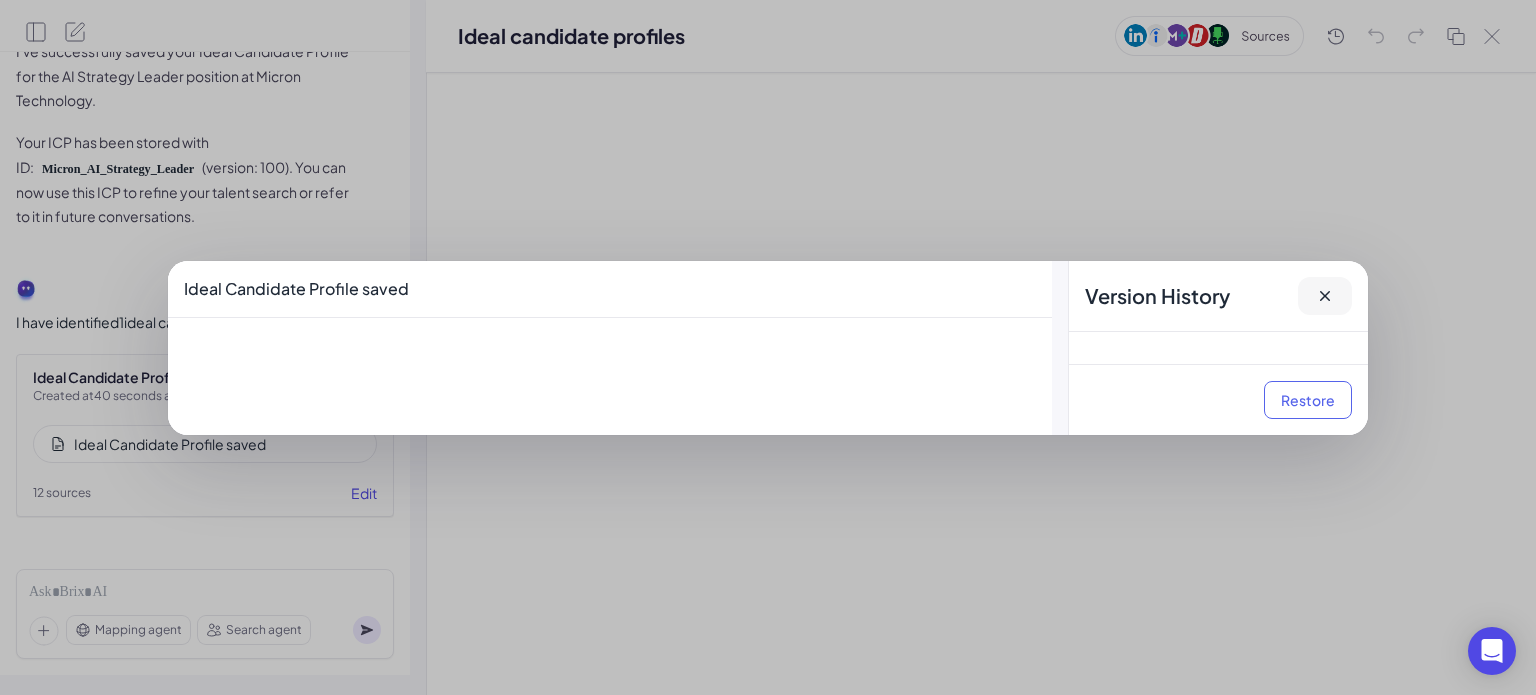 click 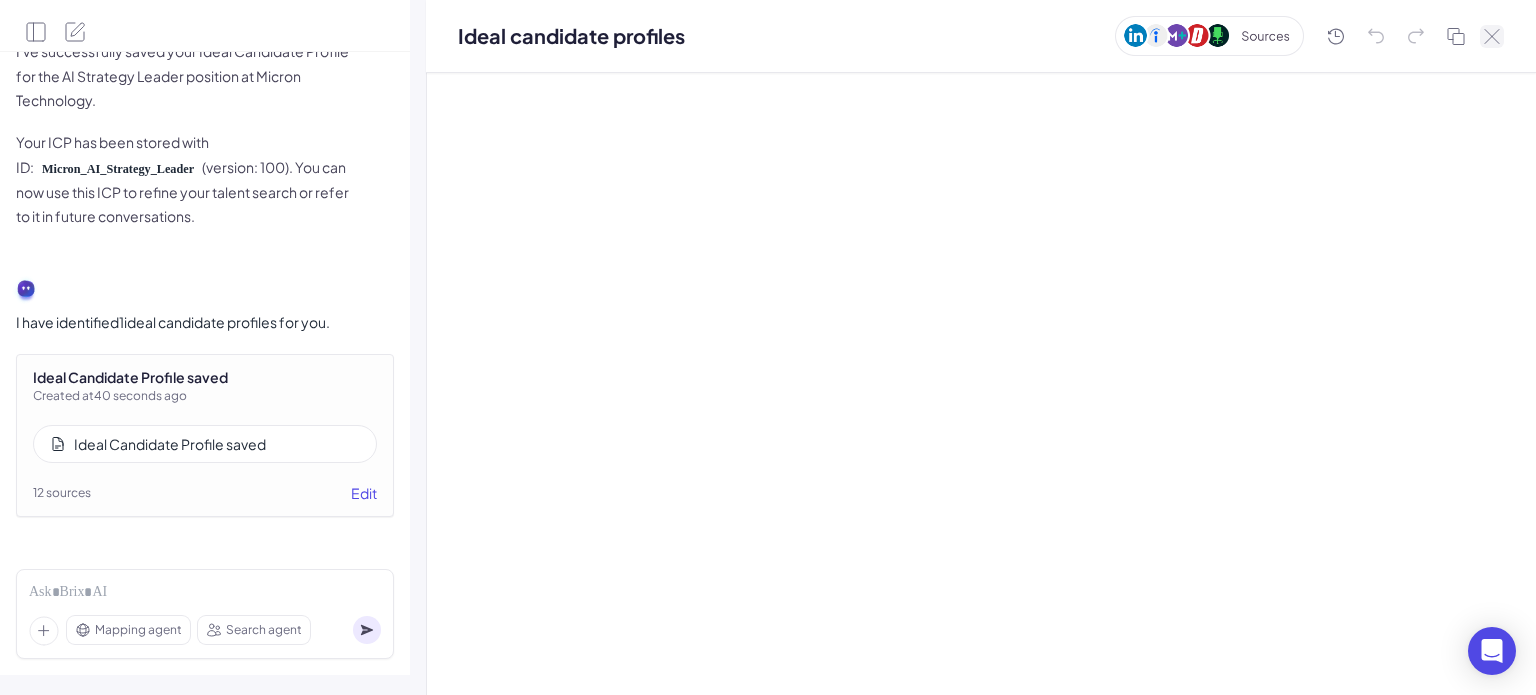 click 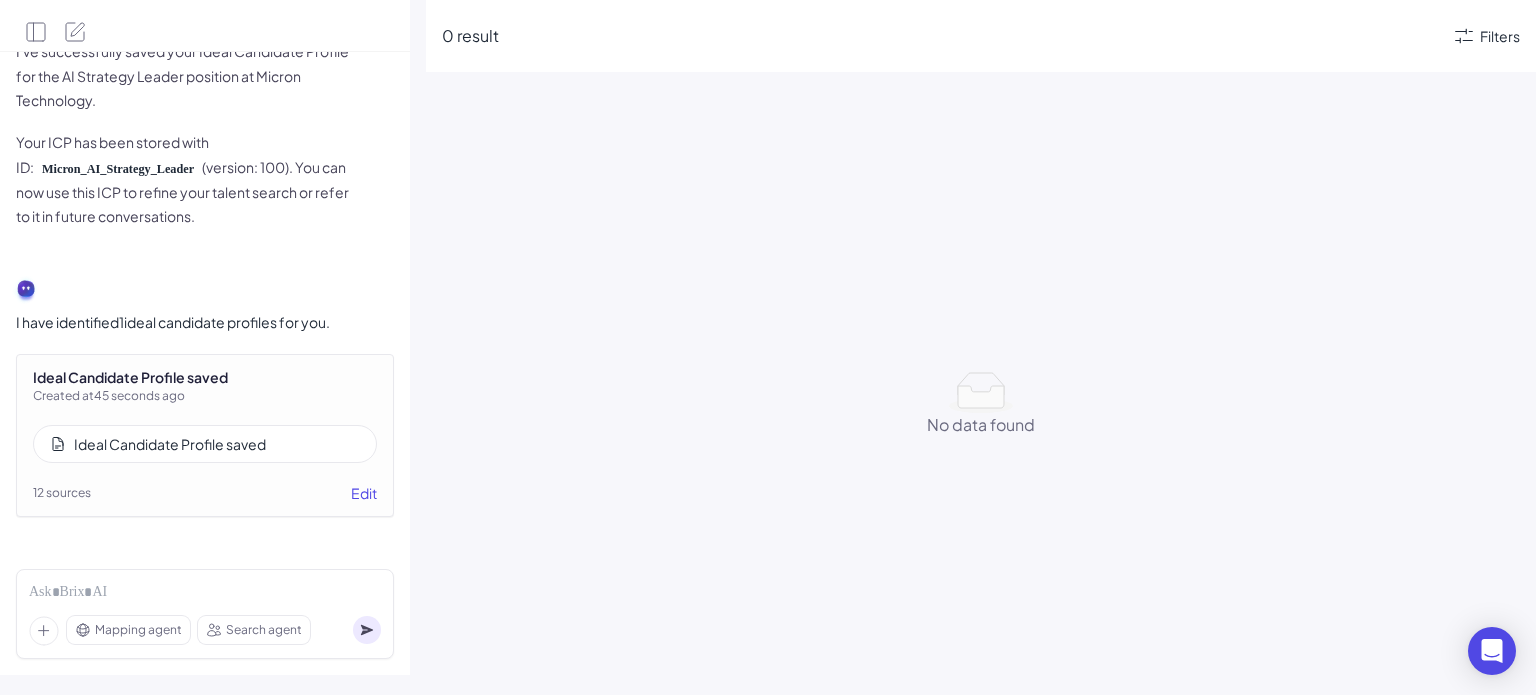 scroll, scrollTop: 8140, scrollLeft: 0, axis: vertical 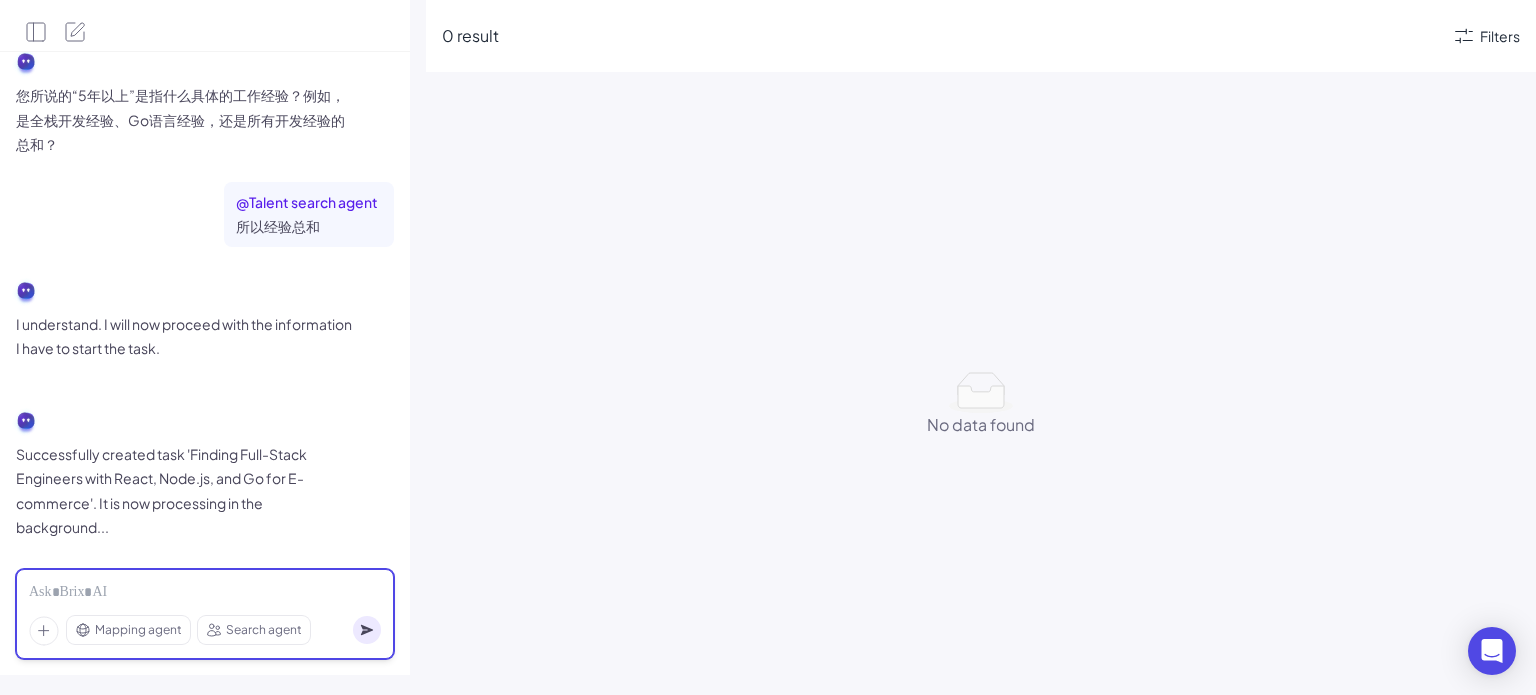 click at bounding box center (205, 593) 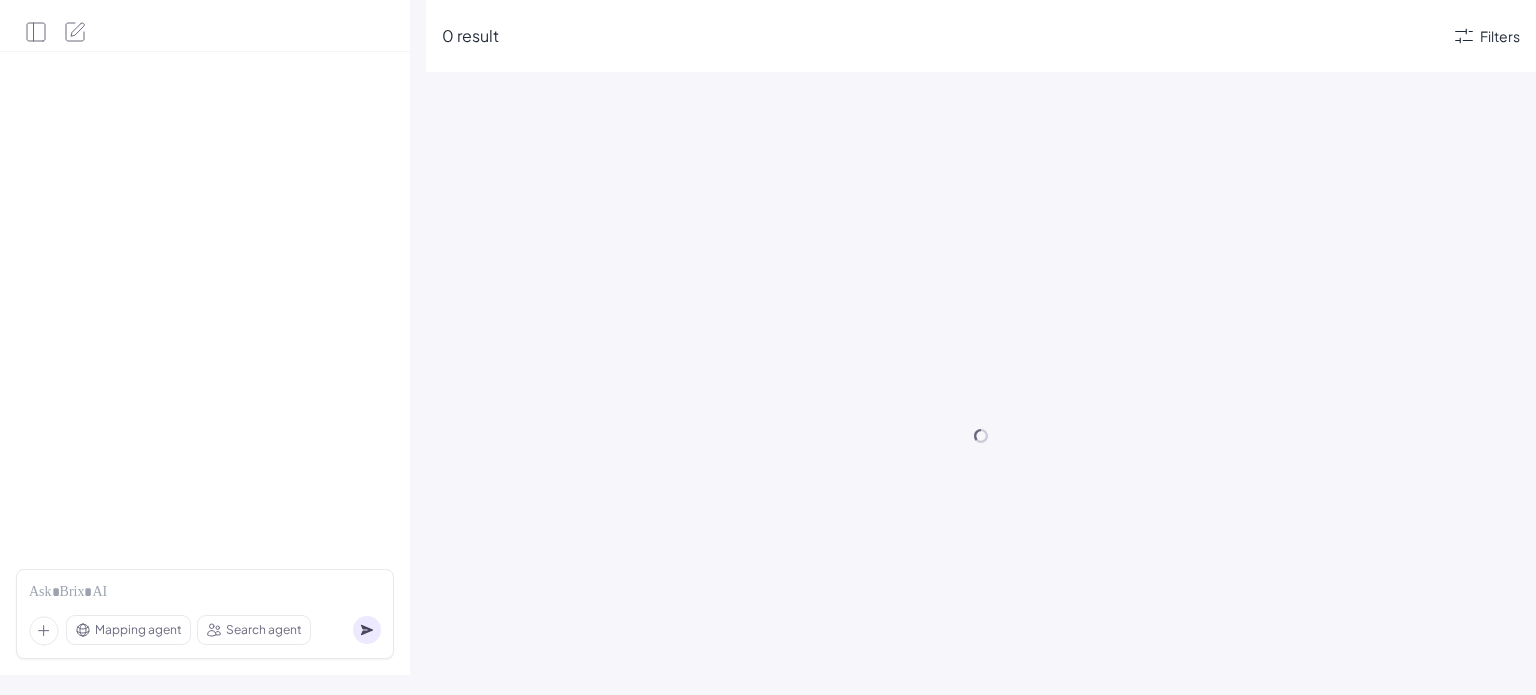 scroll, scrollTop: 0, scrollLeft: 0, axis: both 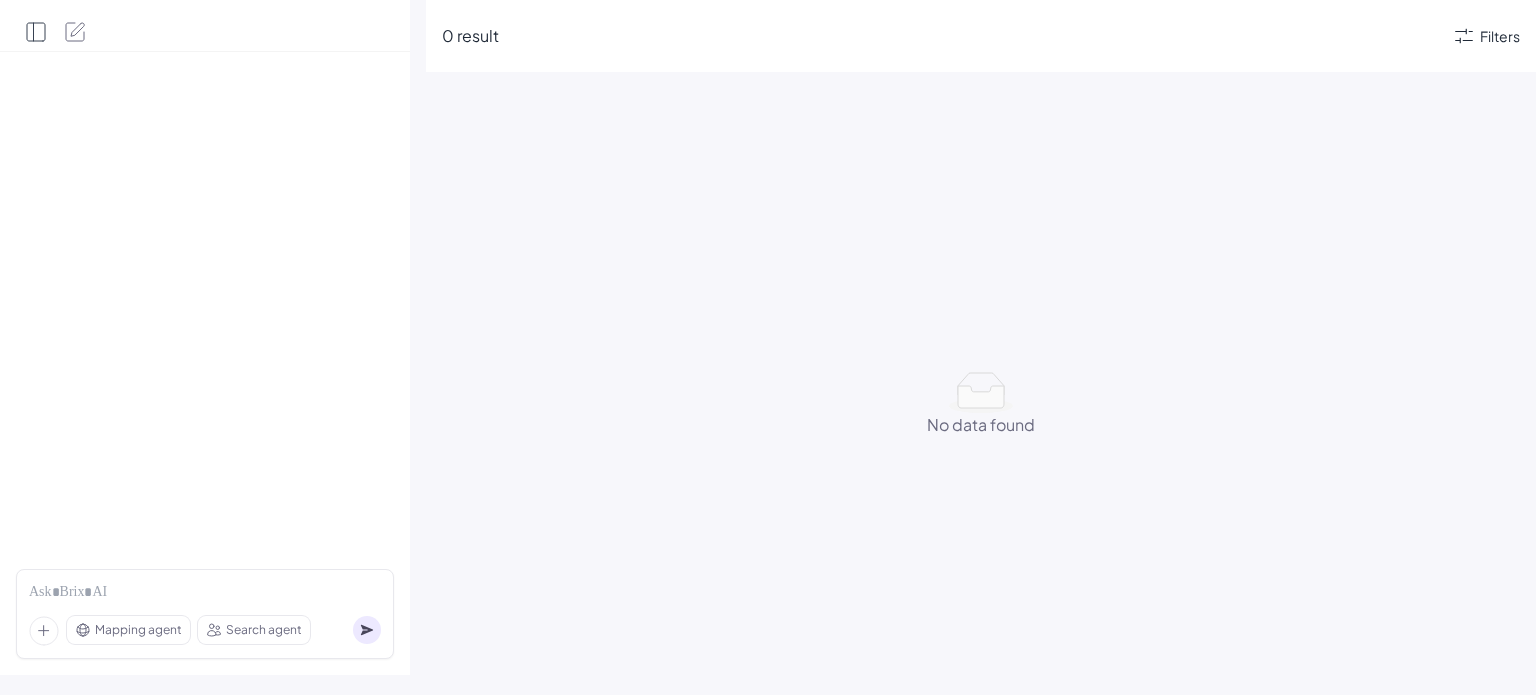 click 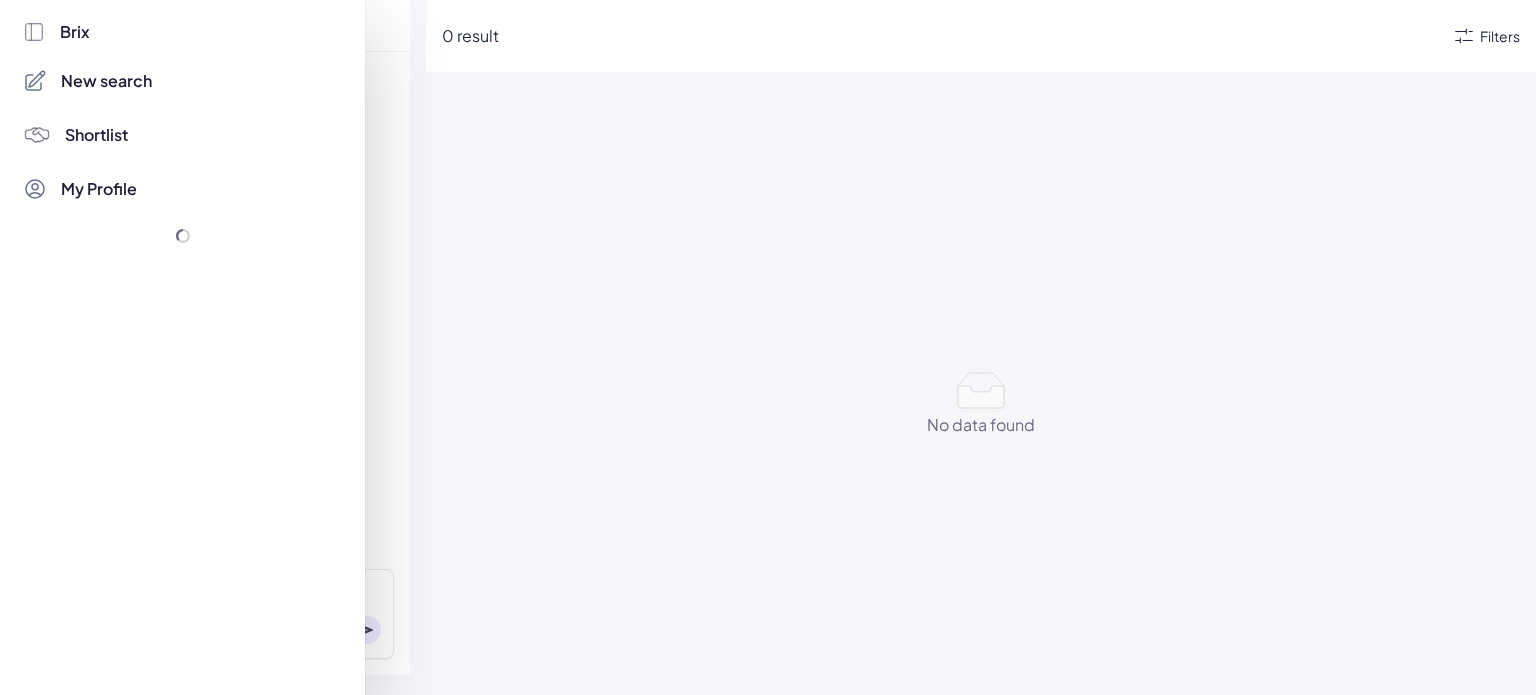 scroll, scrollTop: 952, scrollLeft: 0, axis: vertical 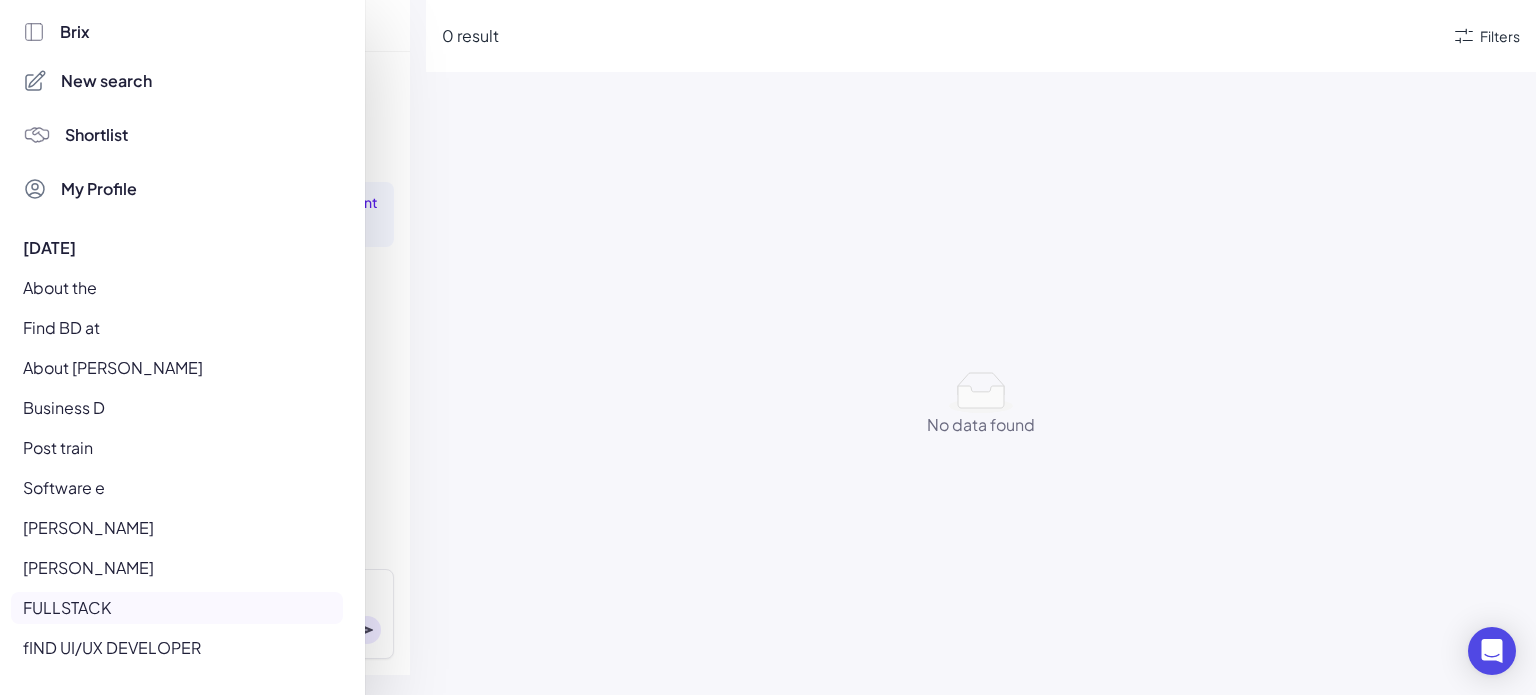 click on "New search" at bounding box center (106, 81) 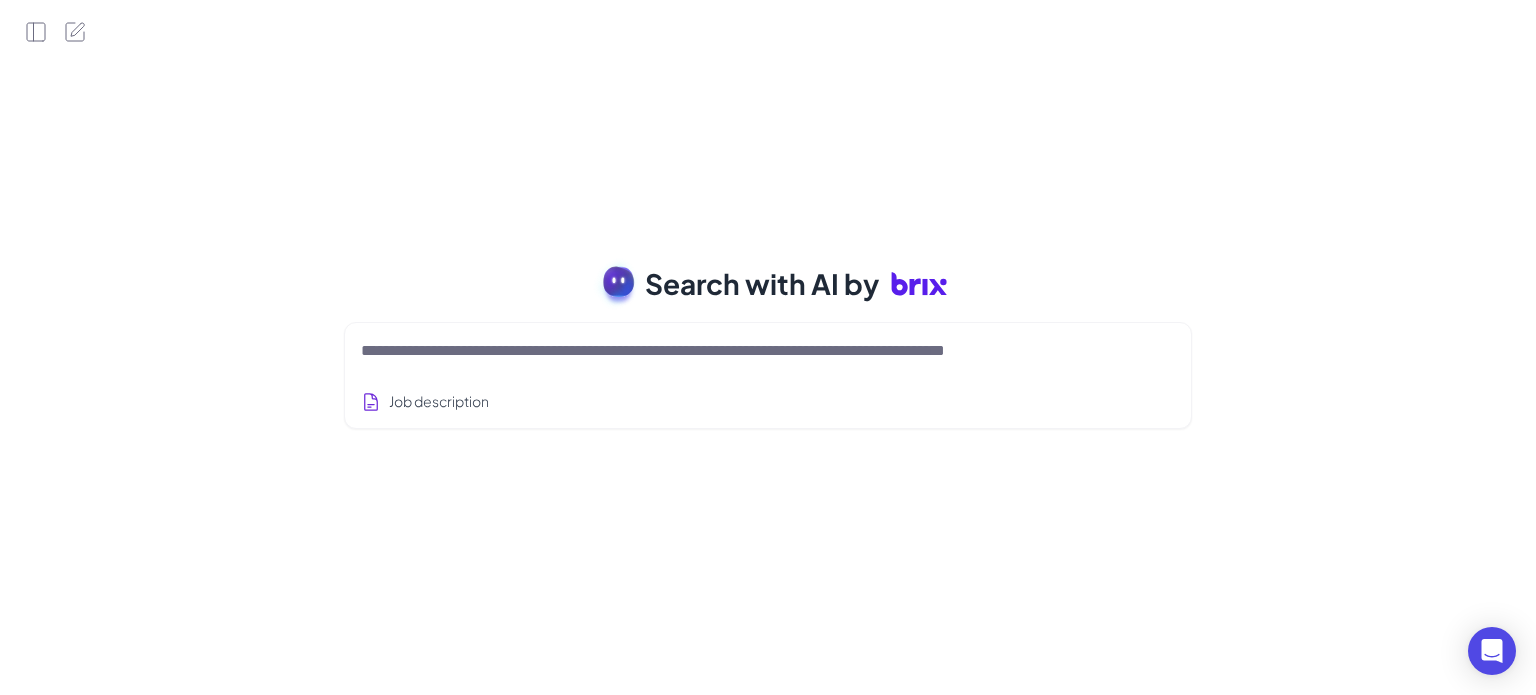 click at bounding box center [744, 351] 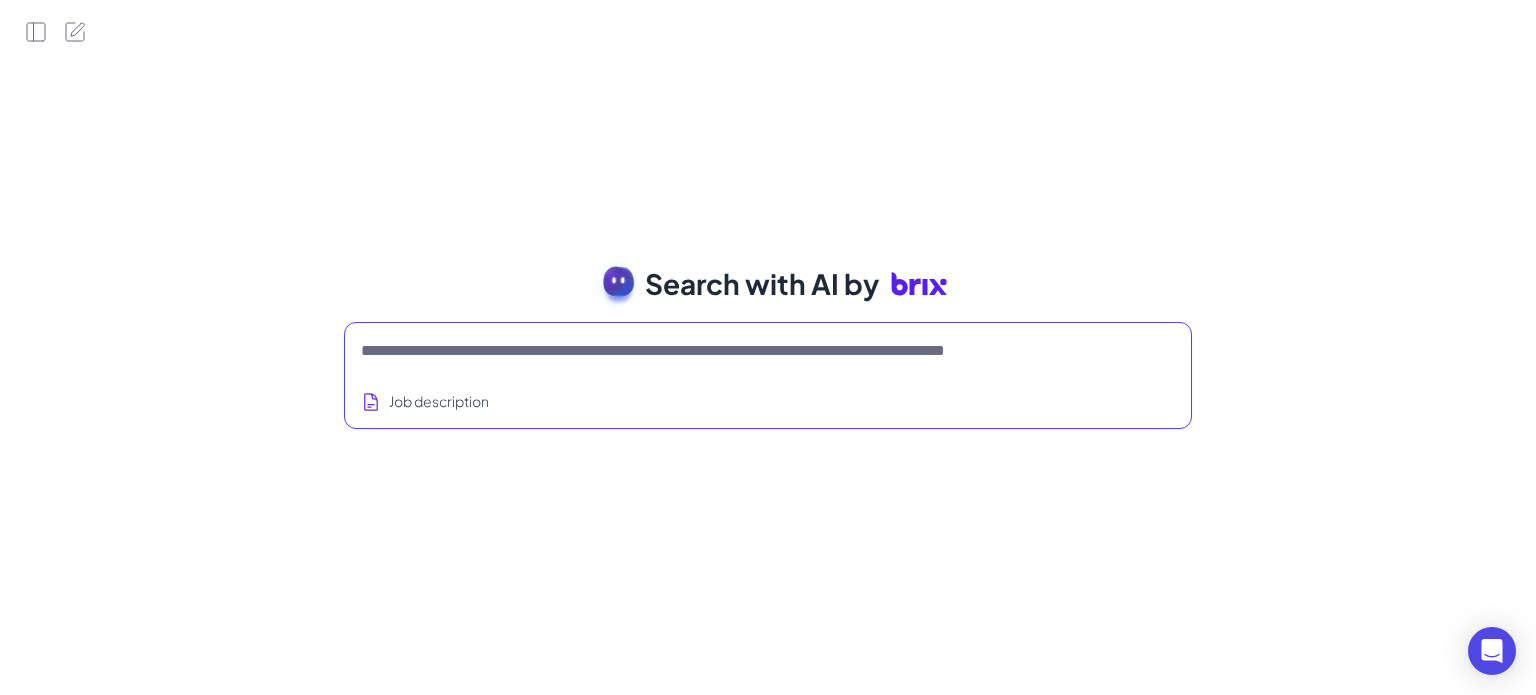 paste on "**********" 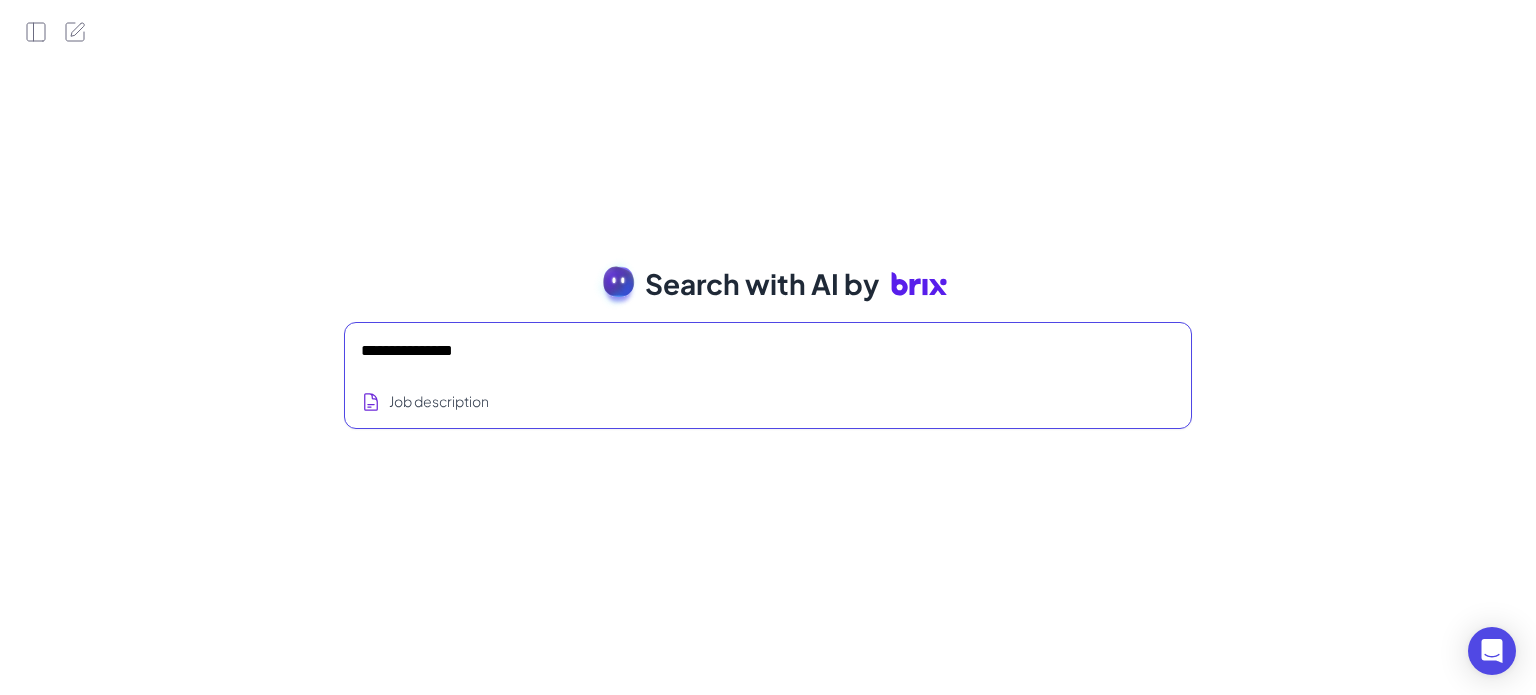 scroll, scrollTop: 2509, scrollLeft: 0, axis: vertical 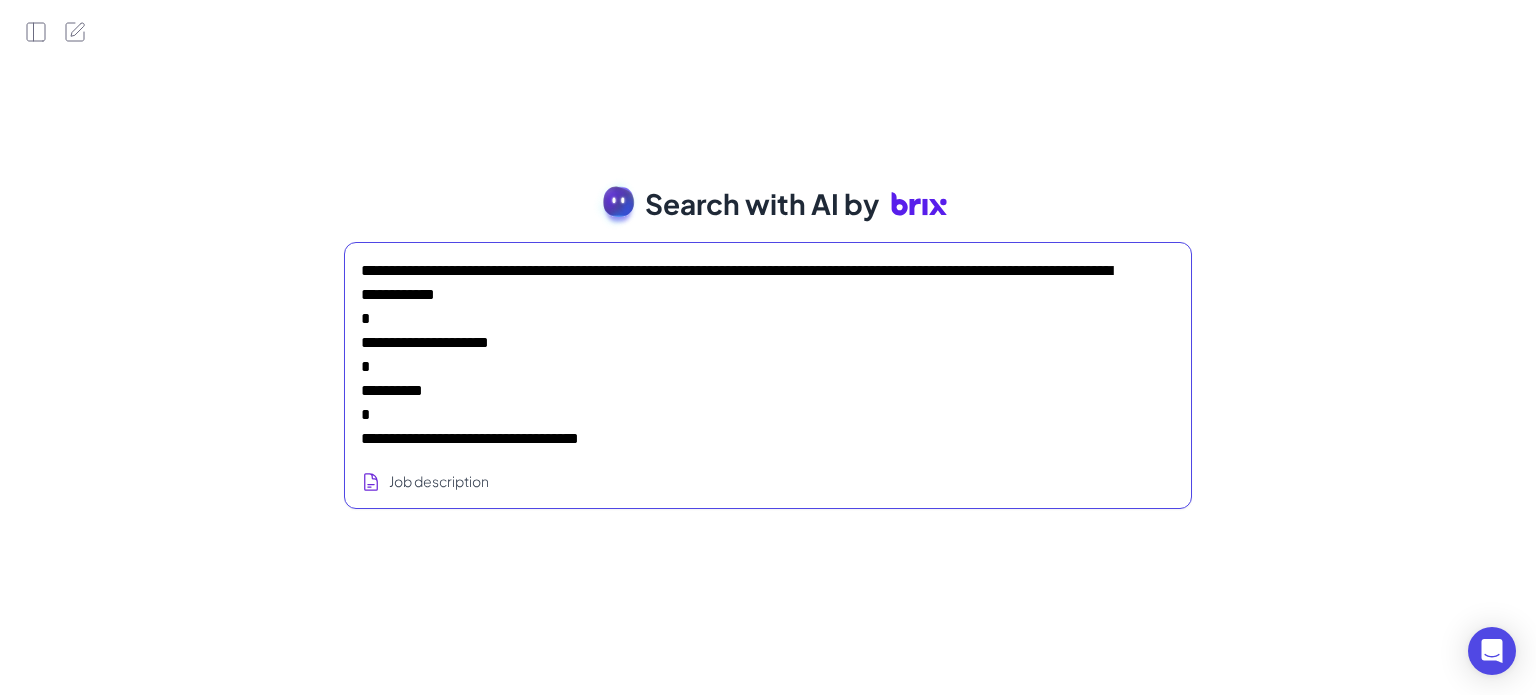 type on "**********" 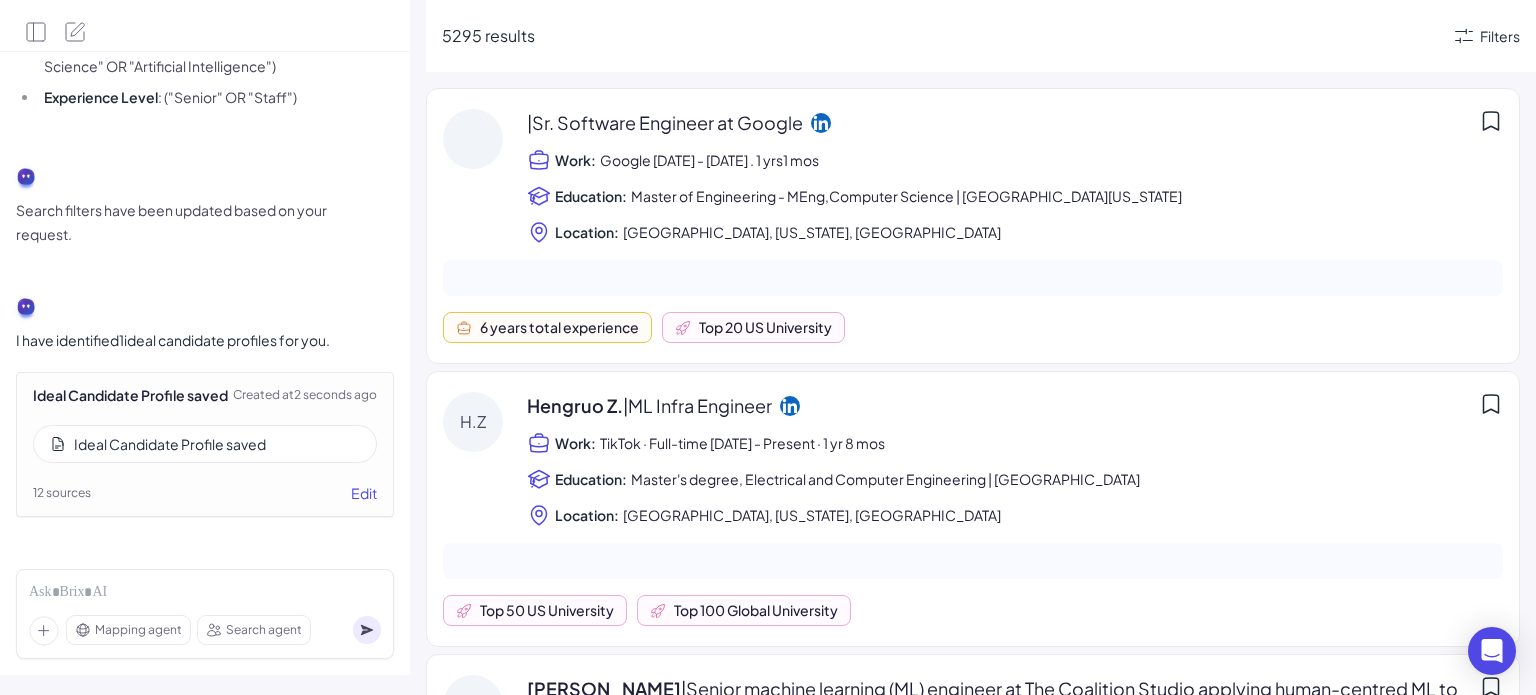 scroll, scrollTop: 3584, scrollLeft: 0, axis: vertical 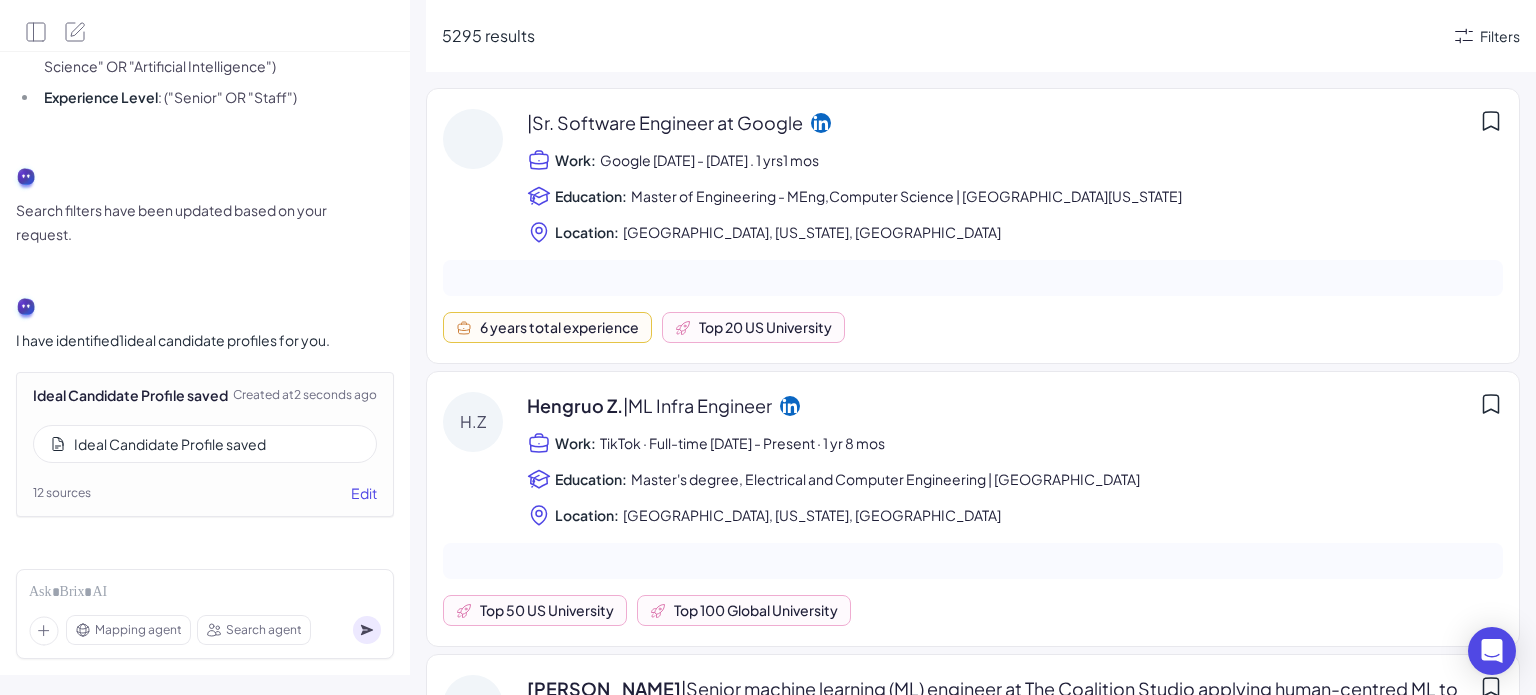 click 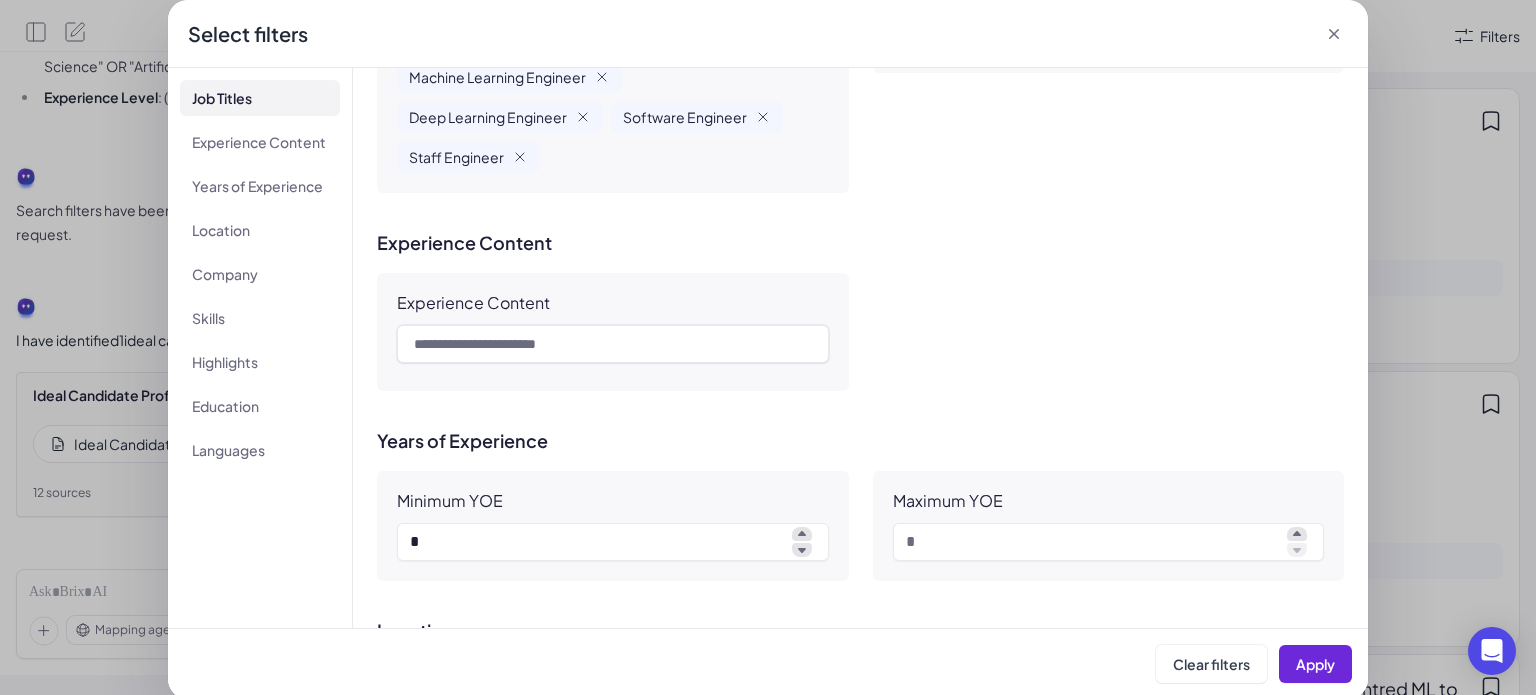 scroll, scrollTop: 200, scrollLeft: 0, axis: vertical 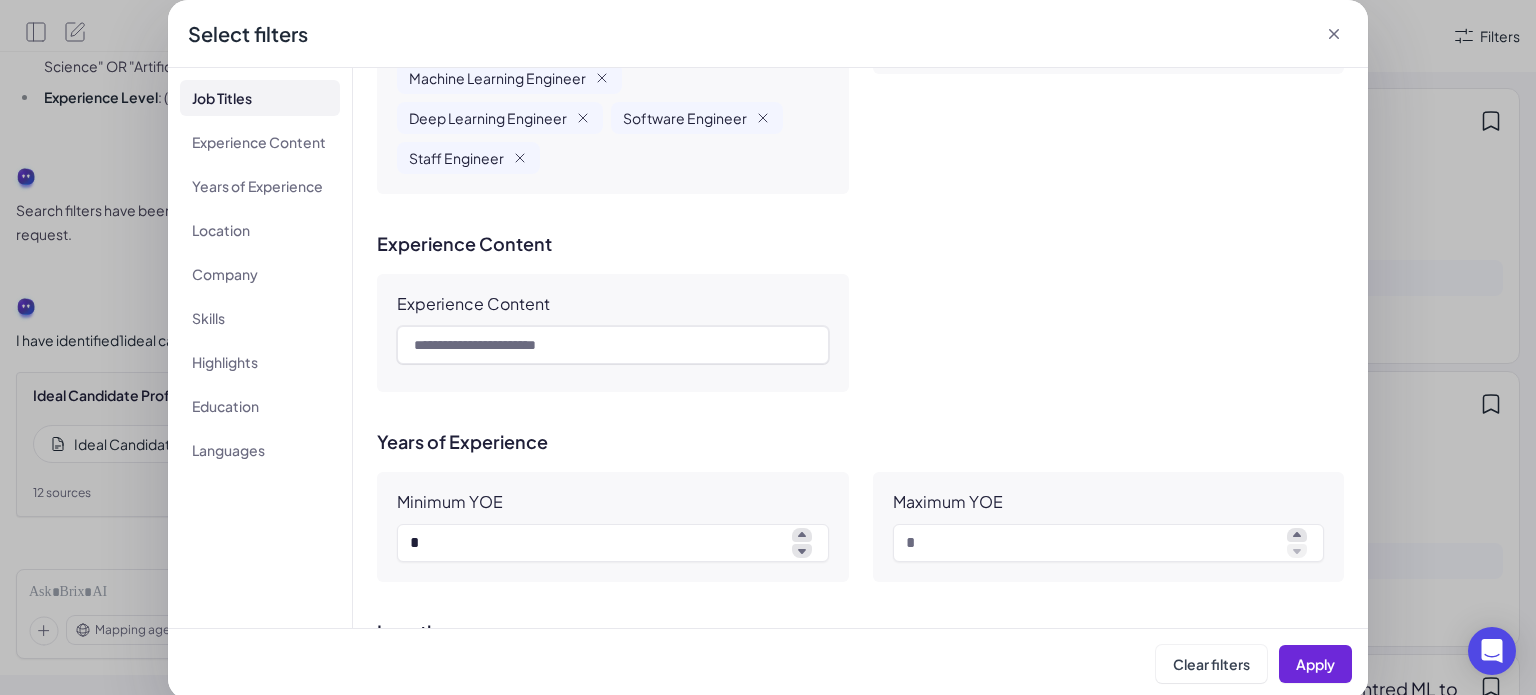 click 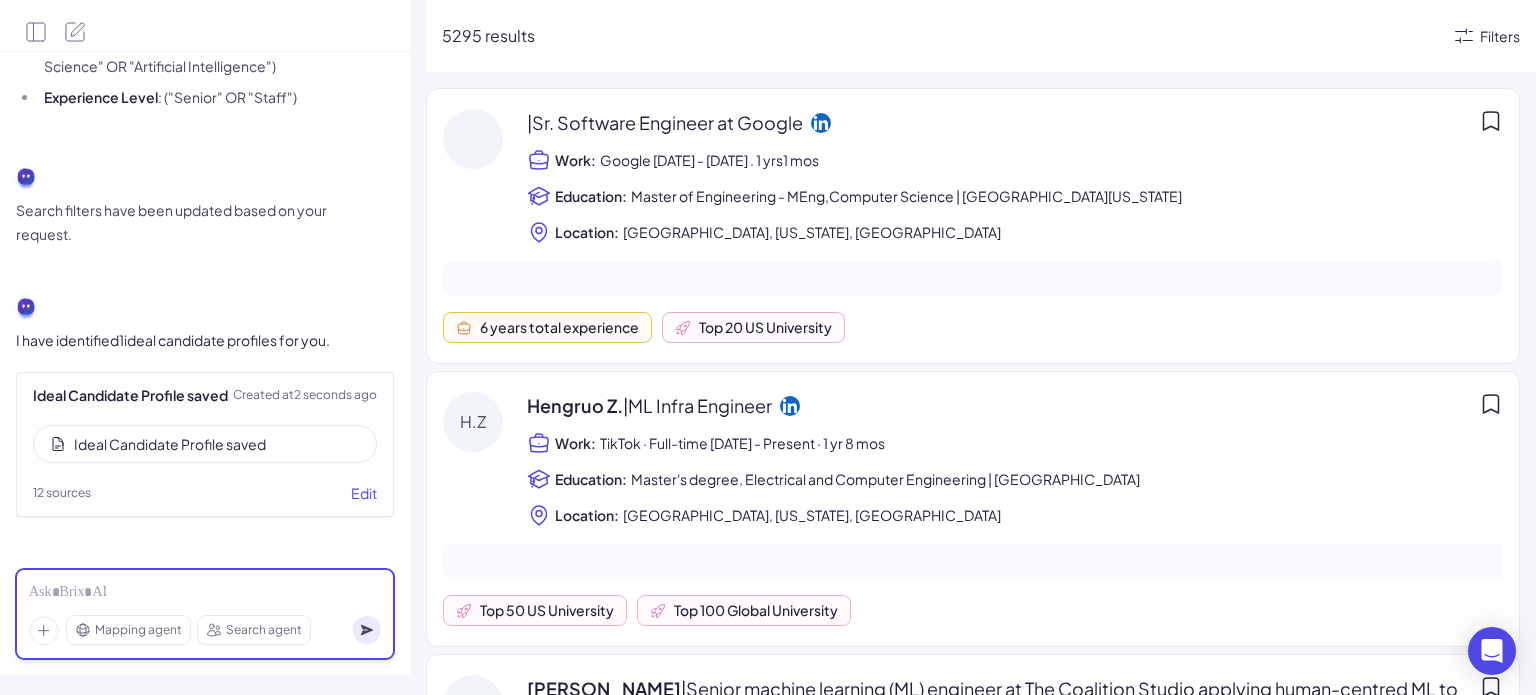click at bounding box center [205, 593] 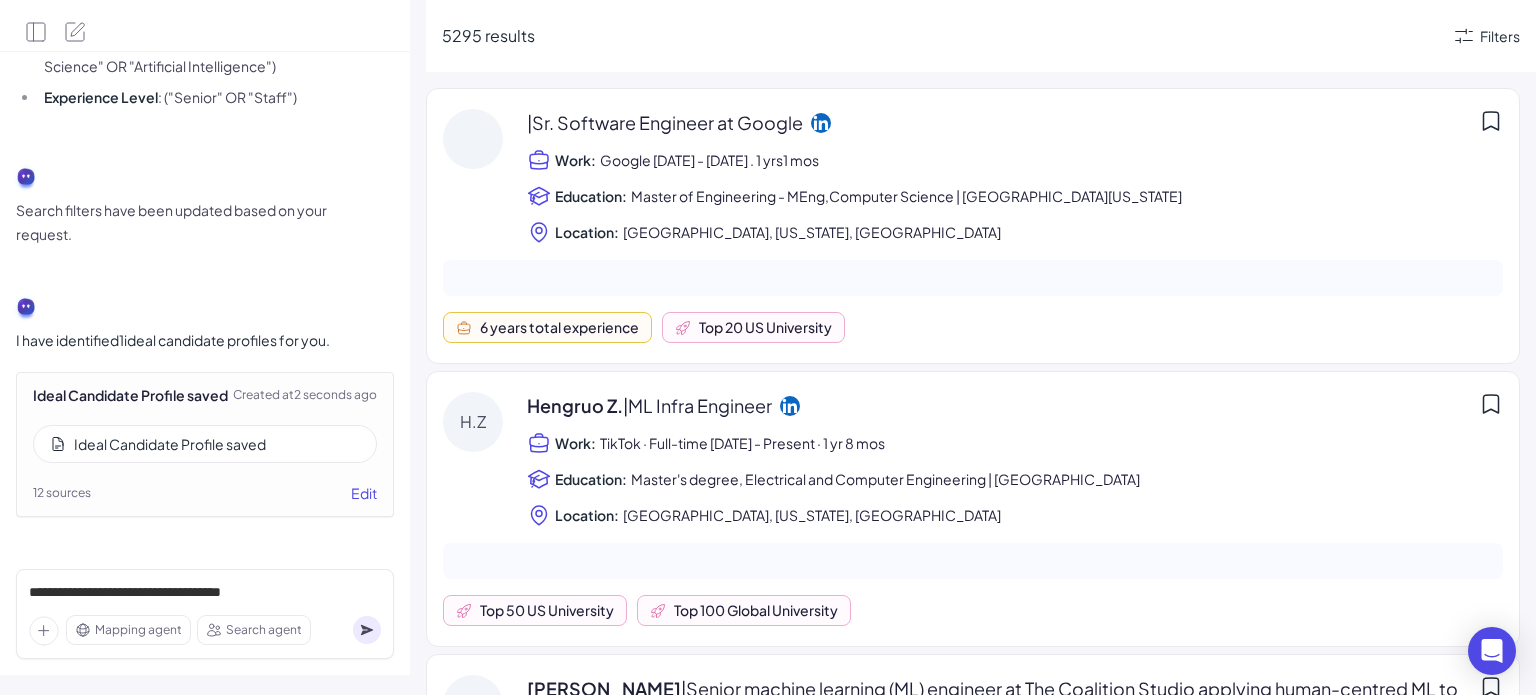 click 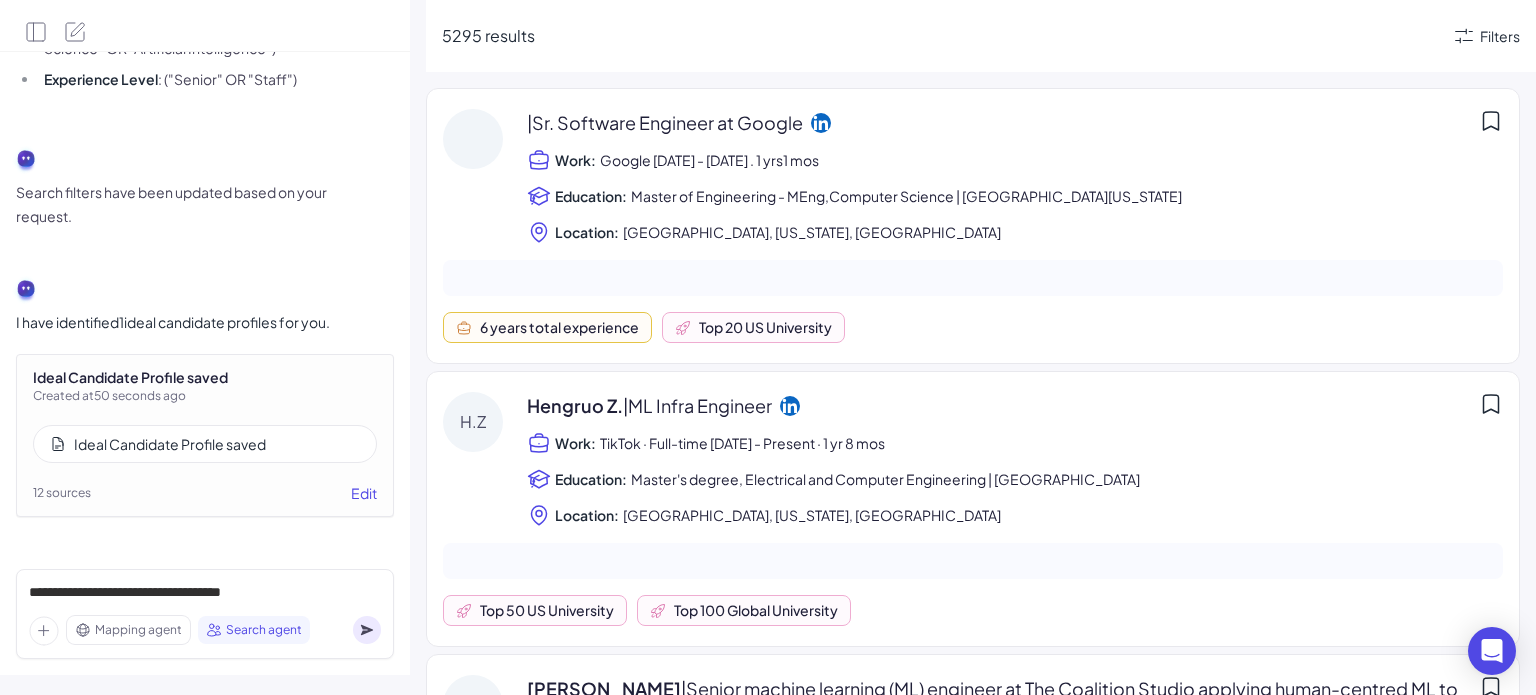 click 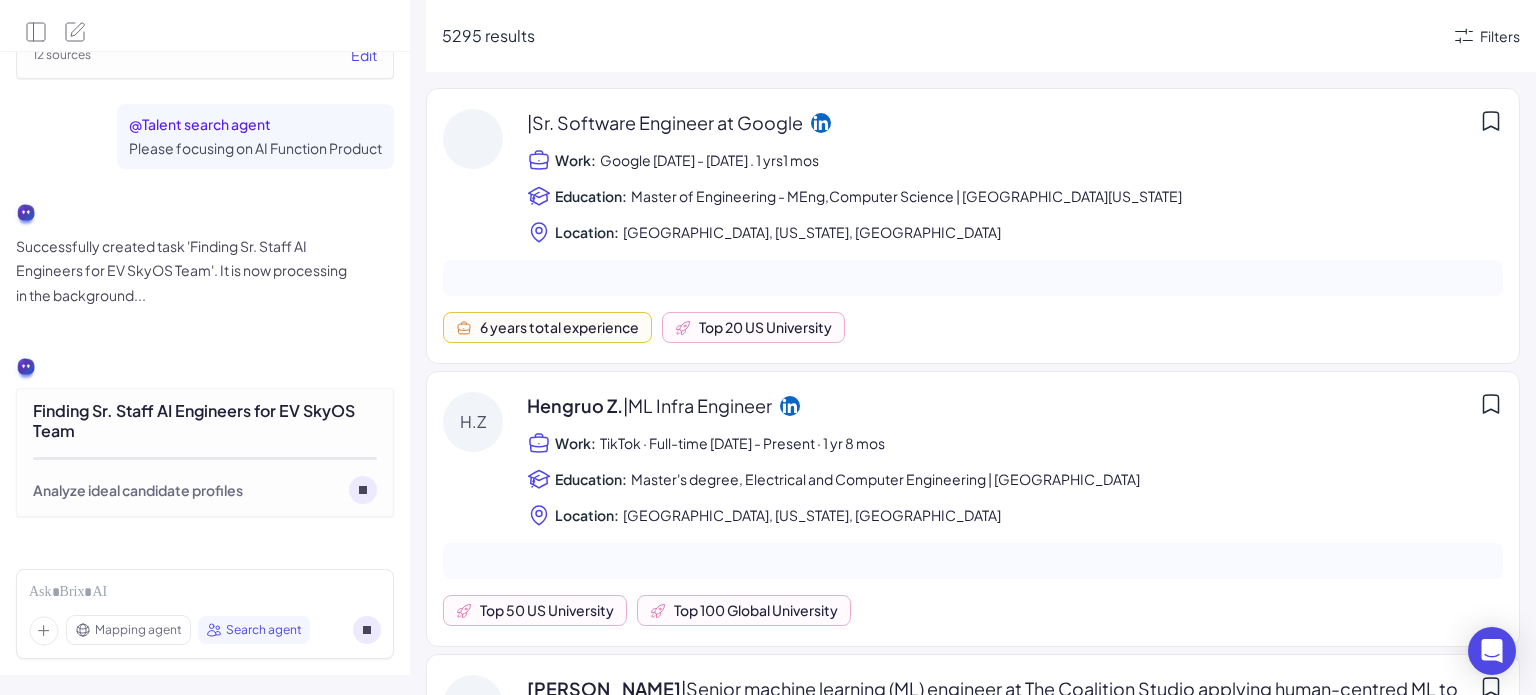 scroll, scrollTop: 4023, scrollLeft: 0, axis: vertical 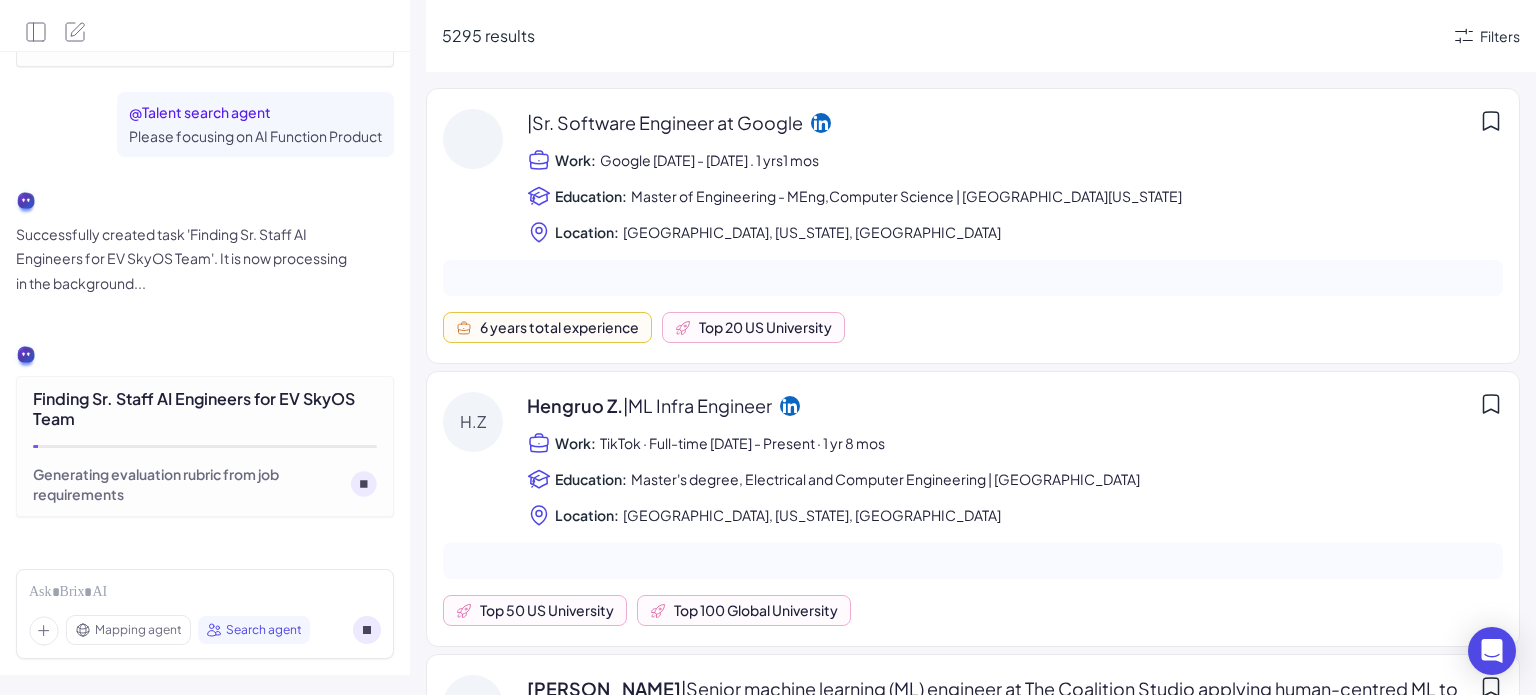 click 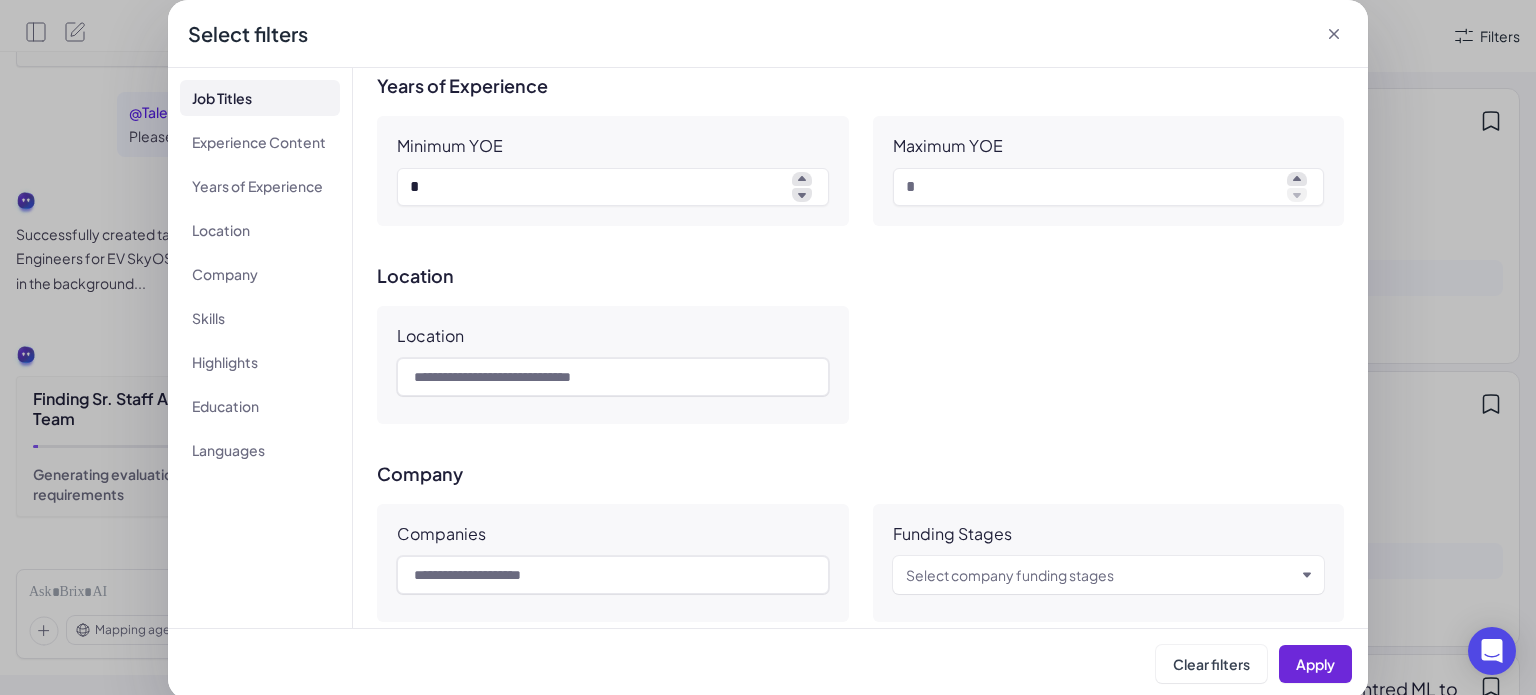 scroll, scrollTop: 500, scrollLeft: 0, axis: vertical 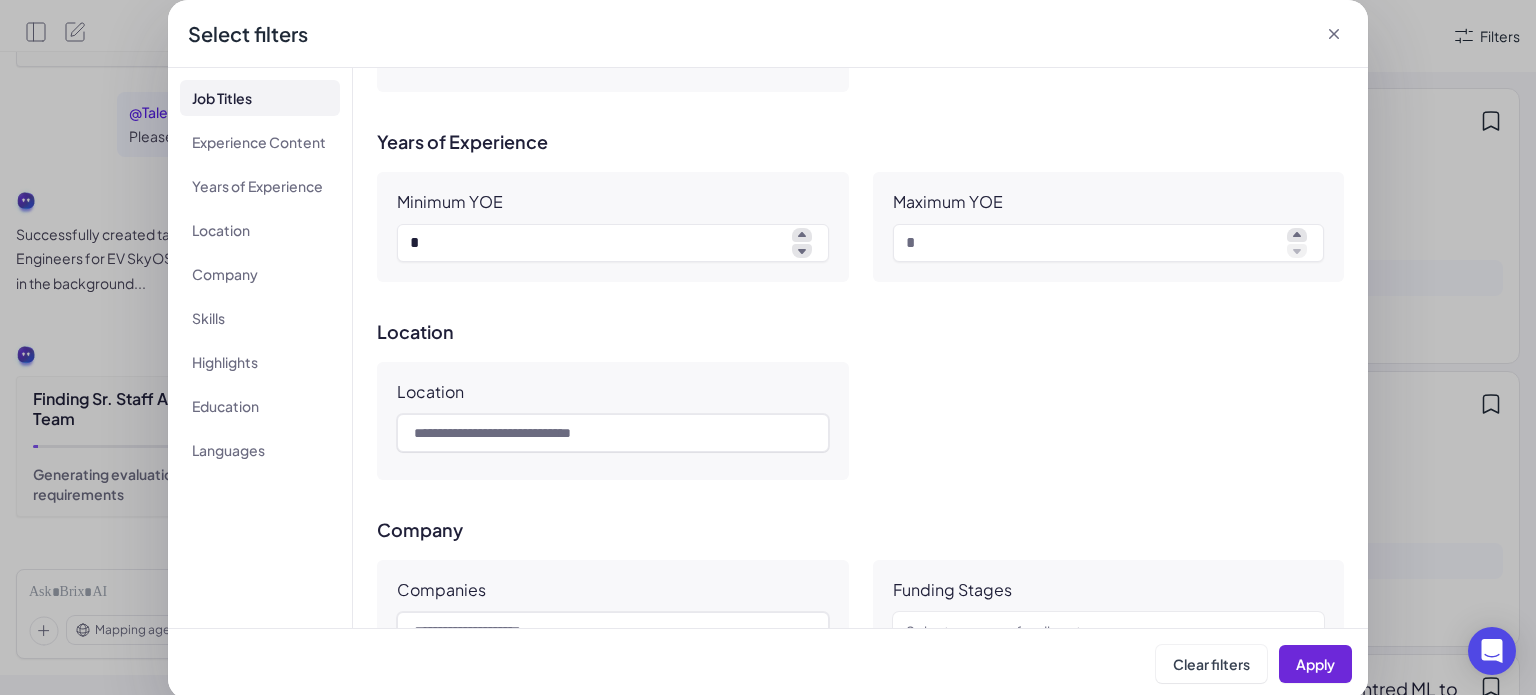 click 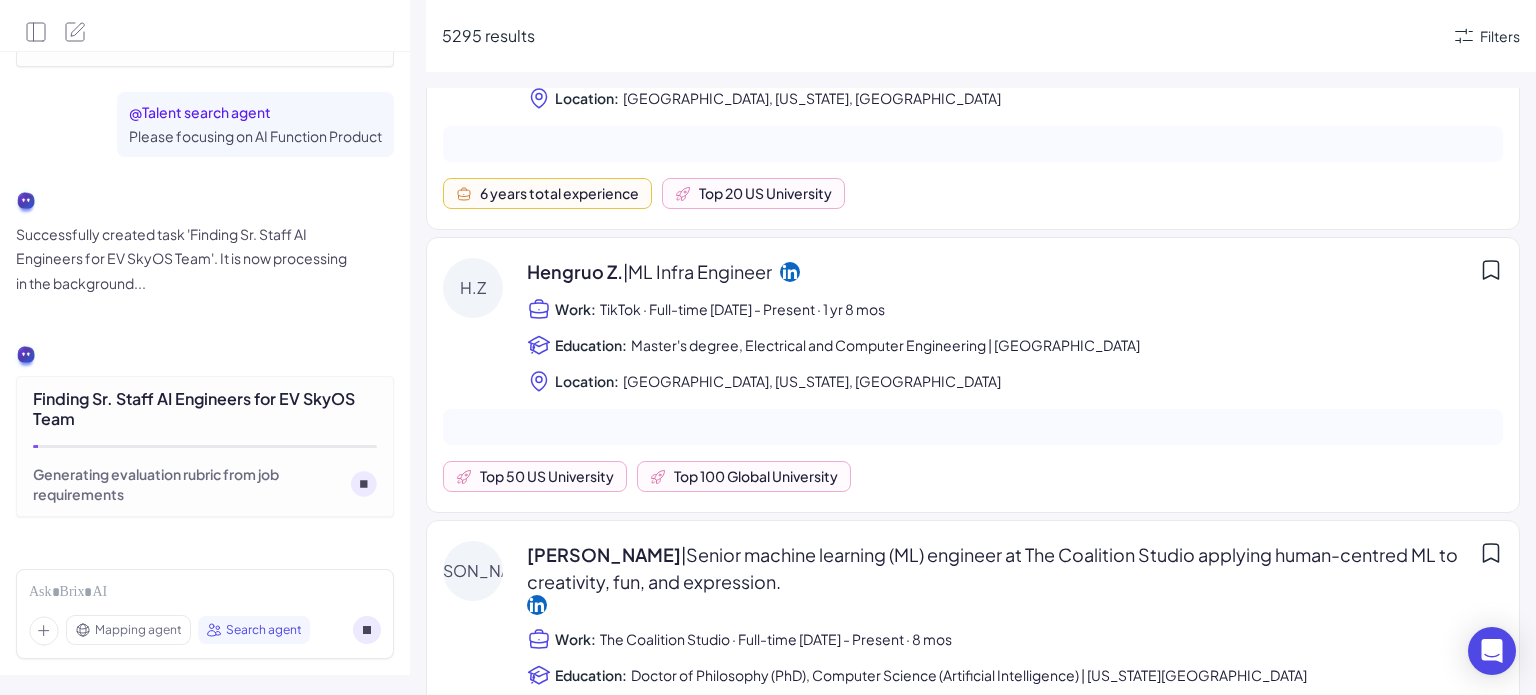 scroll, scrollTop: 0, scrollLeft: 0, axis: both 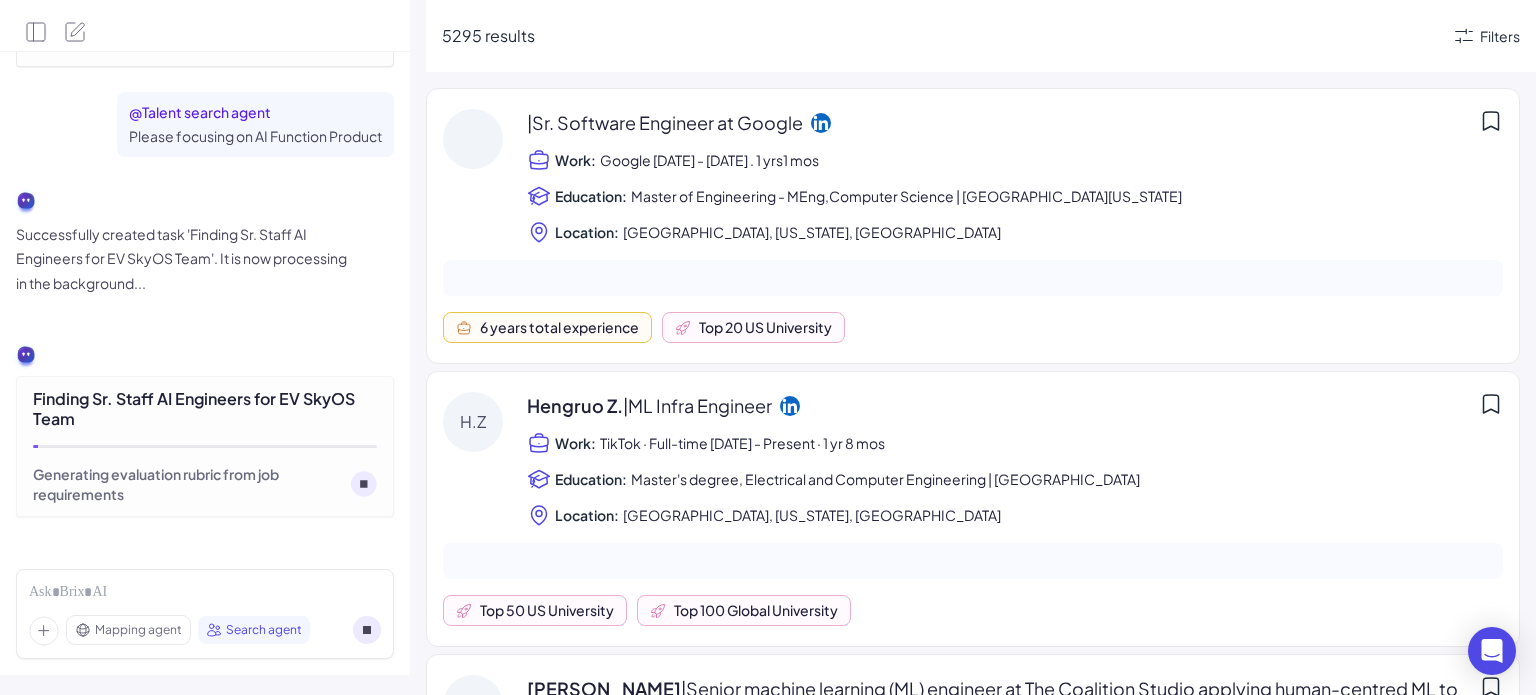 click 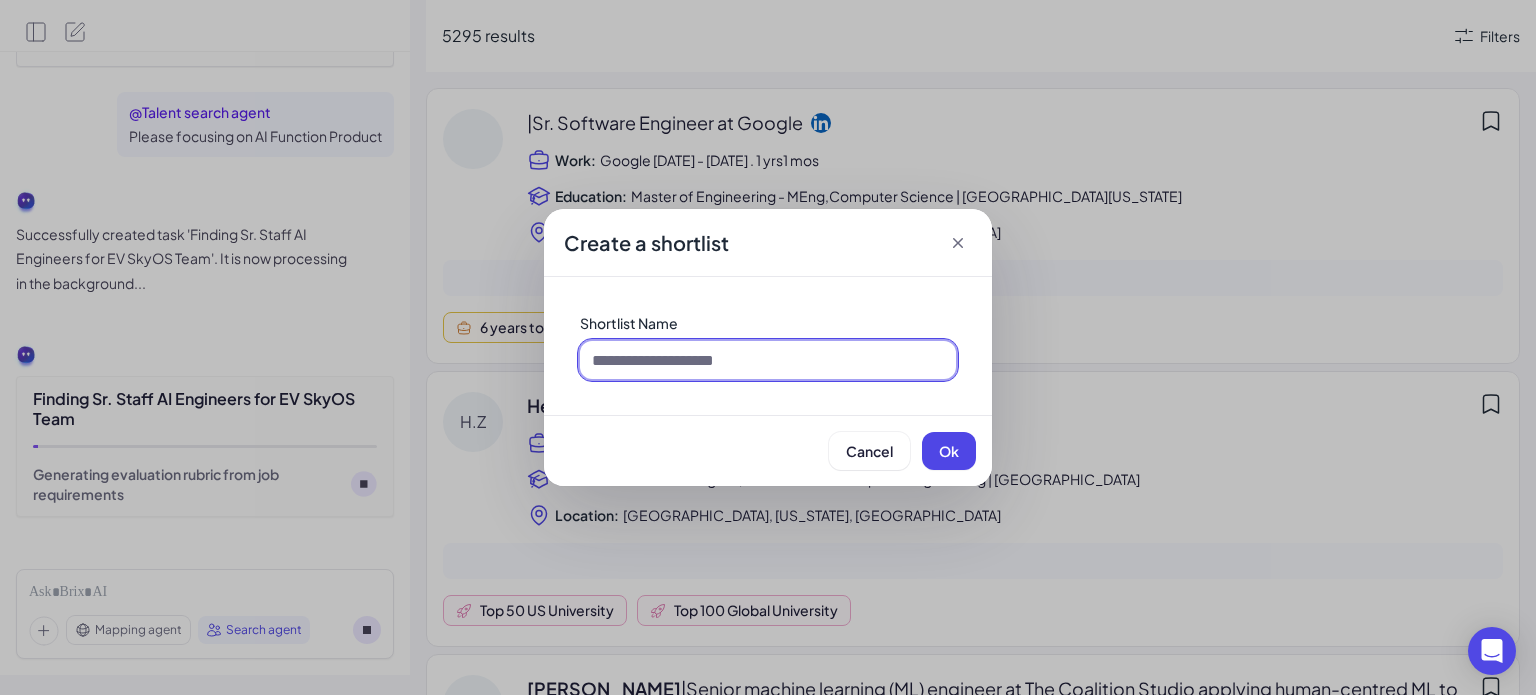 click at bounding box center (768, 360) 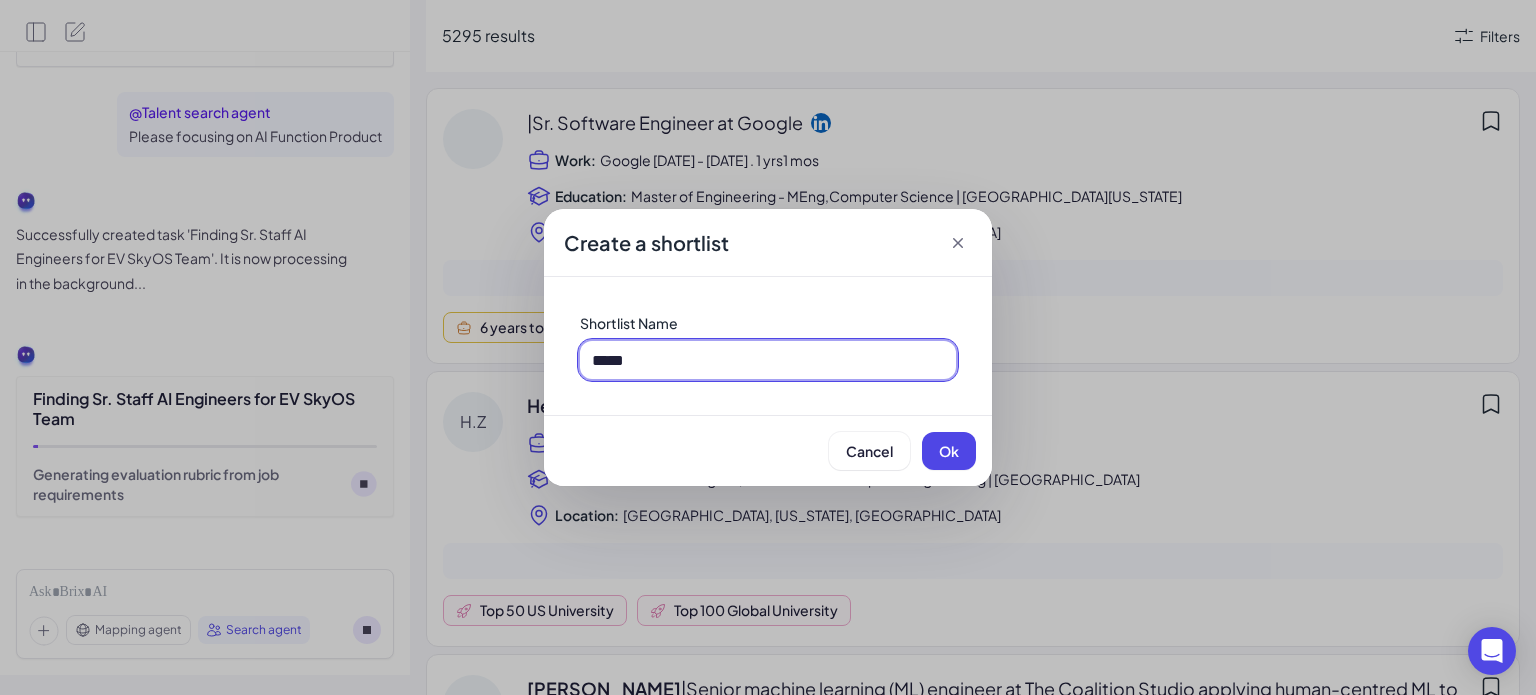 type on "*****" 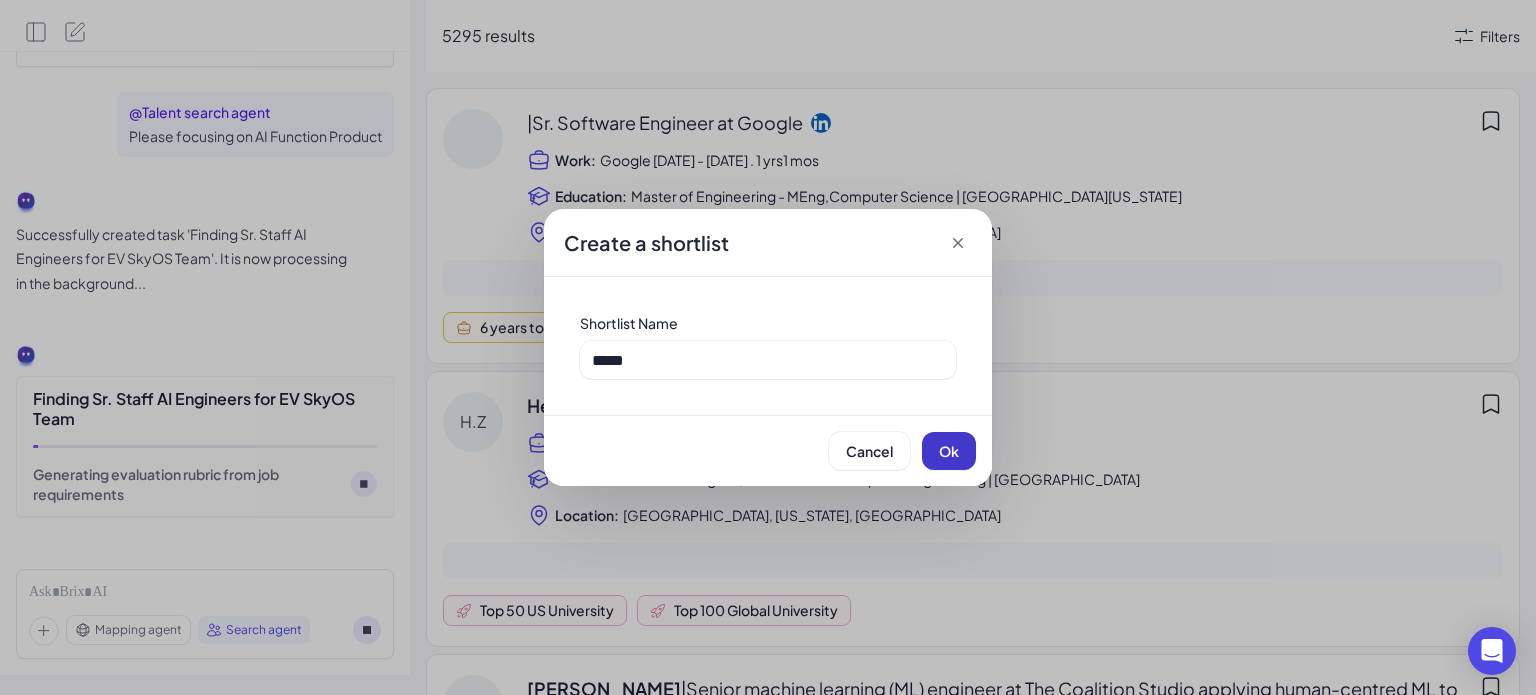 click on "Ok" at bounding box center [949, 451] 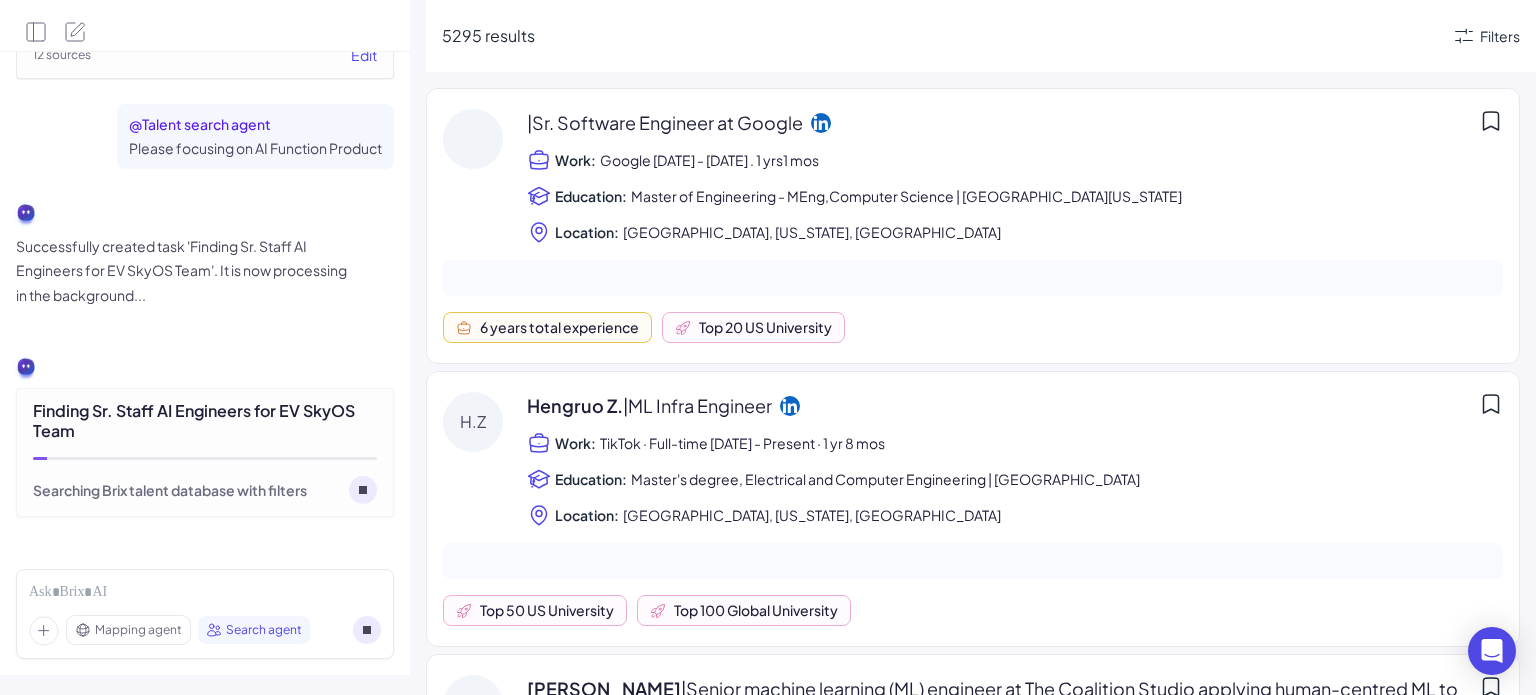 scroll, scrollTop: 4023, scrollLeft: 0, axis: vertical 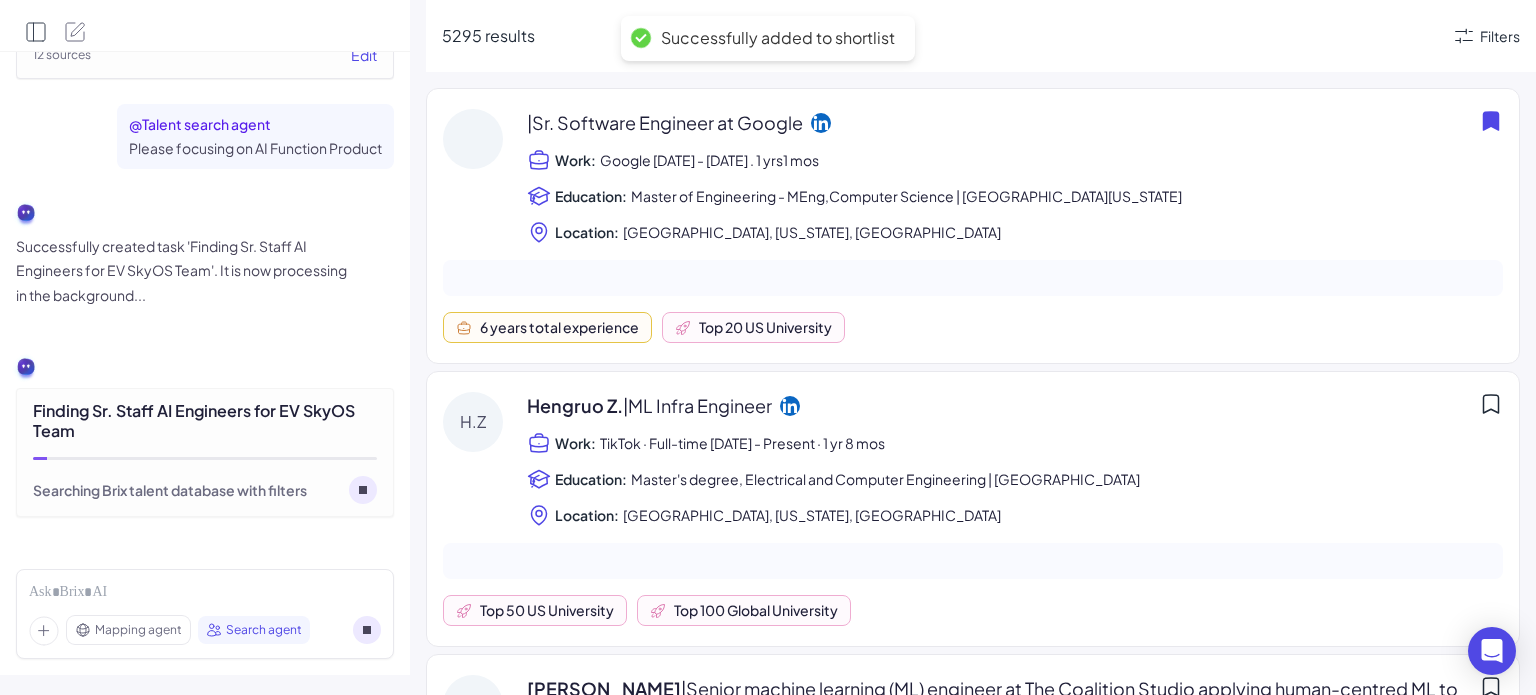 click 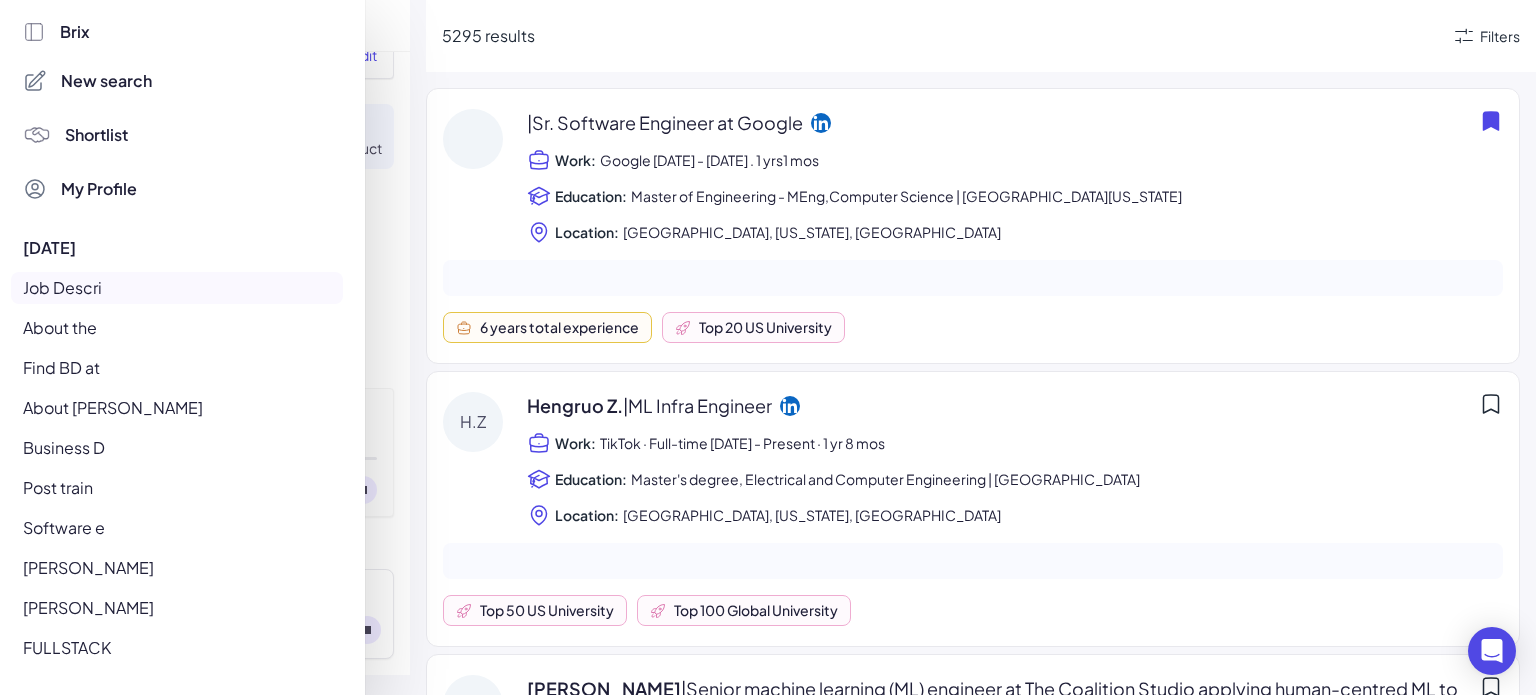 click on "Shortlist" at bounding box center [96, 135] 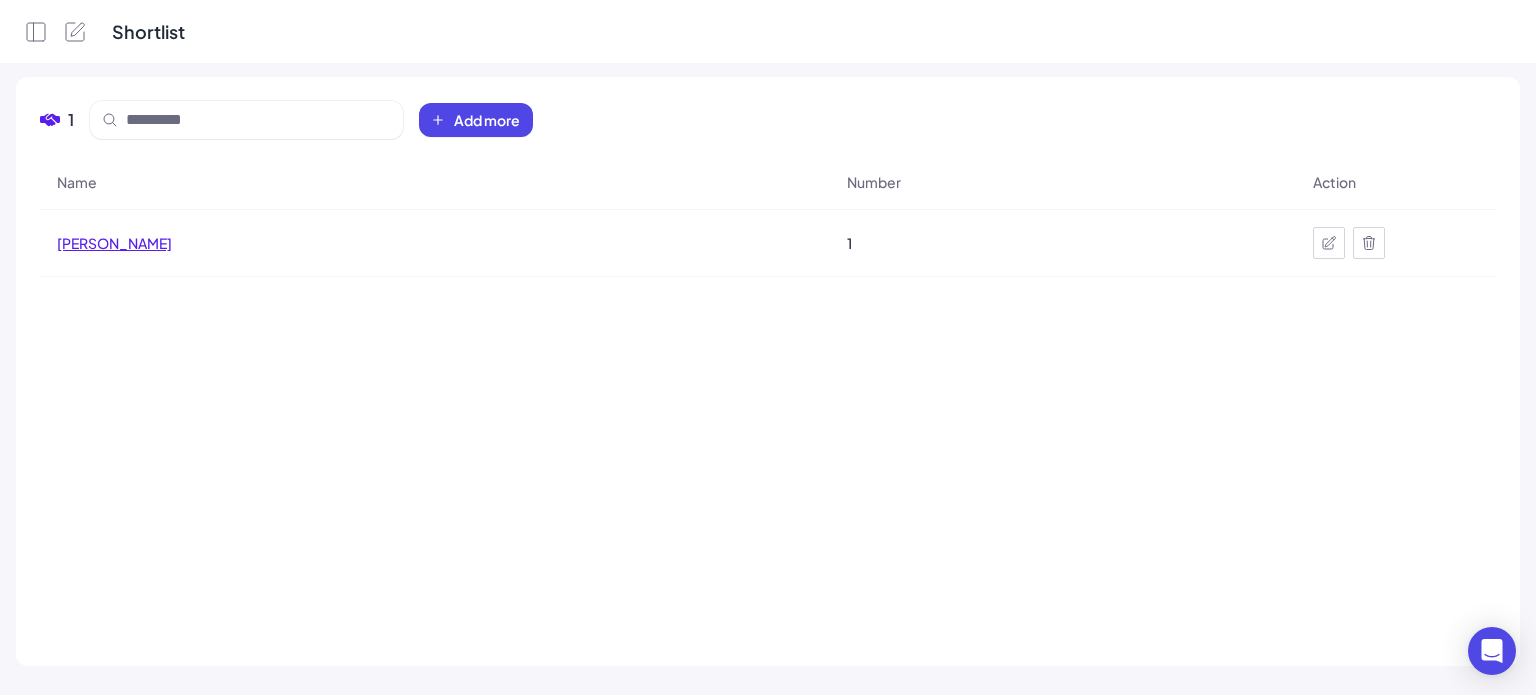 click on "[PERSON_NAME]" at bounding box center [114, 243] 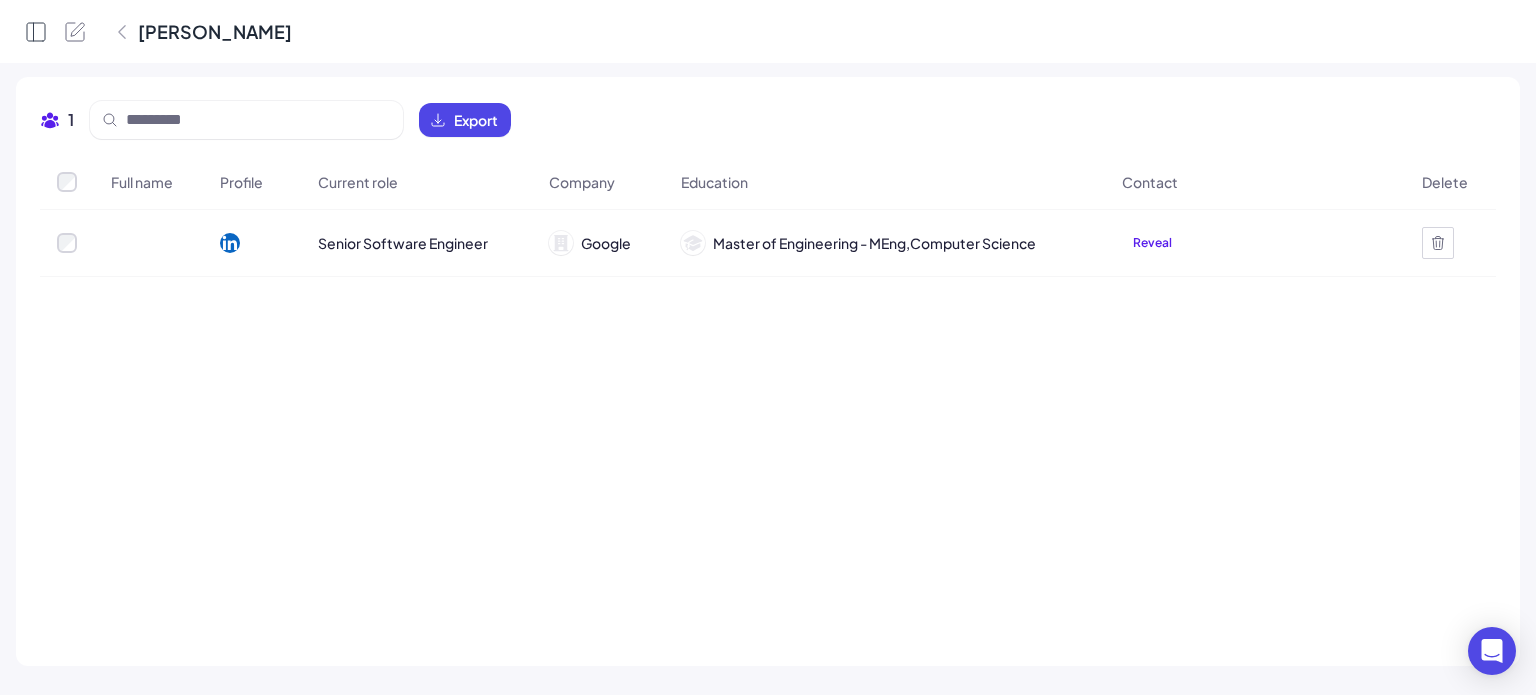 click 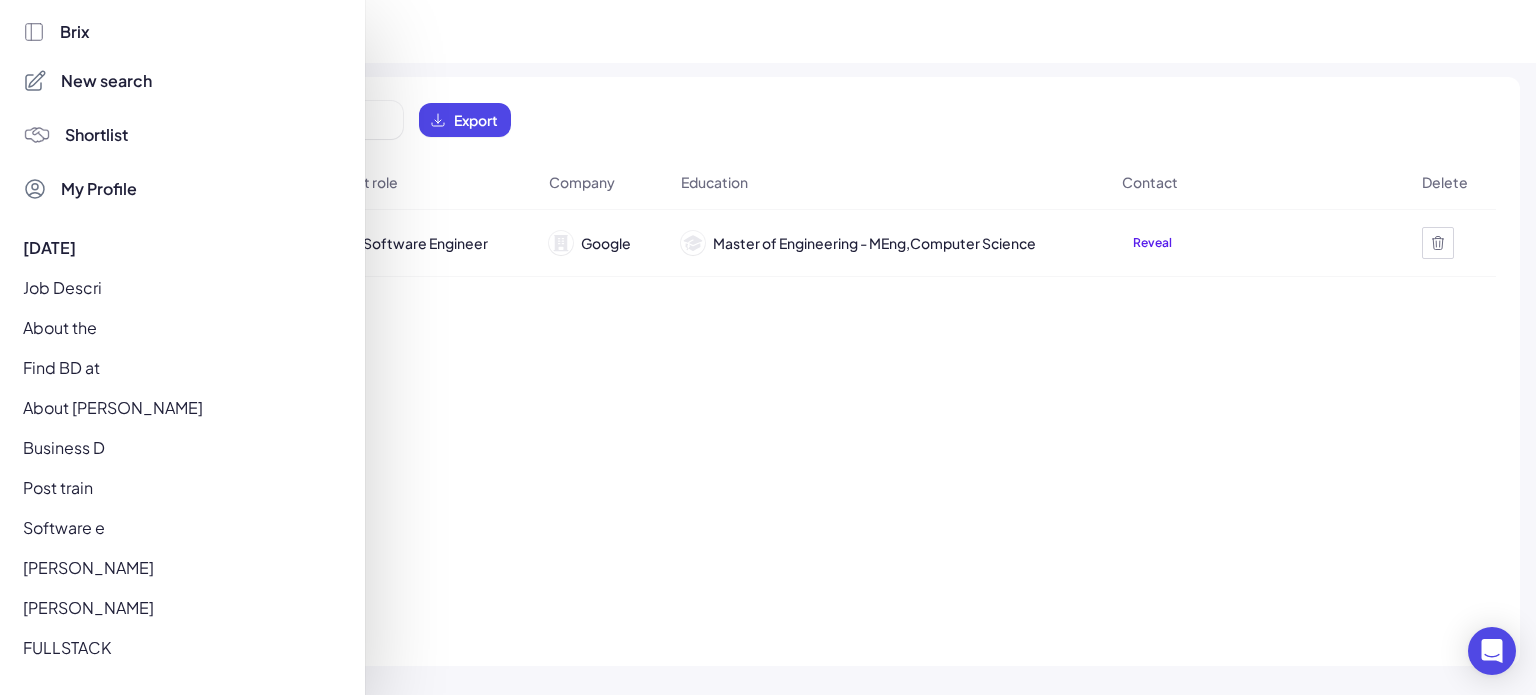 click on "Job Descri" at bounding box center (177, 288) 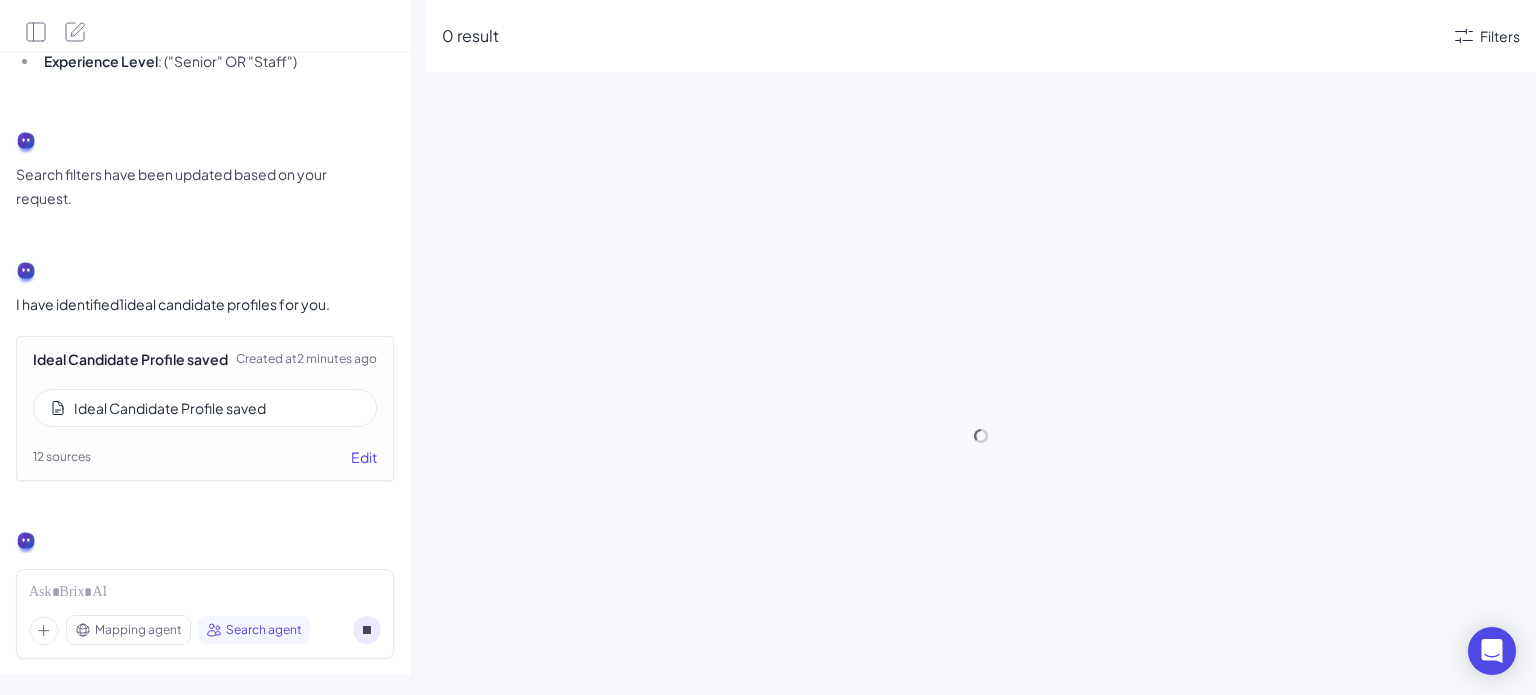 scroll, scrollTop: 4023, scrollLeft: 0, axis: vertical 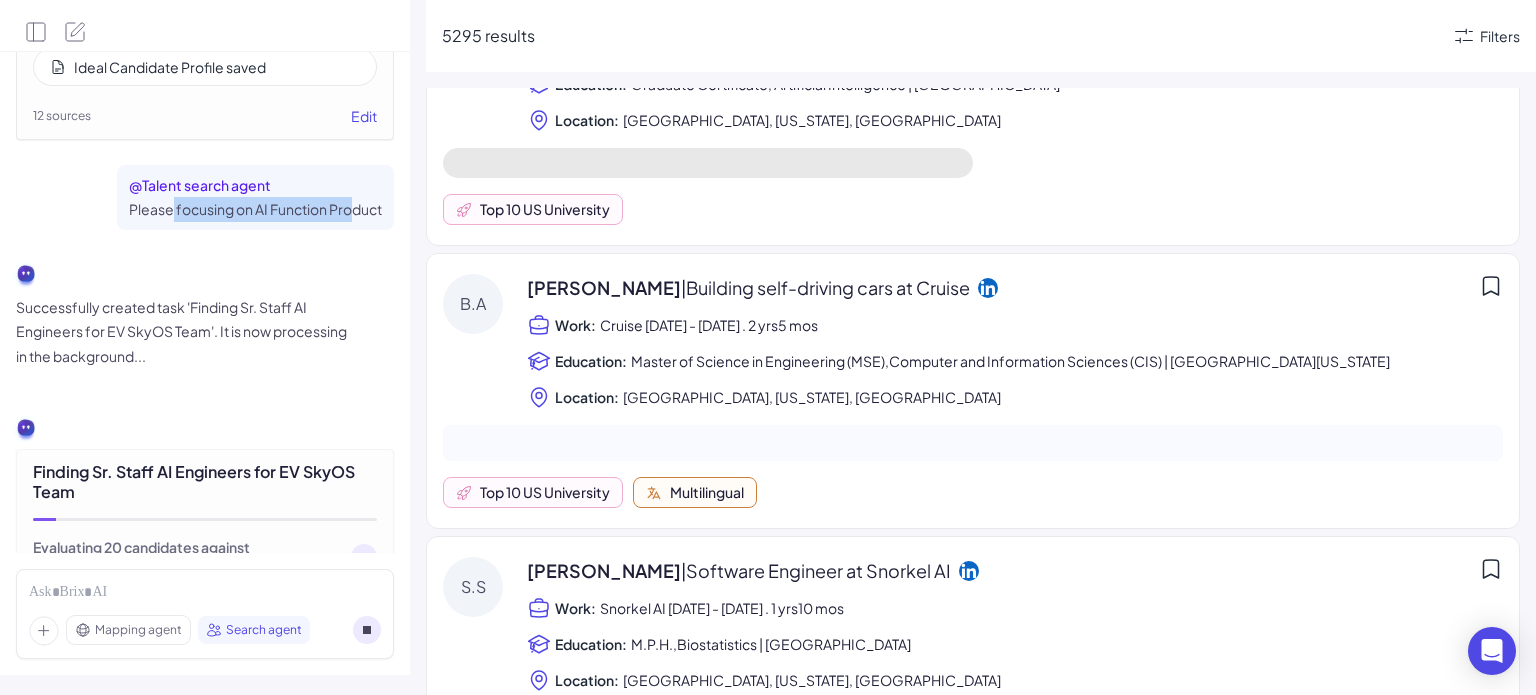drag, startPoint x: 155, startPoint y: 351, endPoint x: 336, endPoint y: 355, distance: 181.04419 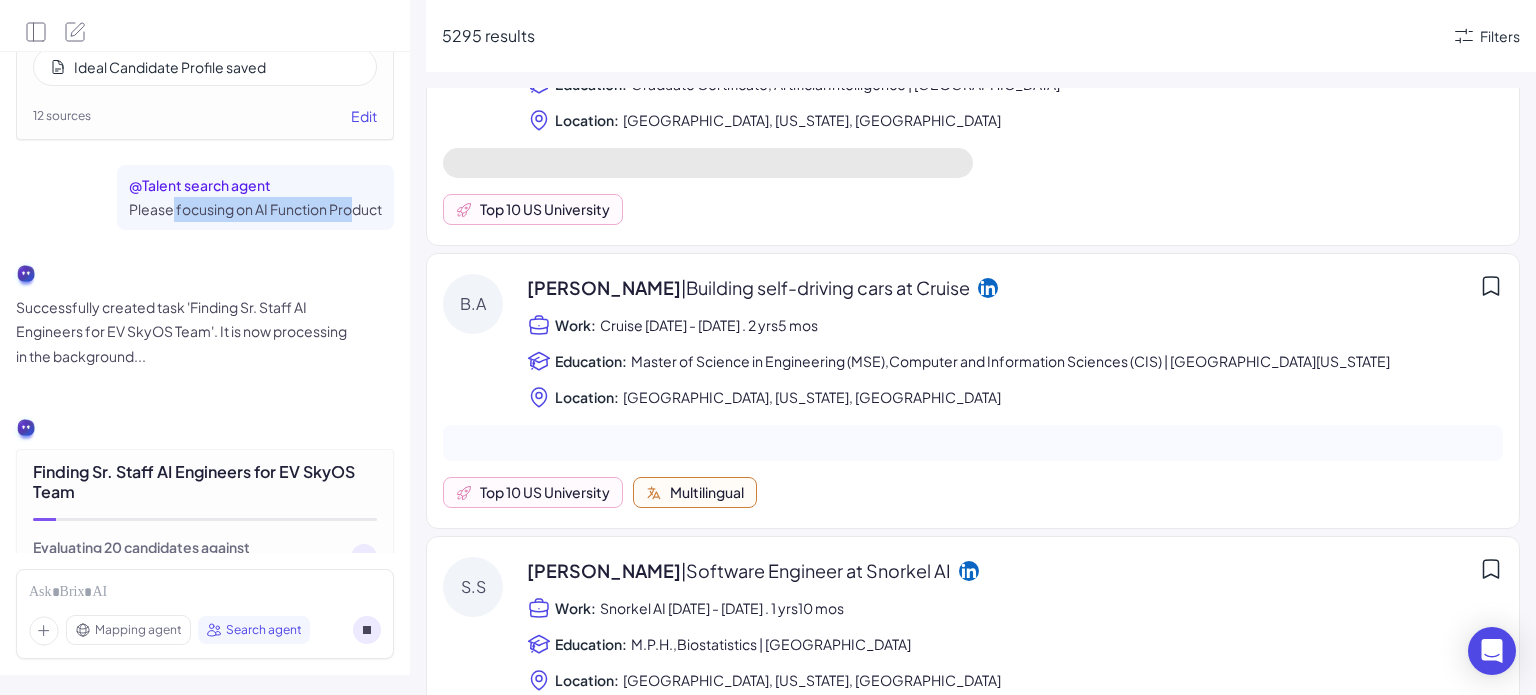 click on "Please focusing on AI Function Product" at bounding box center (255, 209) 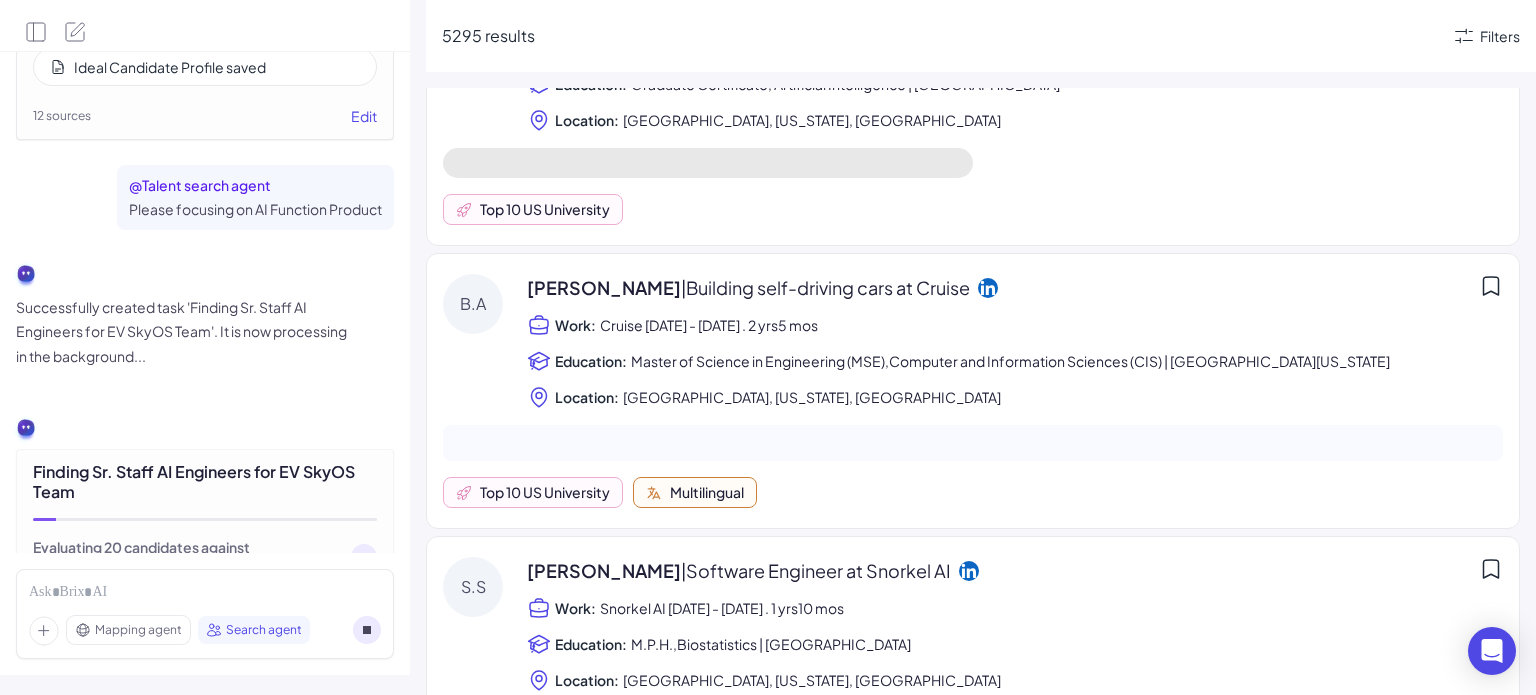 click on "@ T alent search agent Please focusing on AI Function Product" at bounding box center [255, 197] 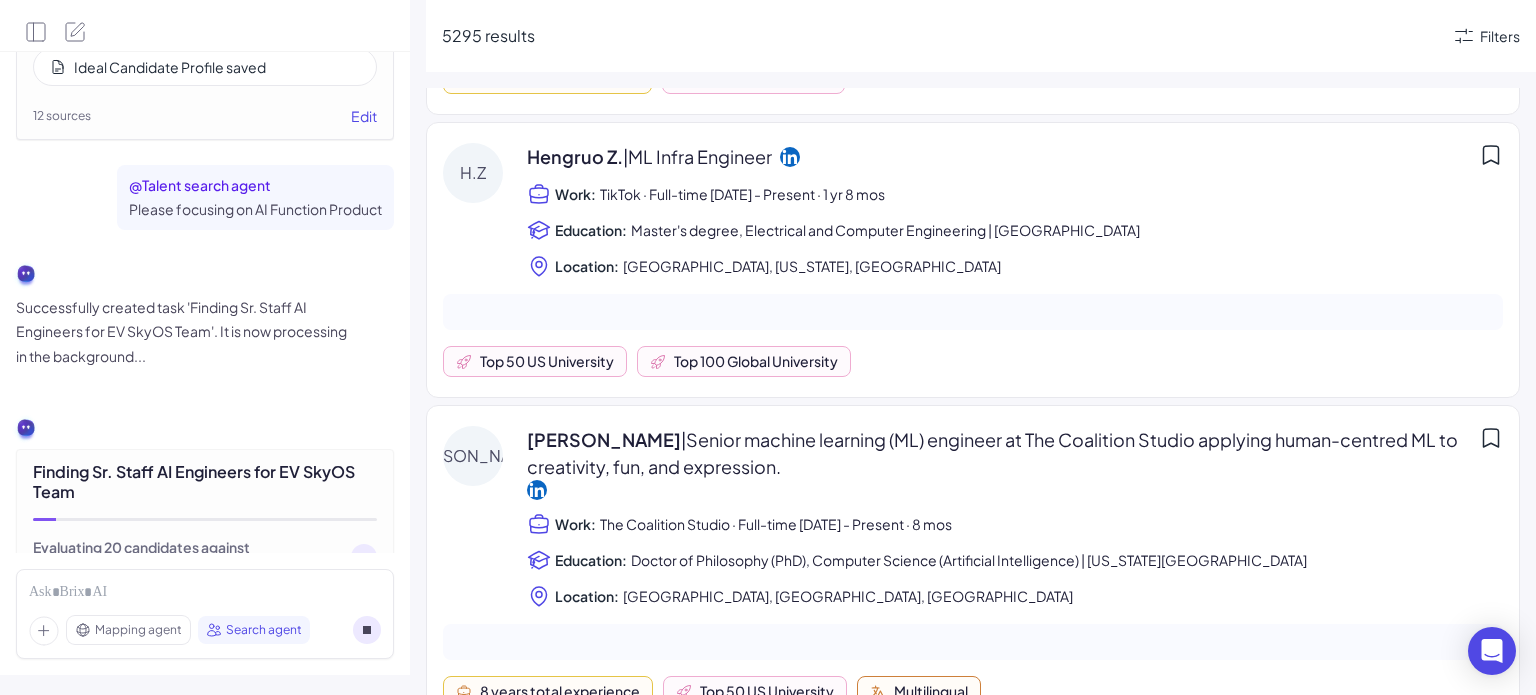 scroll, scrollTop: 0, scrollLeft: 0, axis: both 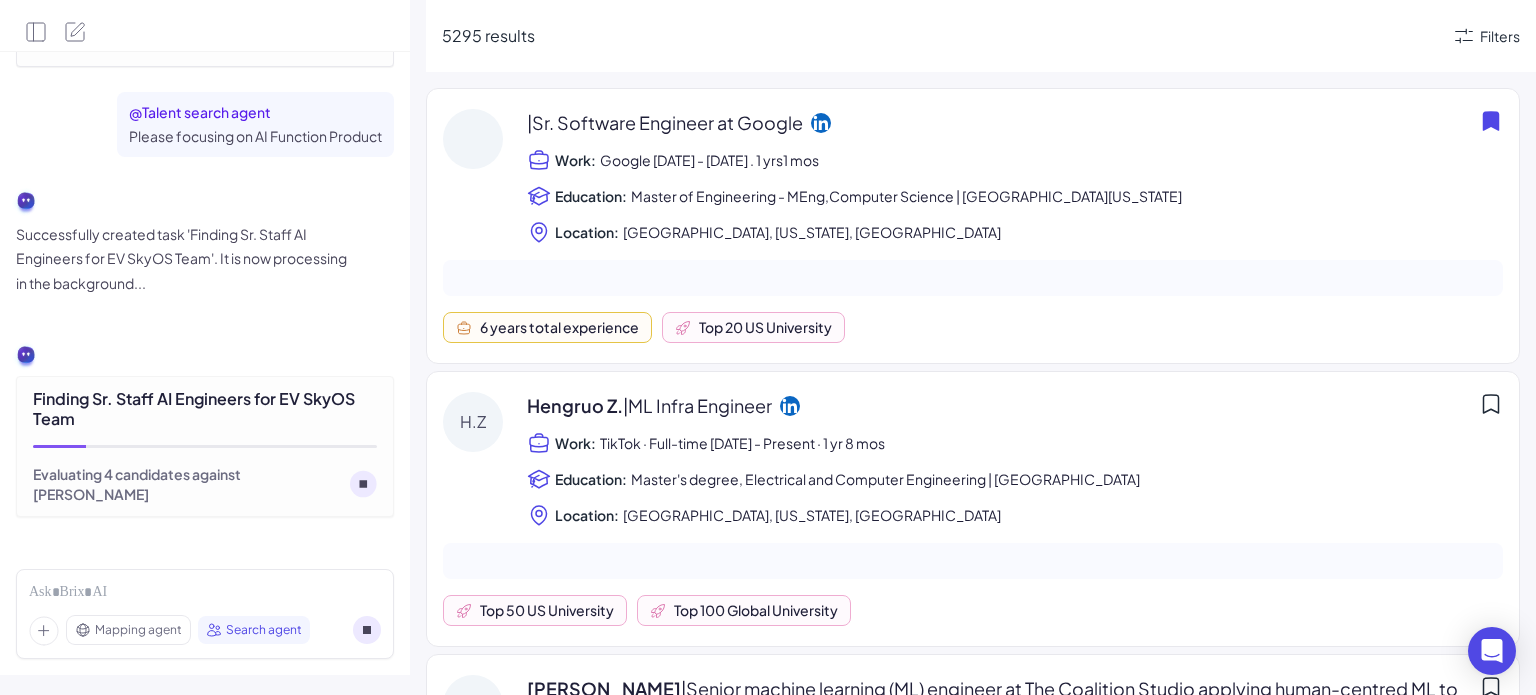 click on "Finding Sr. Staff AI Engineers for EV SkyOS Team" at bounding box center (205, 409) 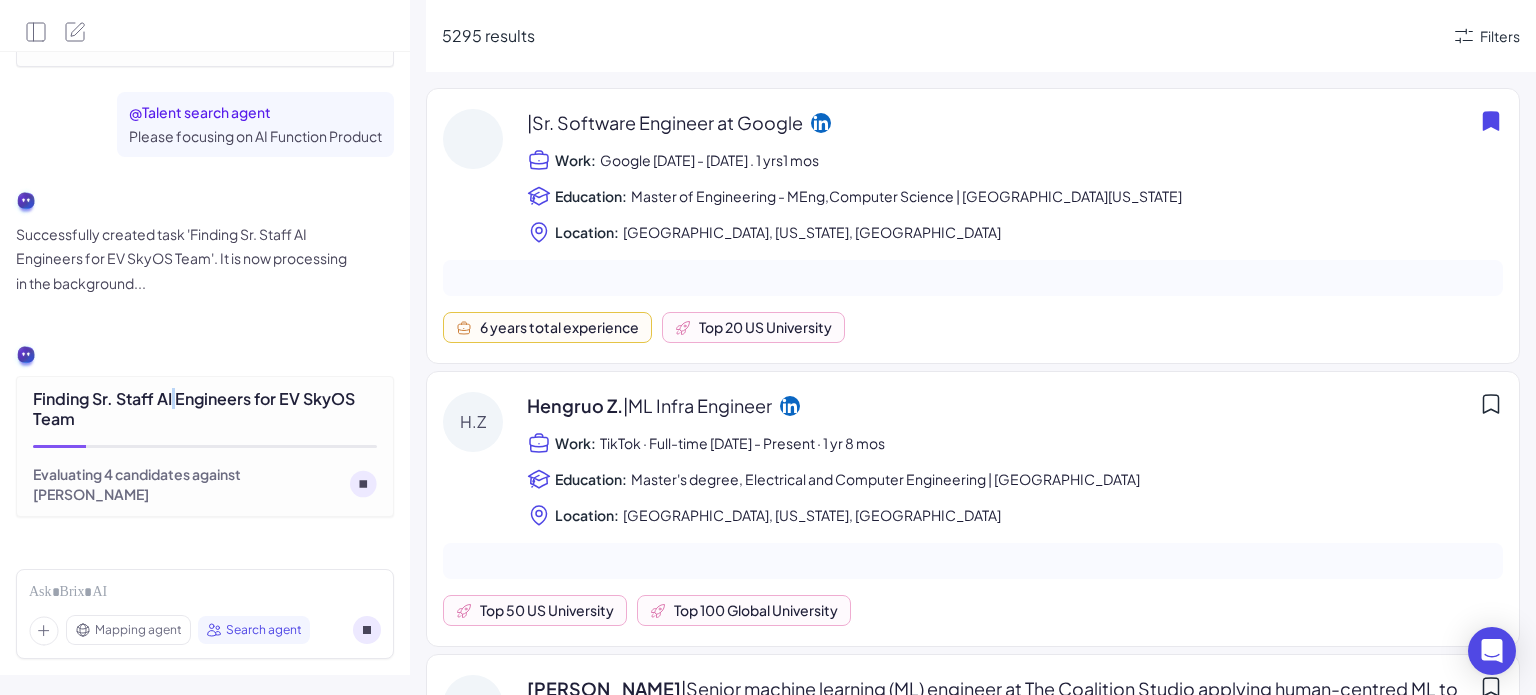 click on "Finding Sr. Staff AI Engineers for EV SkyOS Team" at bounding box center (205, 409) 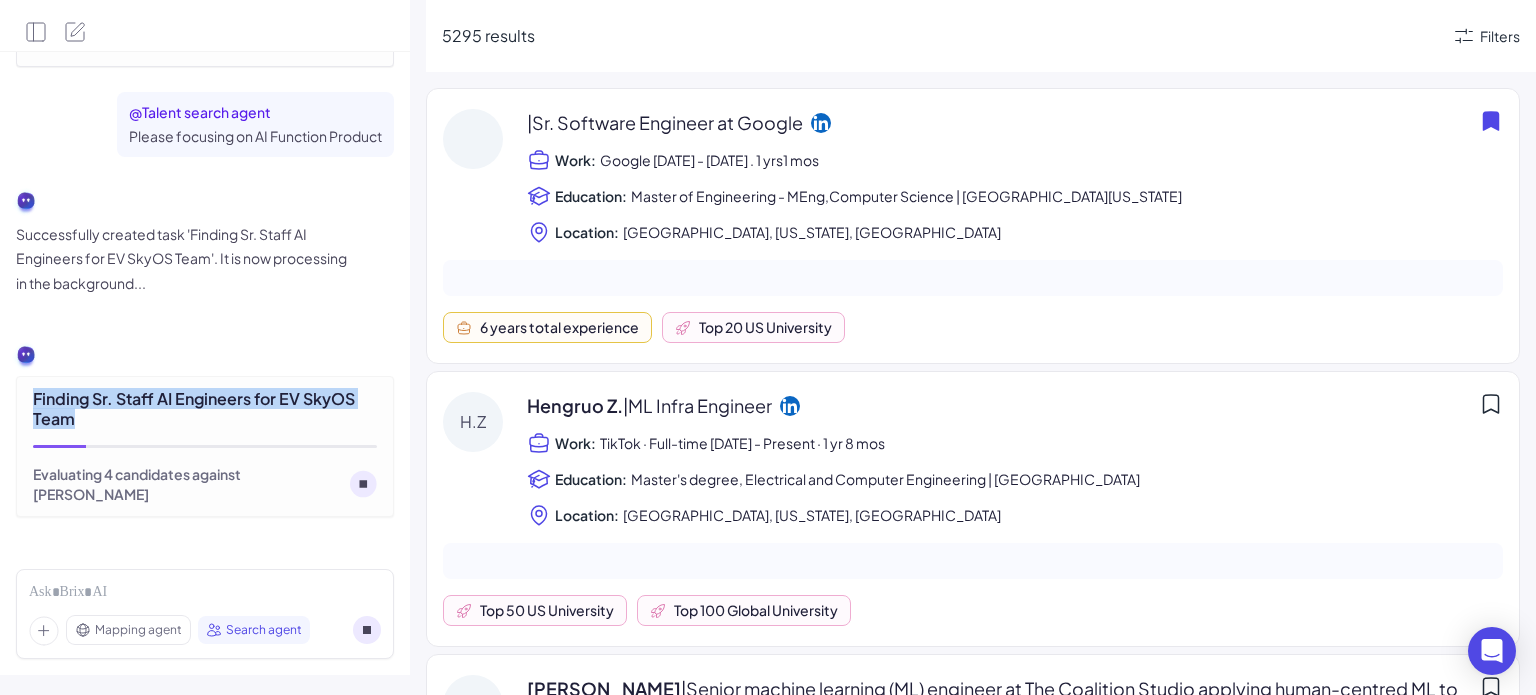 click on "Finding Sr. Staff AI Engineers for EV SkyOS Team" at bounding box center [205, 409] 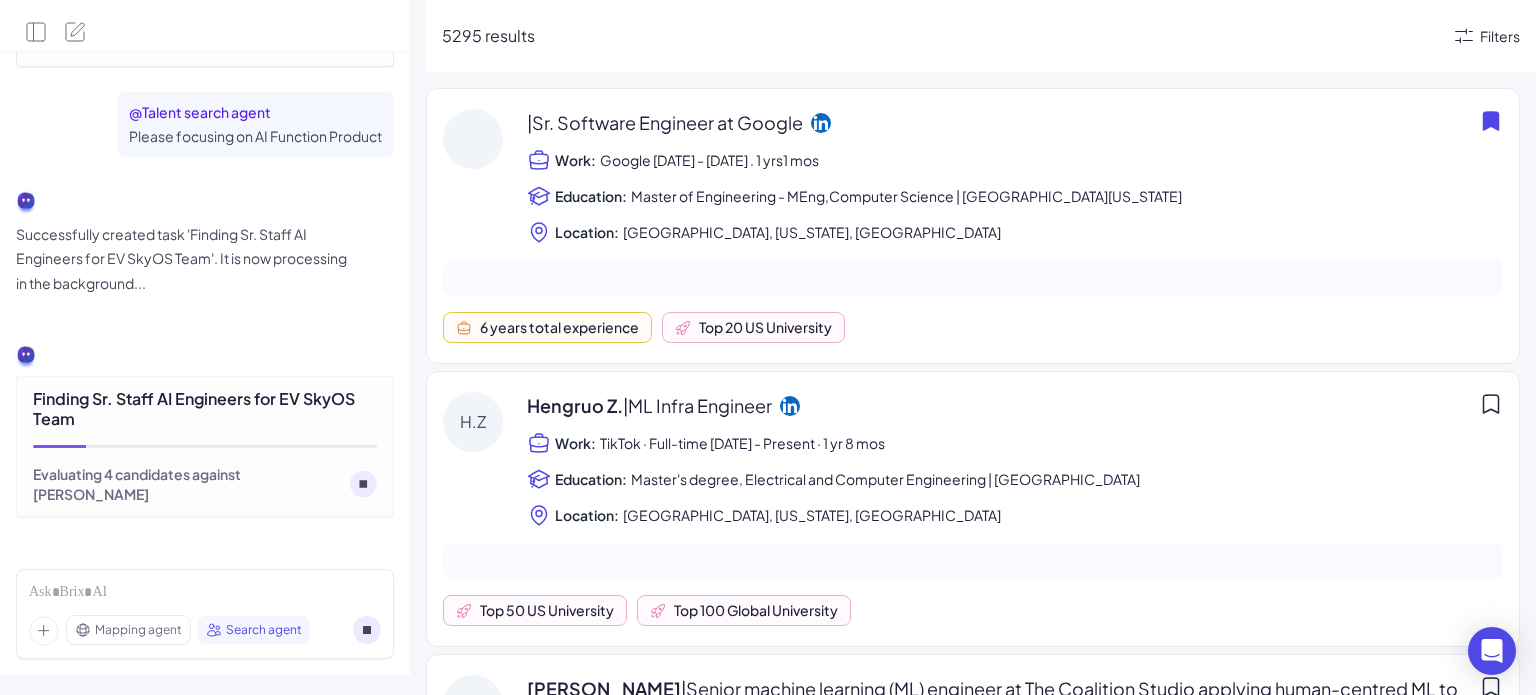 click on "Finding Sr. Staff AI Engineers for EV SkyOS Team" at bounding box center (205, 409) 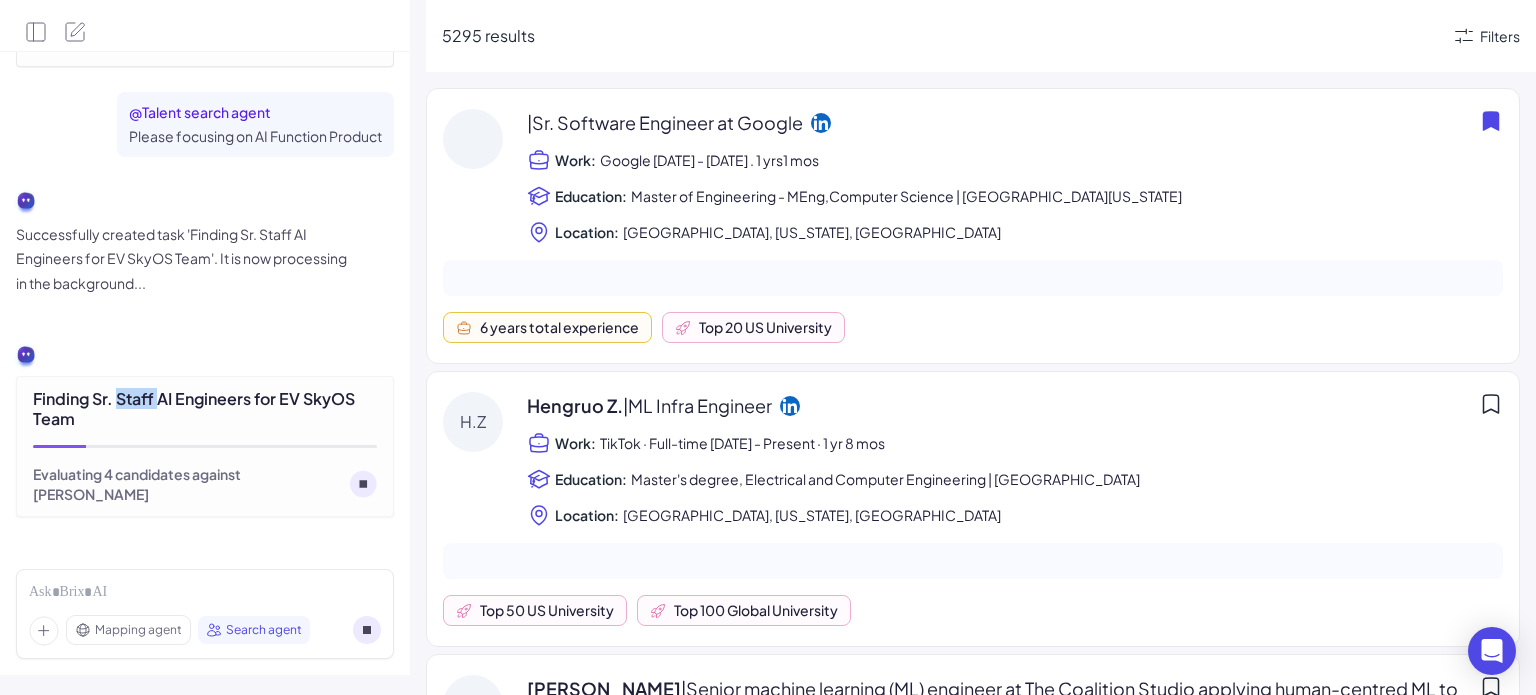 click on "Finding Sr. Staff AI Engineers for EV SkyOS Team" at bounding box center (205, 409) 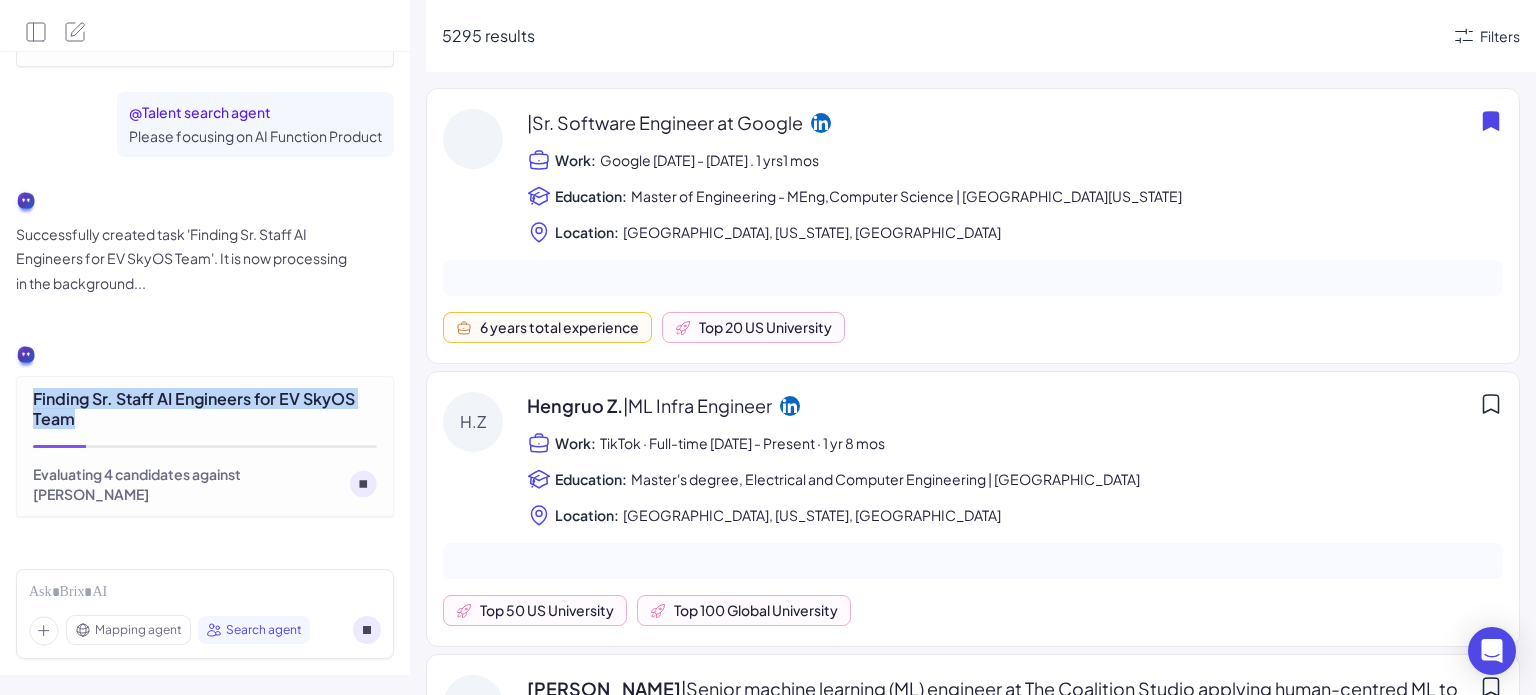 click on "Finding Sr. Staff AI Engineers for EV SkyOS Team" at bounding box center [205, 409] 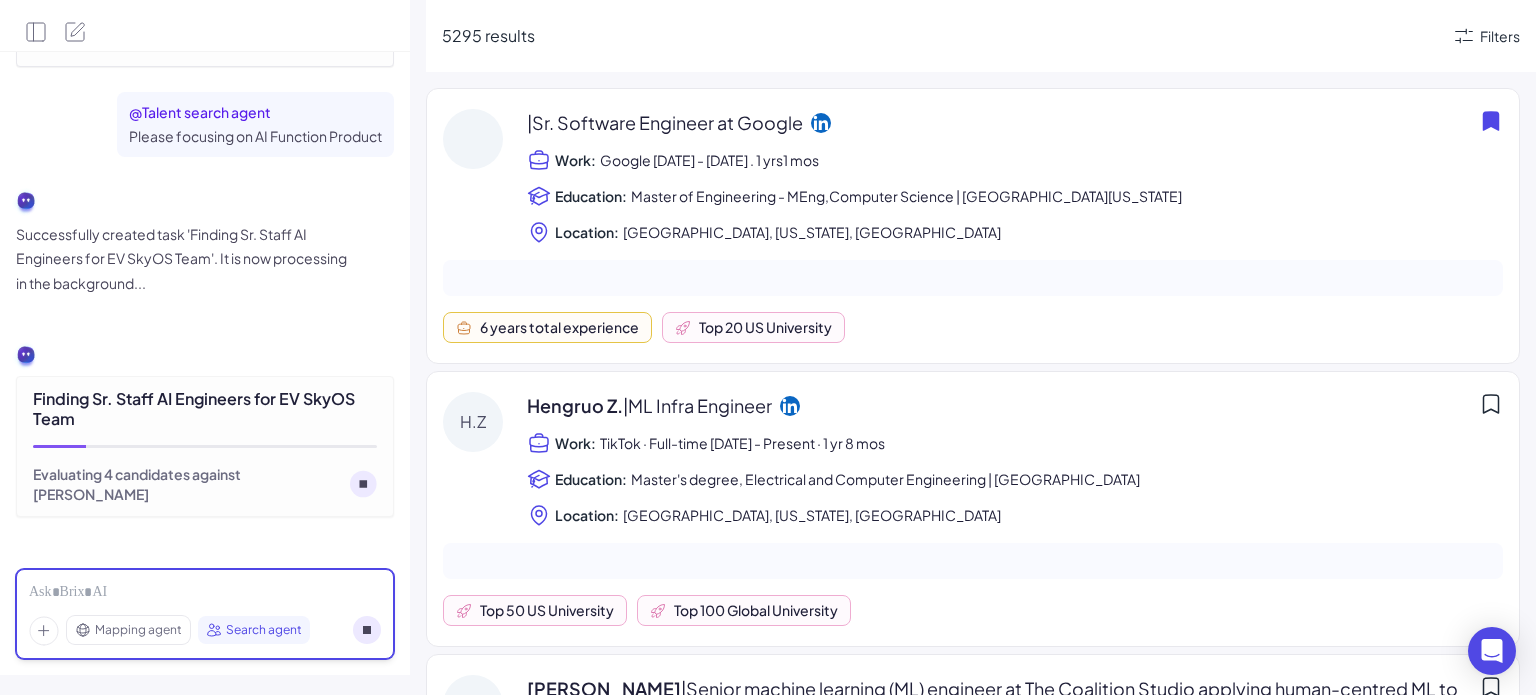 click at bounding box center (205, 593) 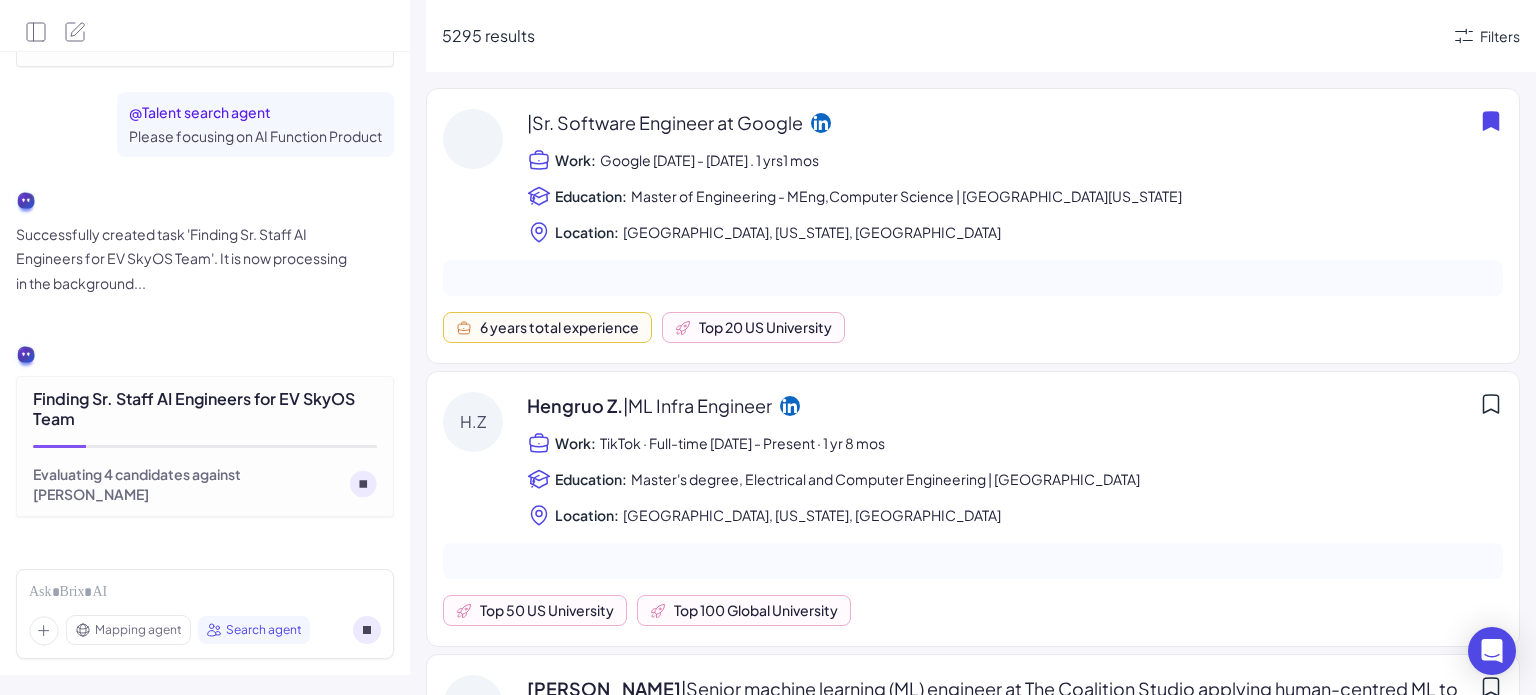 click on "Search agent" at bounding box center (264, 630) 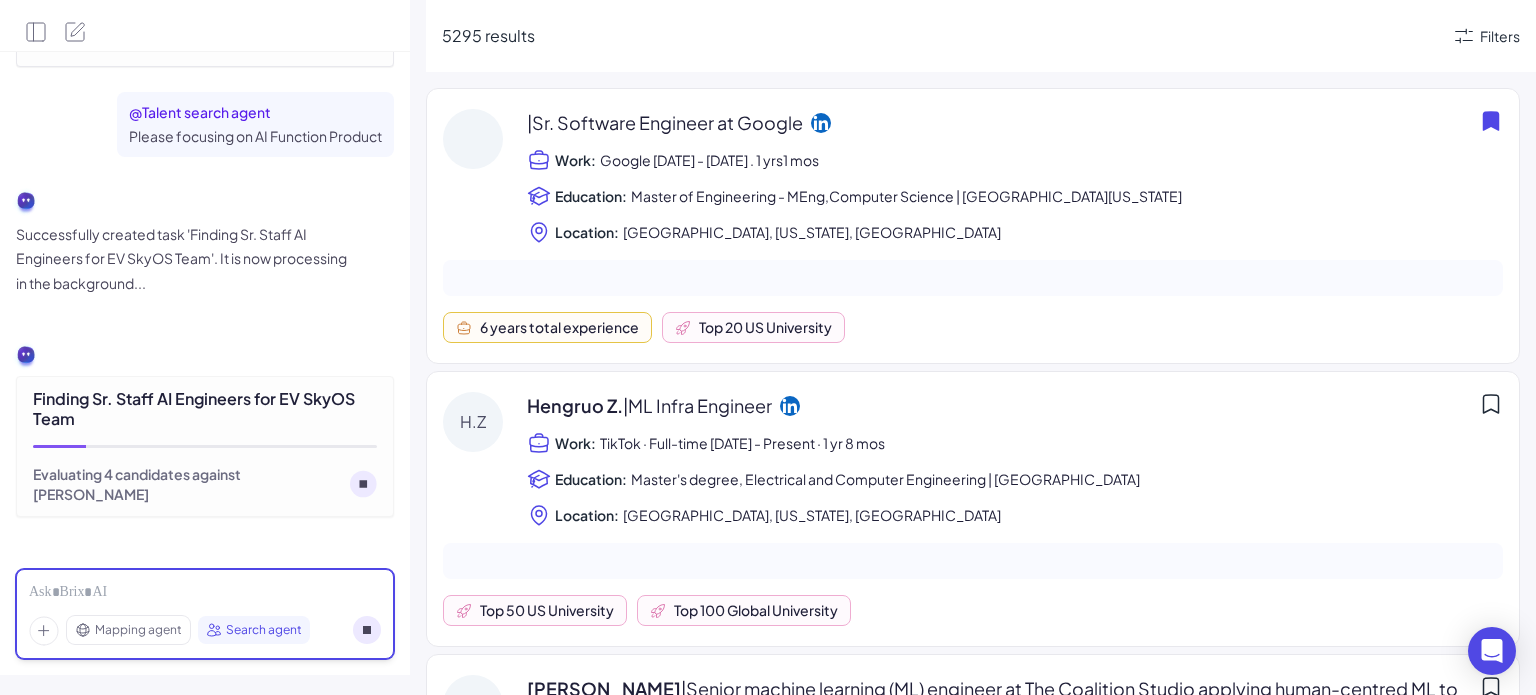click at bounding box center [205, 593] 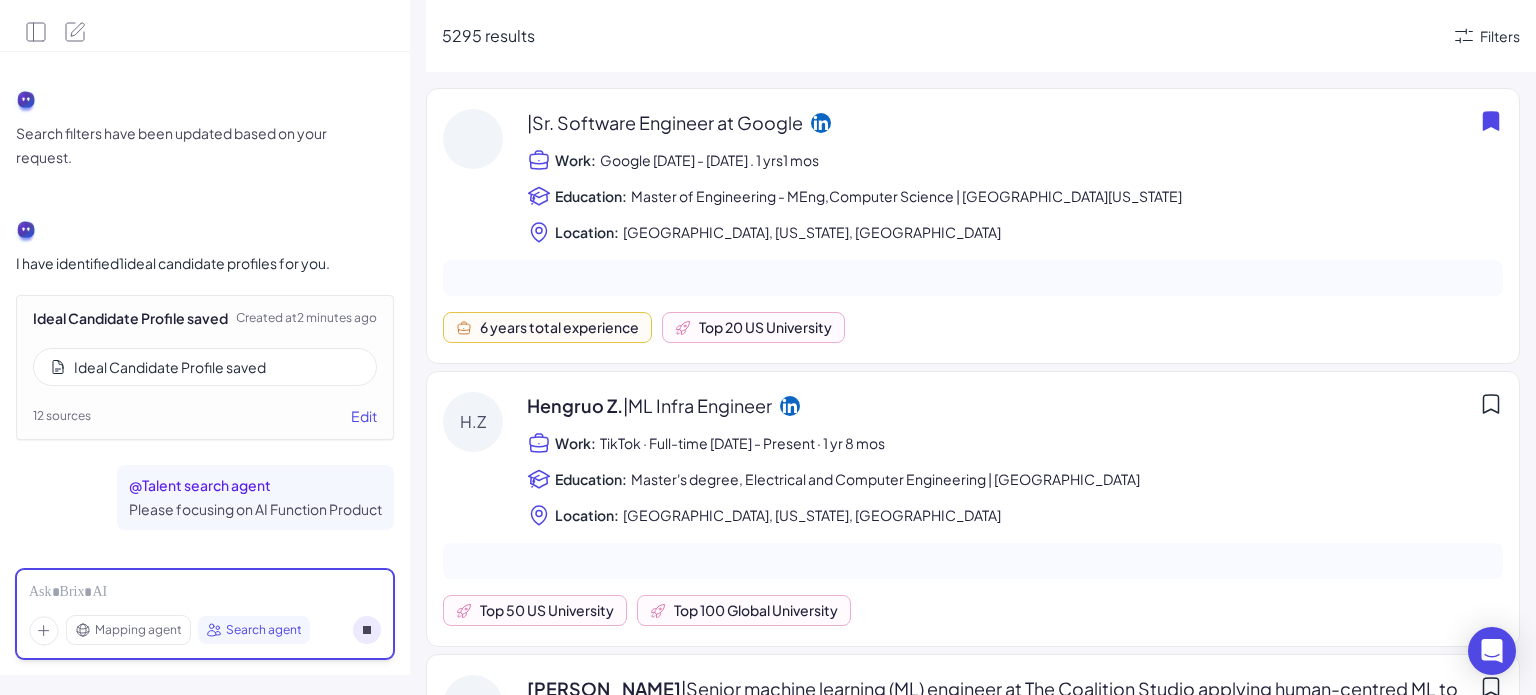 scroll, scrollTop: 4023, scrollLeft: 0, axis: vertical 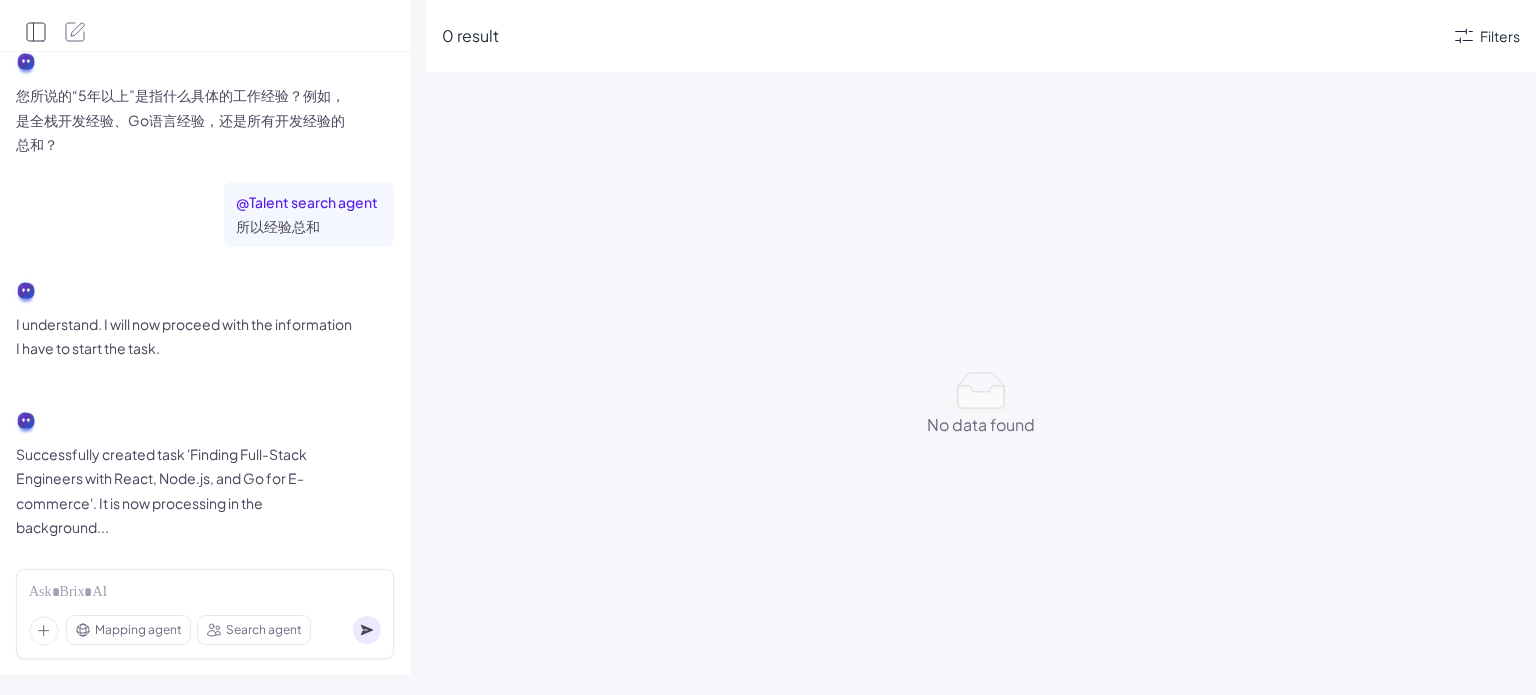 click 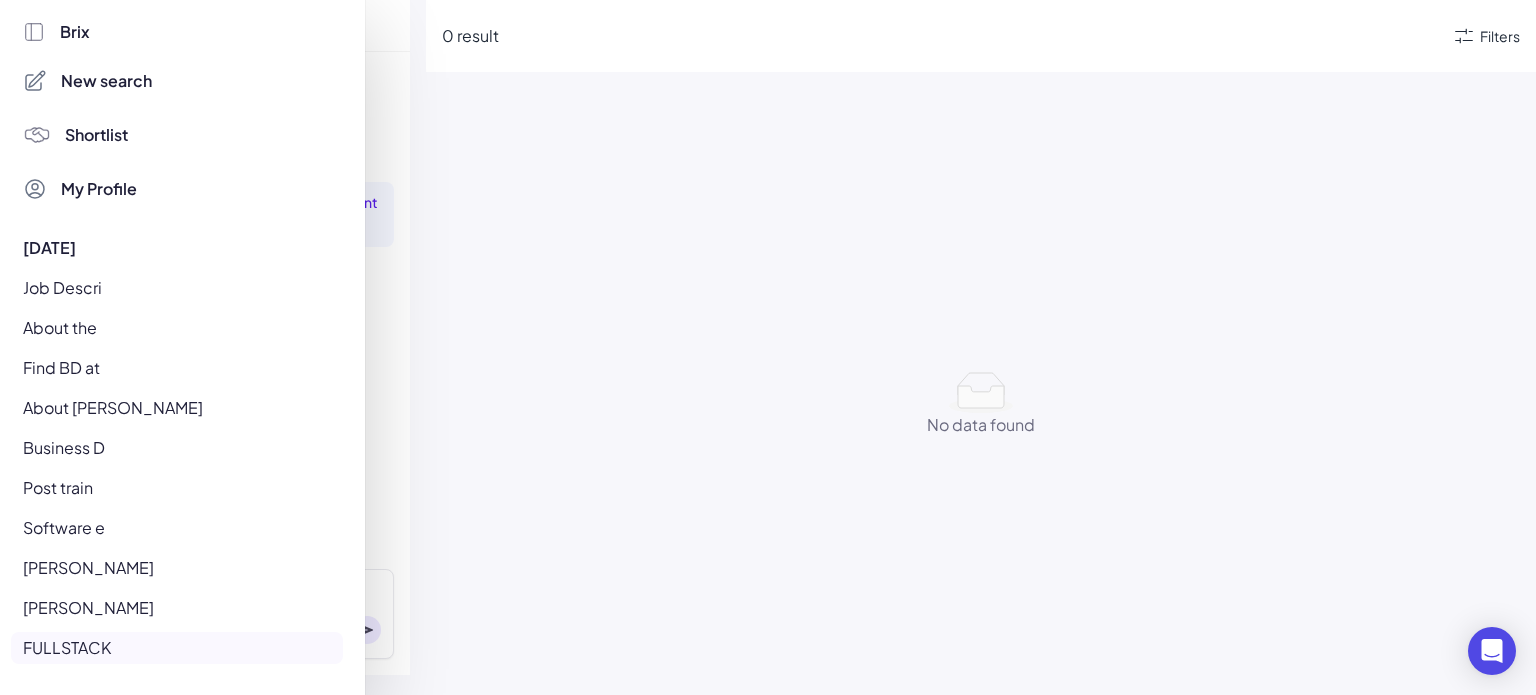 click on "New search" at bounding box center [106, 81] 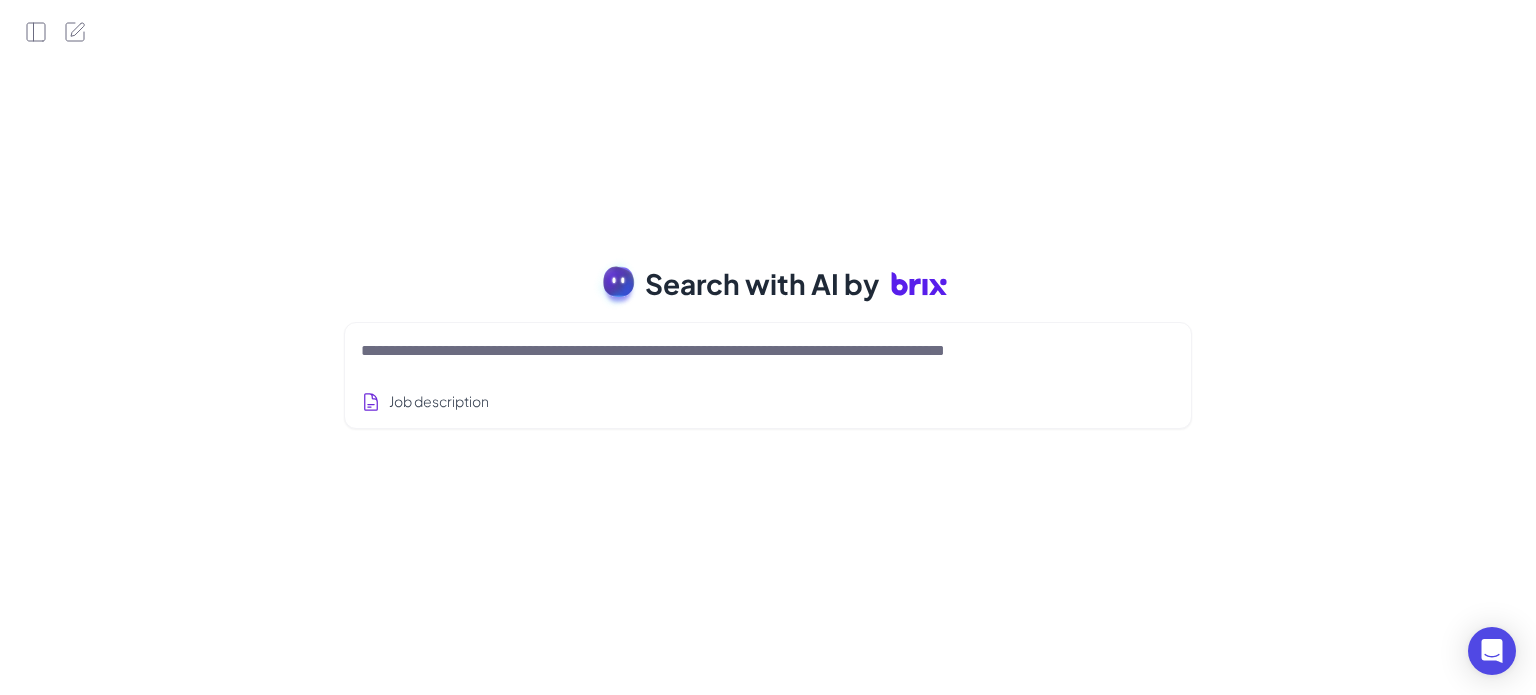 click at bounding box center [744, 351] 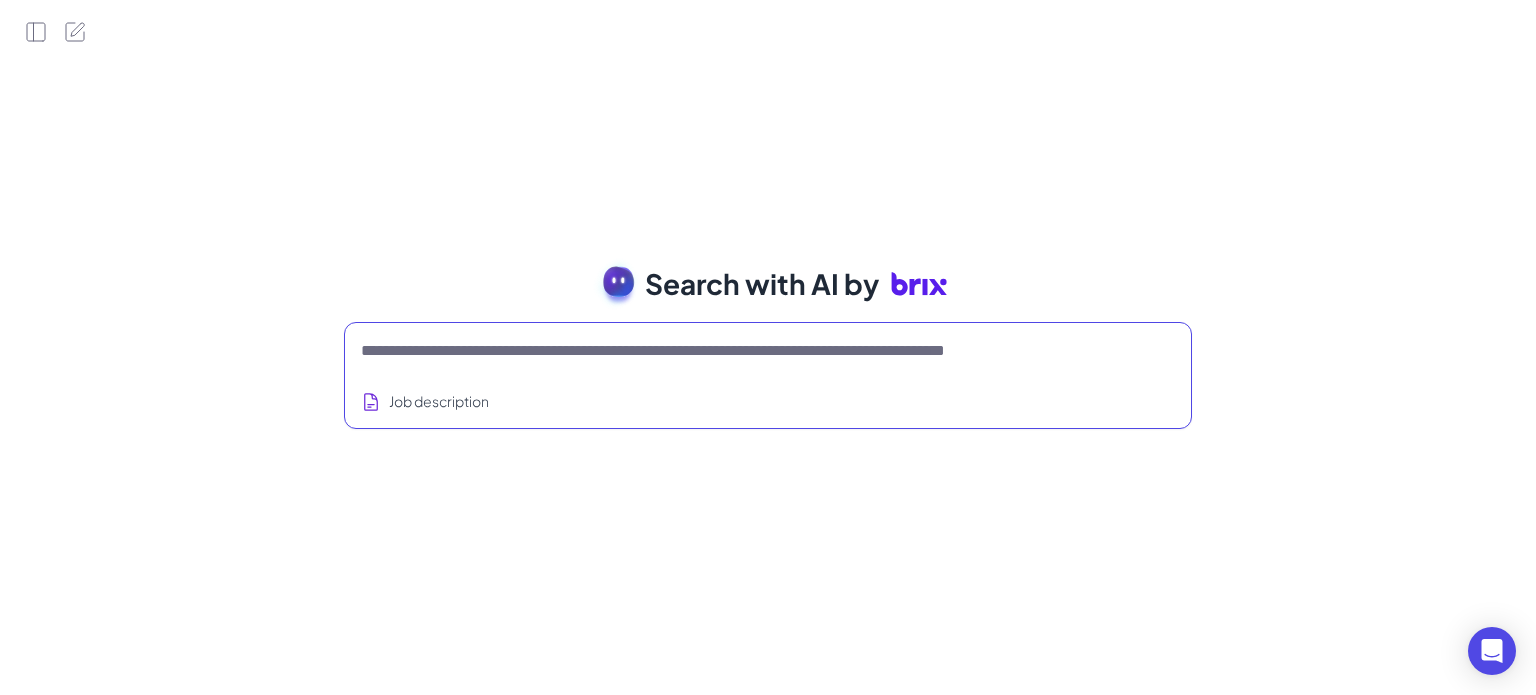 paste on "**********" 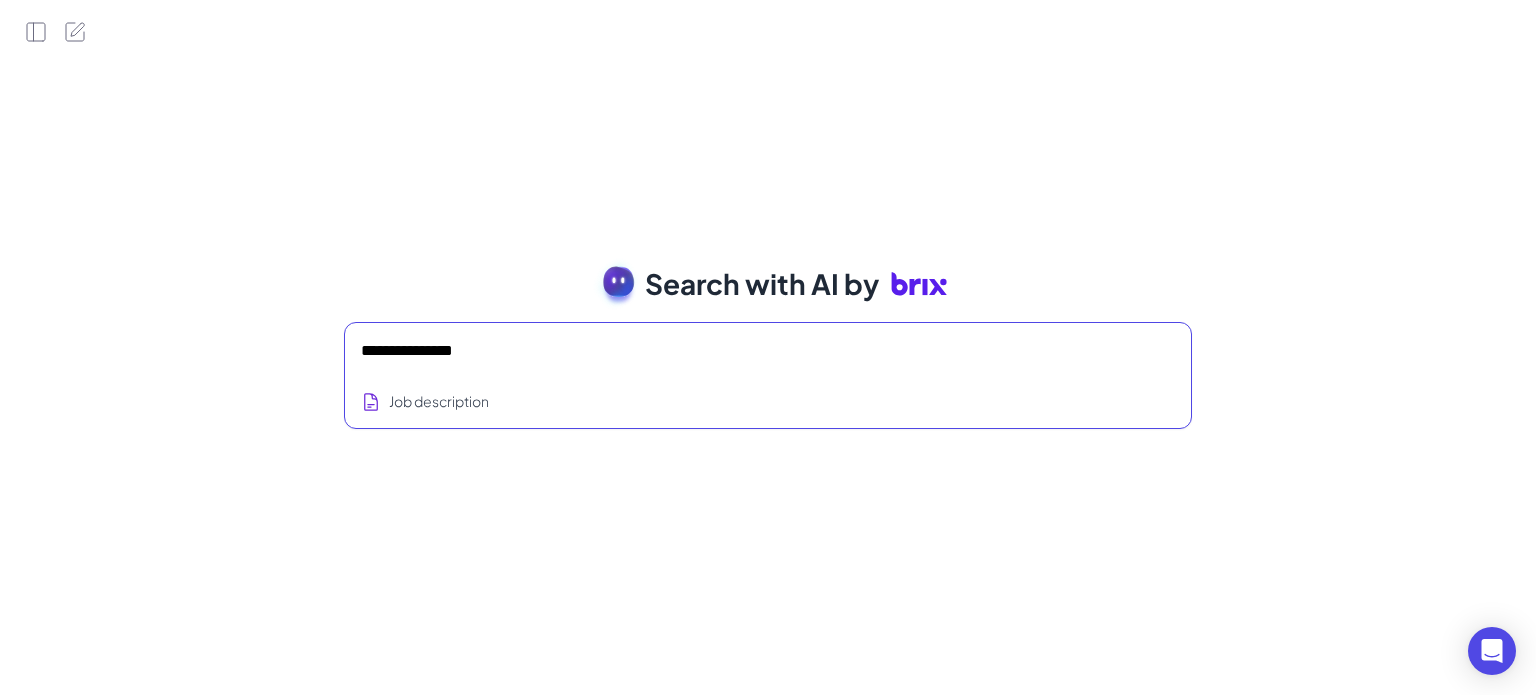 scroll, scrollTop: 2509, scrollLeft: 0, axis: vertical 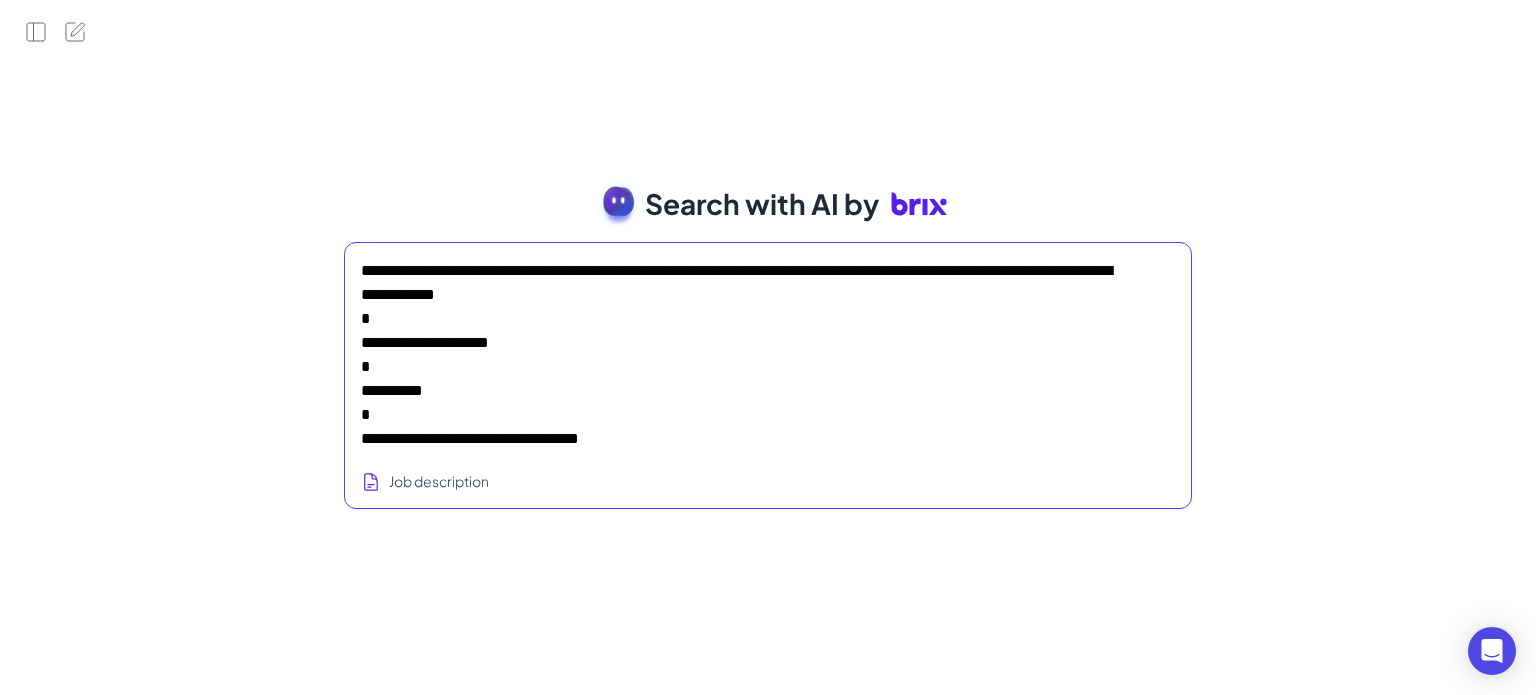 type on "**********" 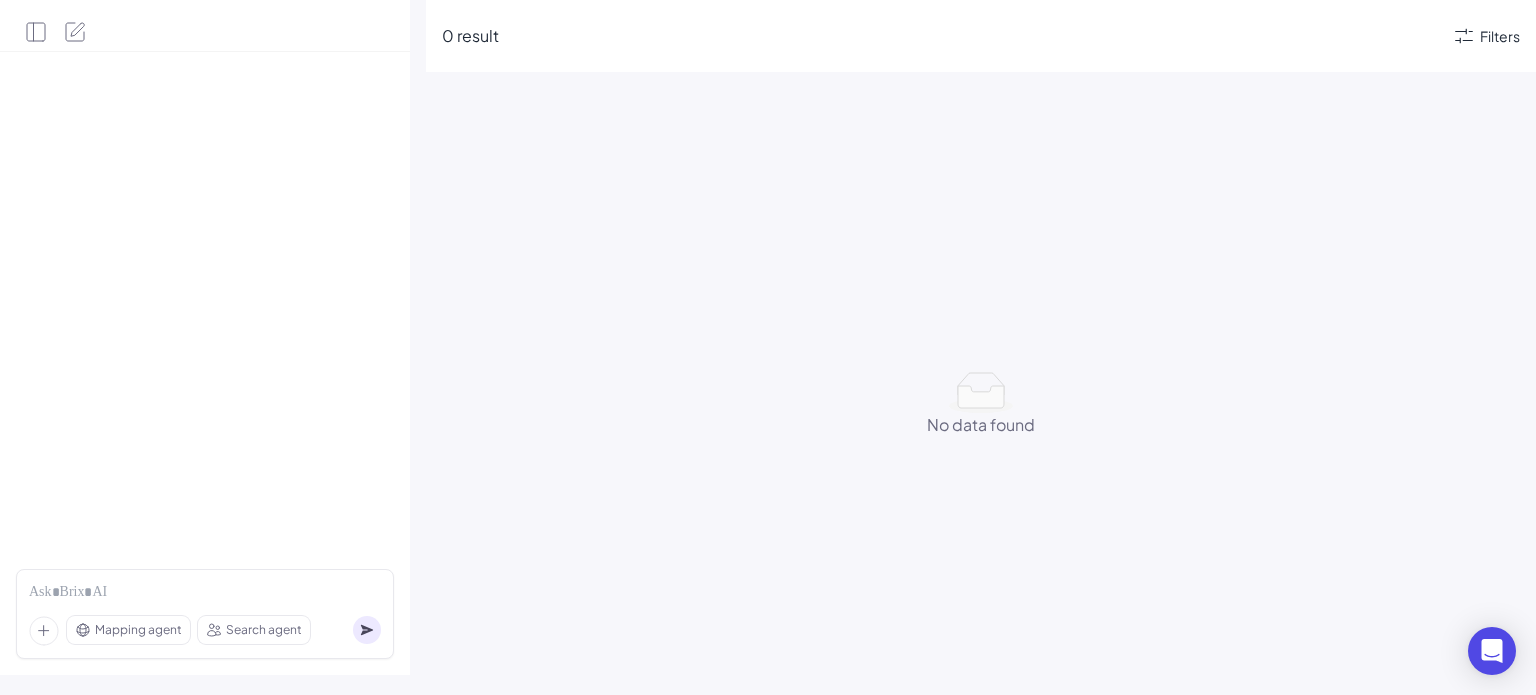 scroll, scrollTop: 3818, scrollLeft: 0, axis: vertical 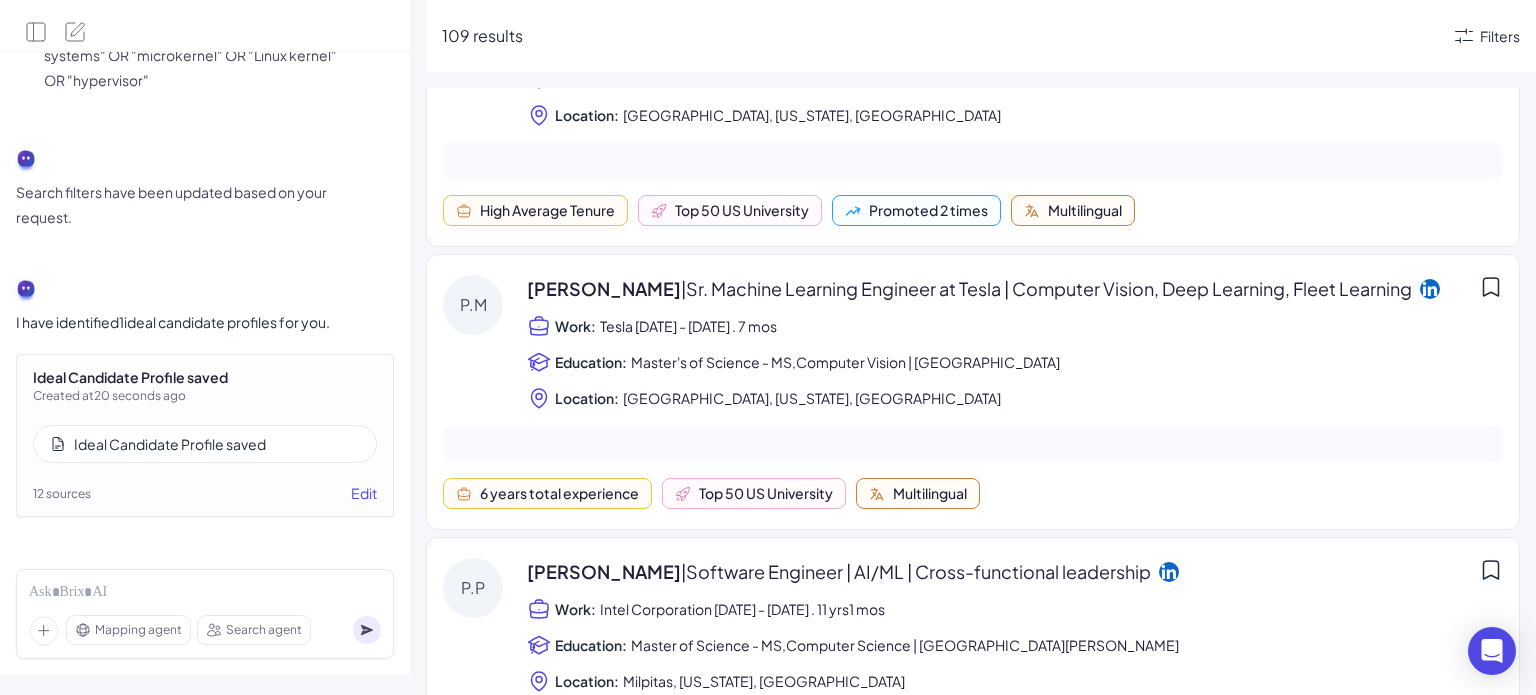 click on "Ideal Candidate Profile saved" at bounding box center (205, 444) 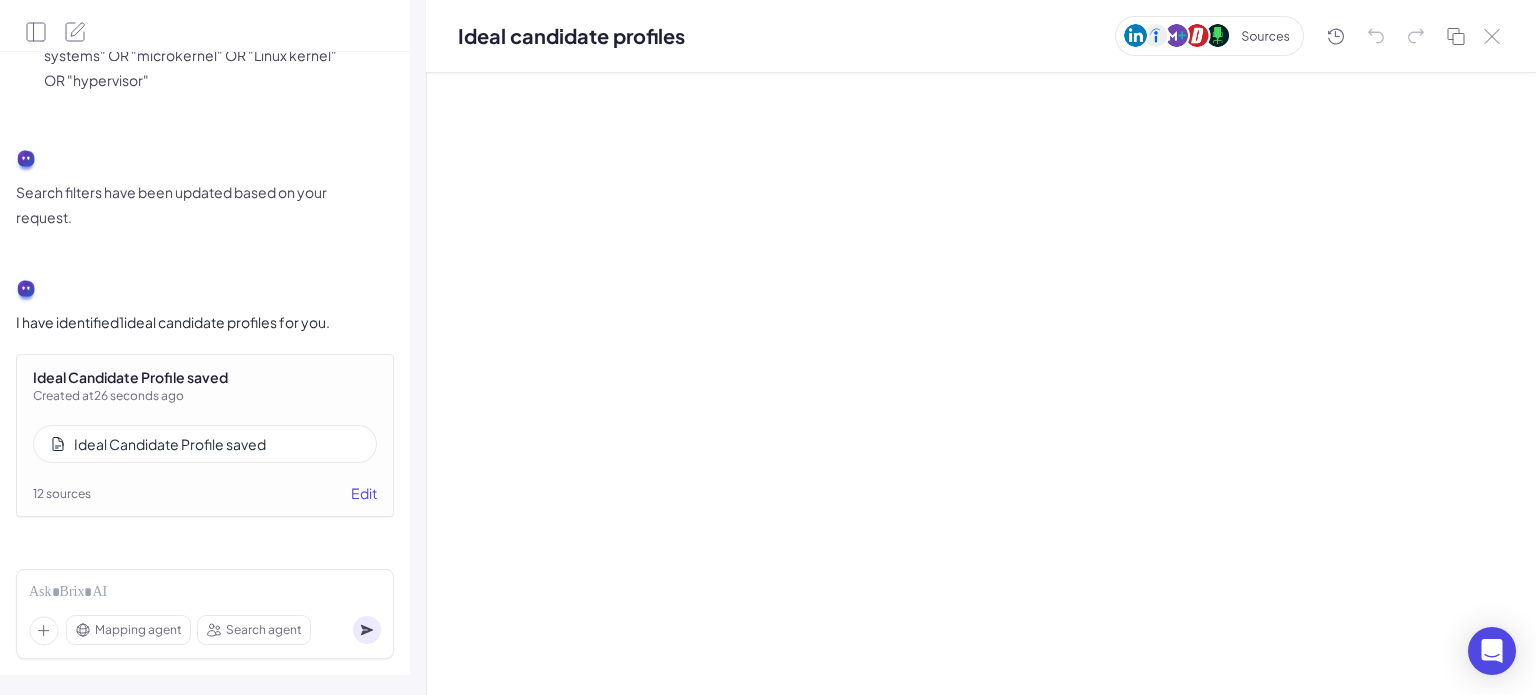 click on "Ideal candidate profiles" at bounding box center (981, 36) 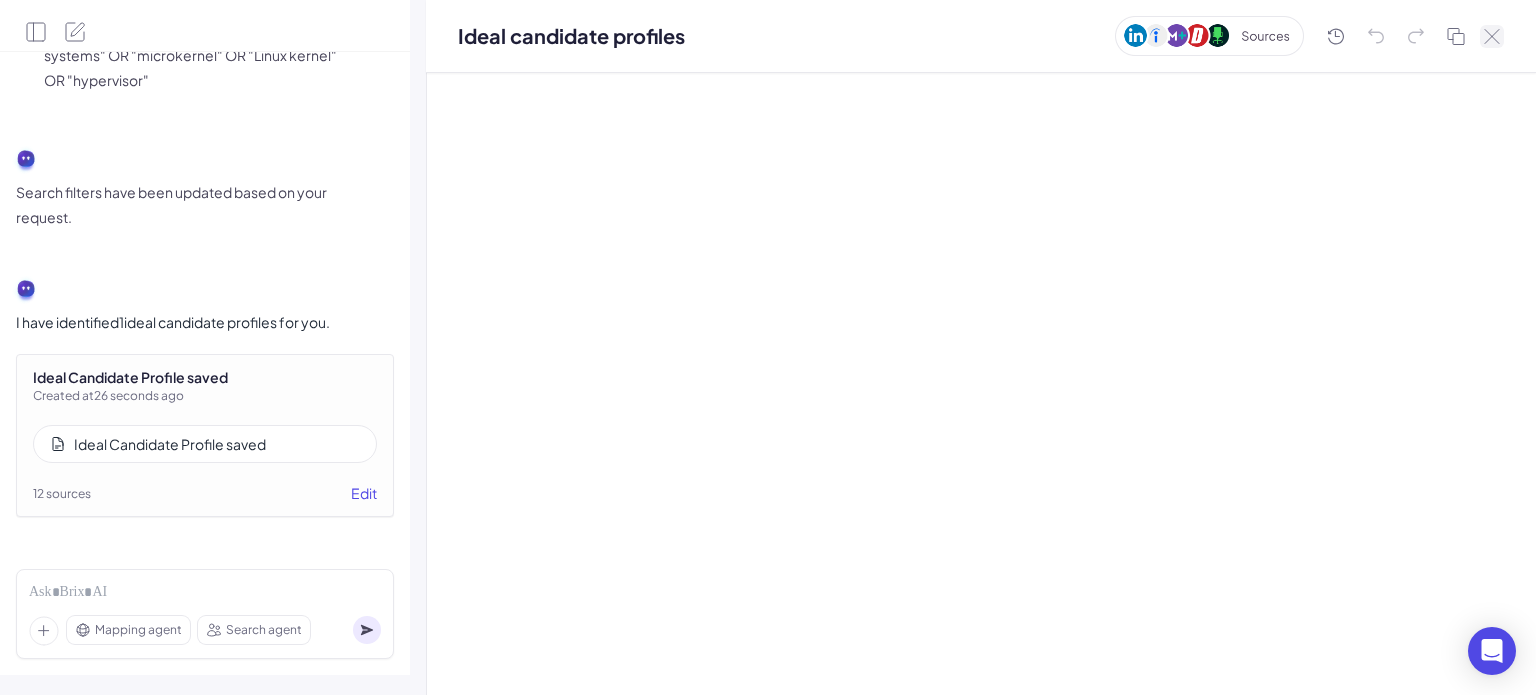click 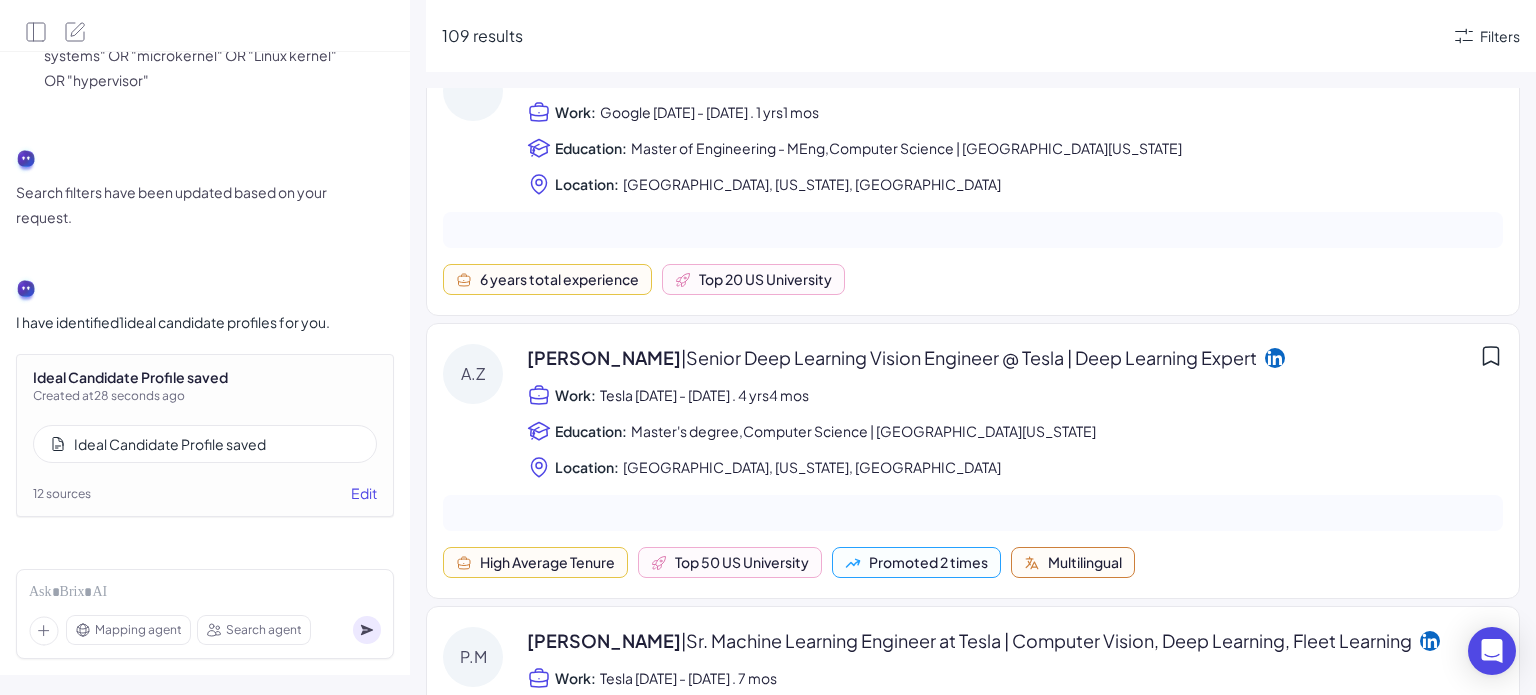 scroll, scrollTop: 0, scrollLeft: 0, axis: both 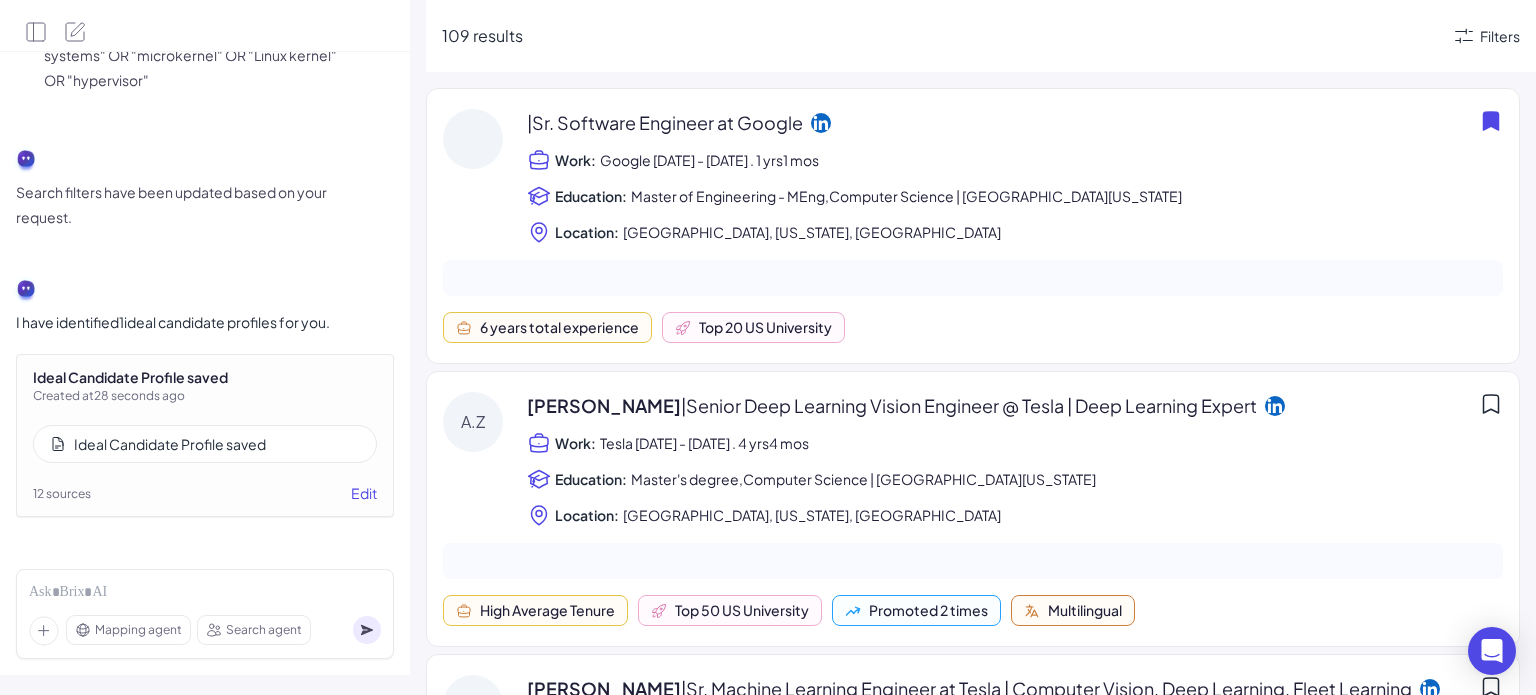 click on "|  Sr. Software Engineer at Google" at bounding box center (665, 122) 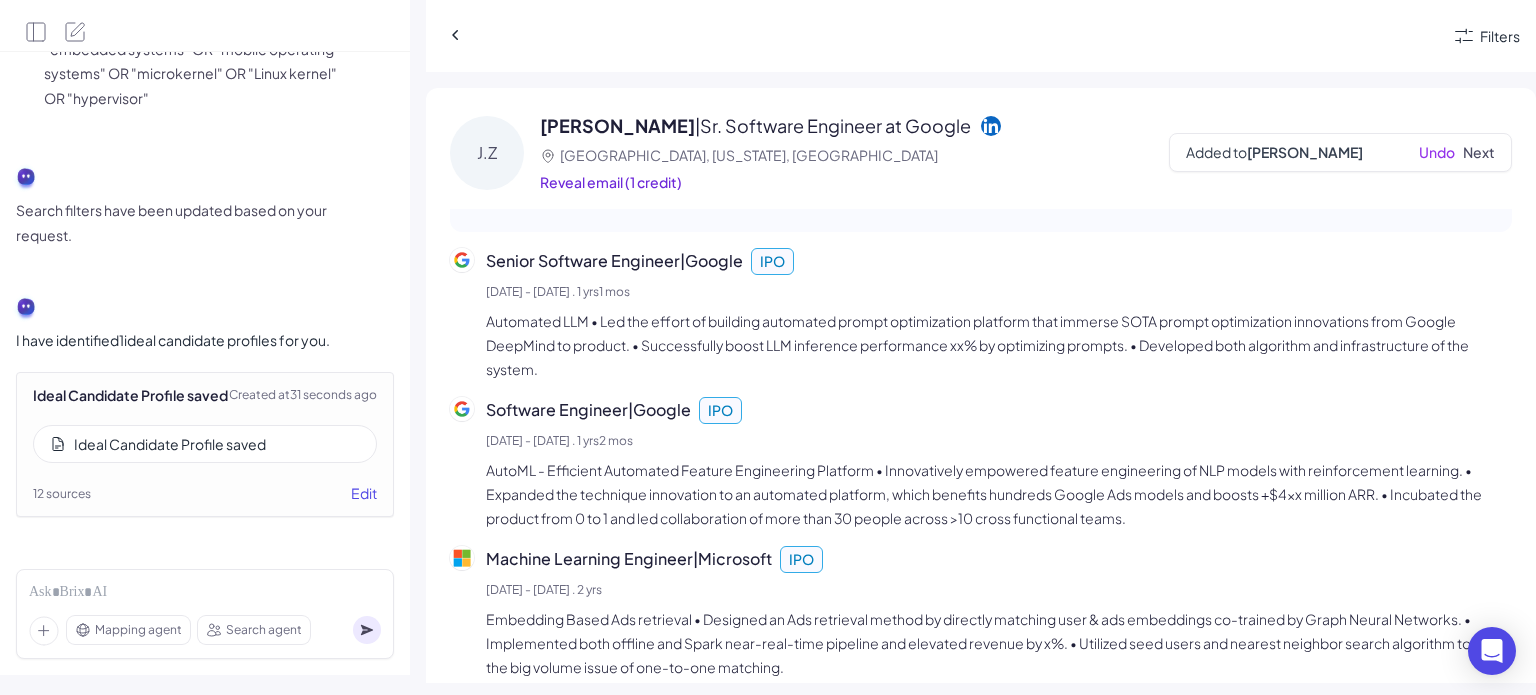scroll, scrollTop: 500, scrollLeft: 0, axis: vertical 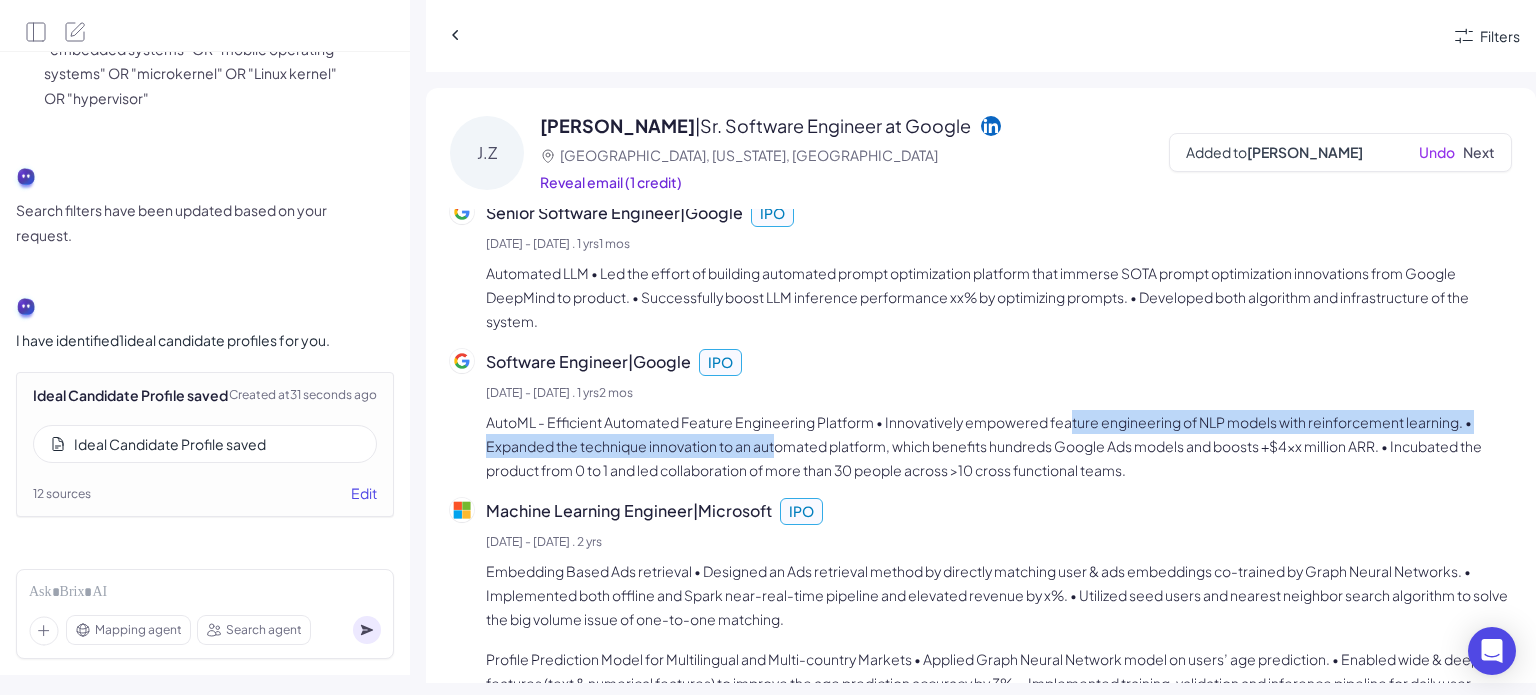 drag, startPoint x: 782, startPoint y: 441, endPoint x: 1019, endPoint y: 447, distance: 237.07594 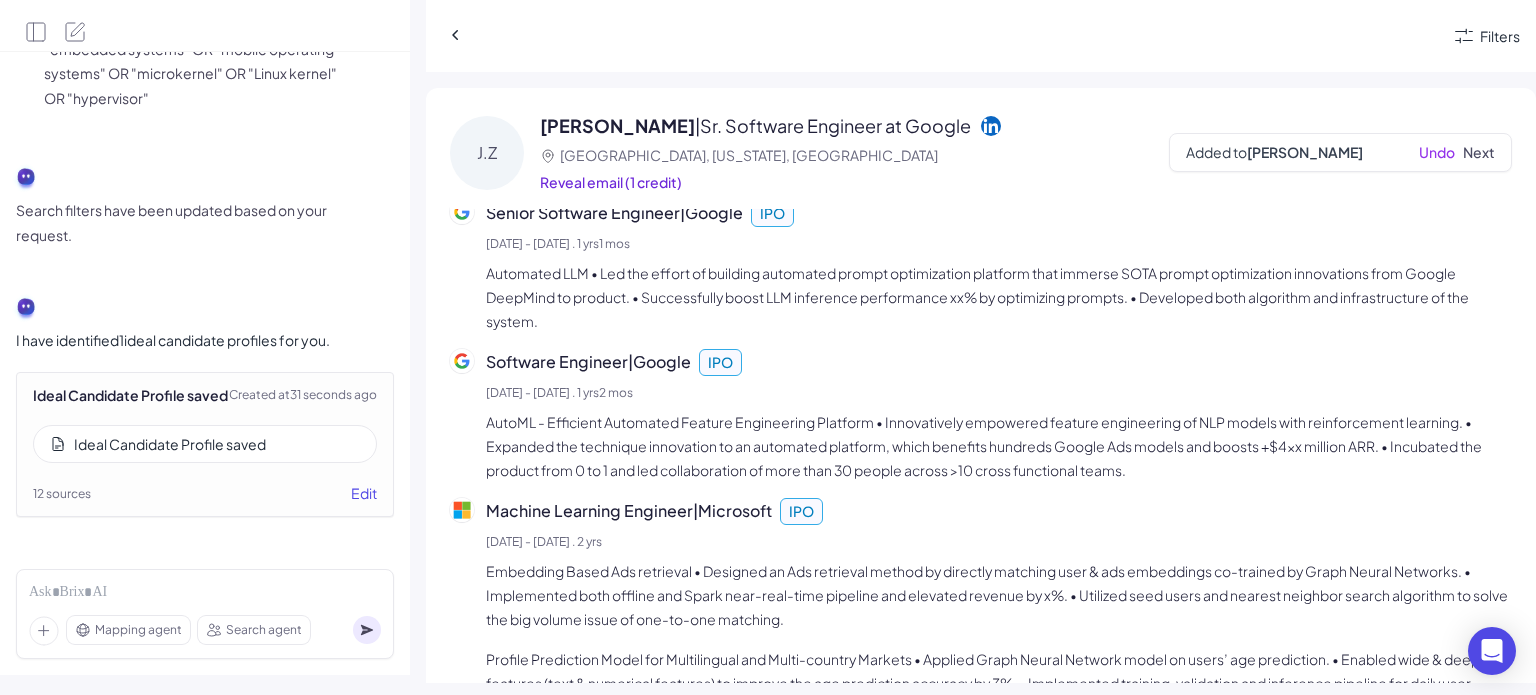 click on "AutoML - Efficient Automated Feature Engineering Platform
• Innovatively empowered feature engineering of NLP models with reinforcement learning.
• Expanded the technique innovation to an automated platform, which benefits hundreds Google Ads models and boosts +$4xx million ARR.
• Incubated the product from 0 to 1 and led collaboration of more than 30 people across >10 cross functional teams." at bounding box center (999, 446) 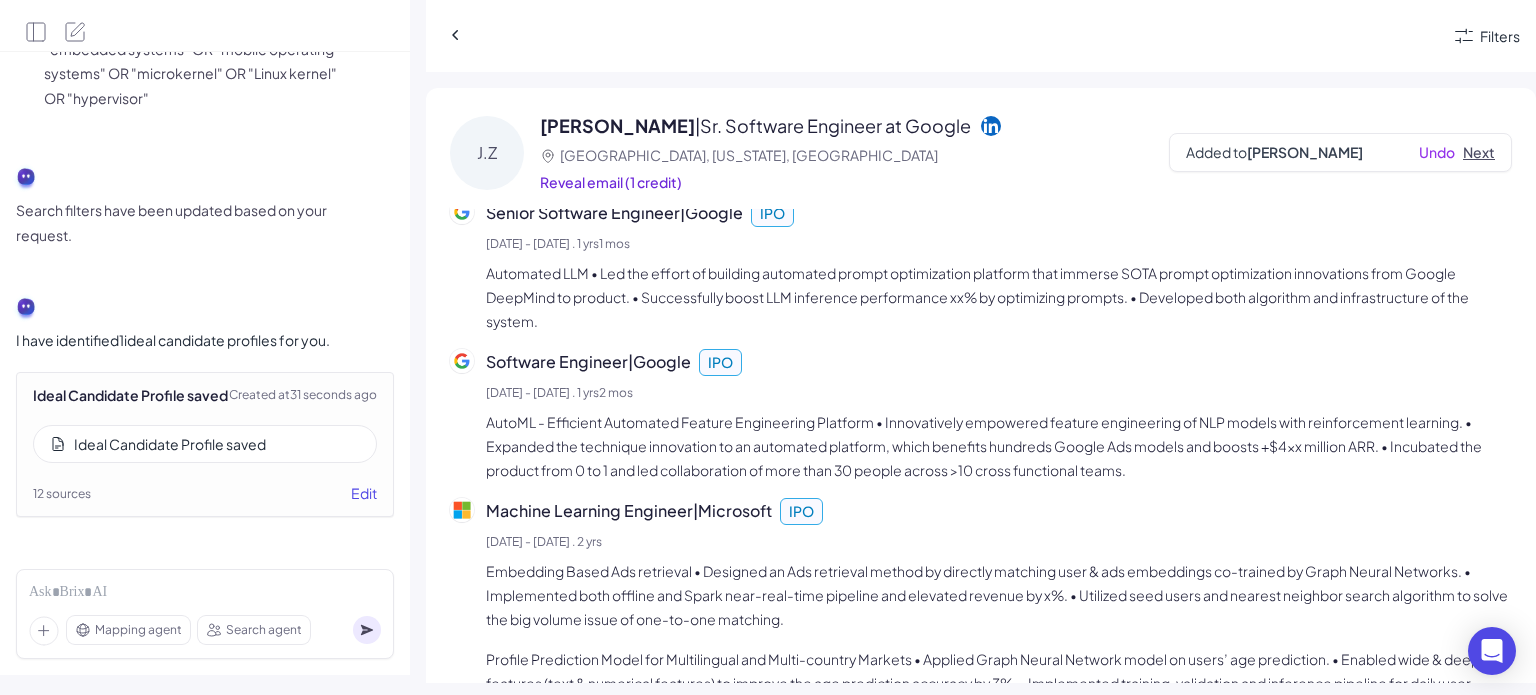 click on "Next" at bounding box center [1479, 152] 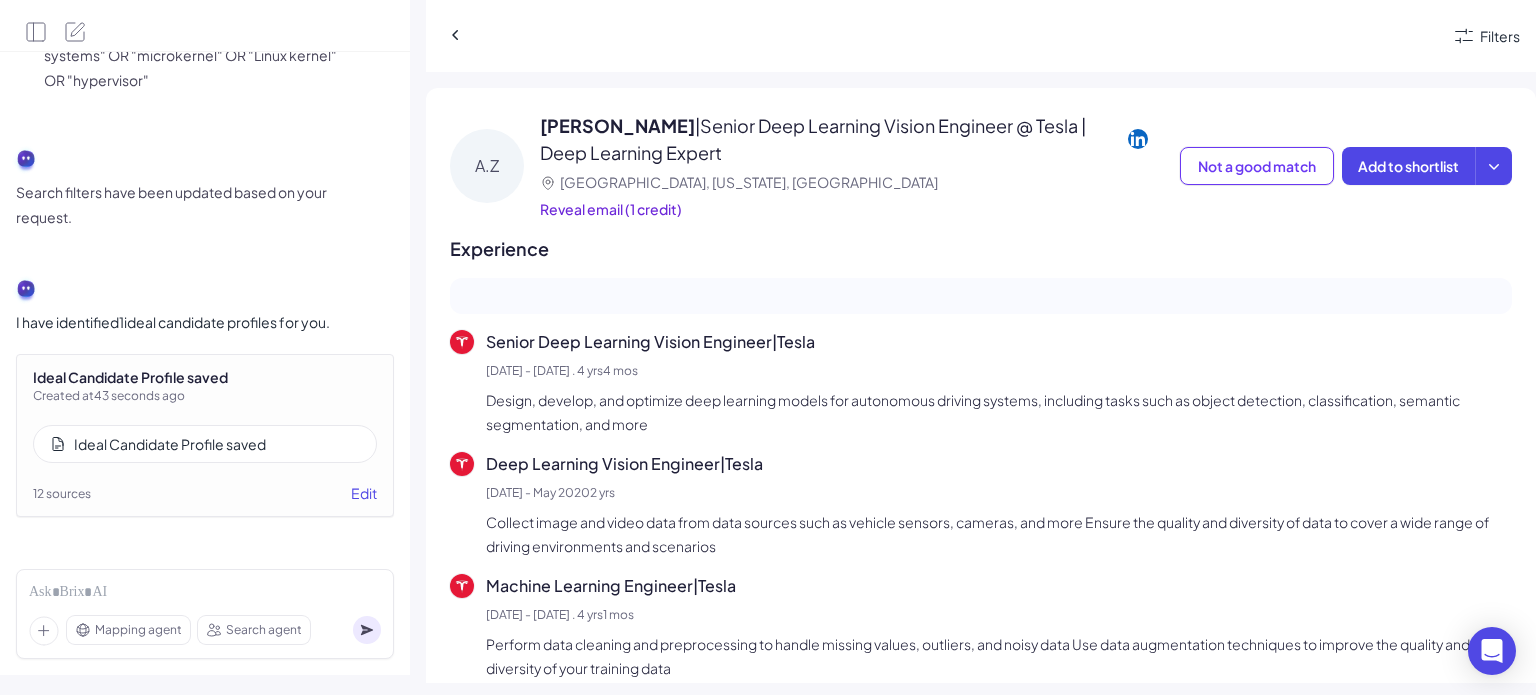 scroll, scrollTop: 392, scrollLeft: 0, axis: vertical 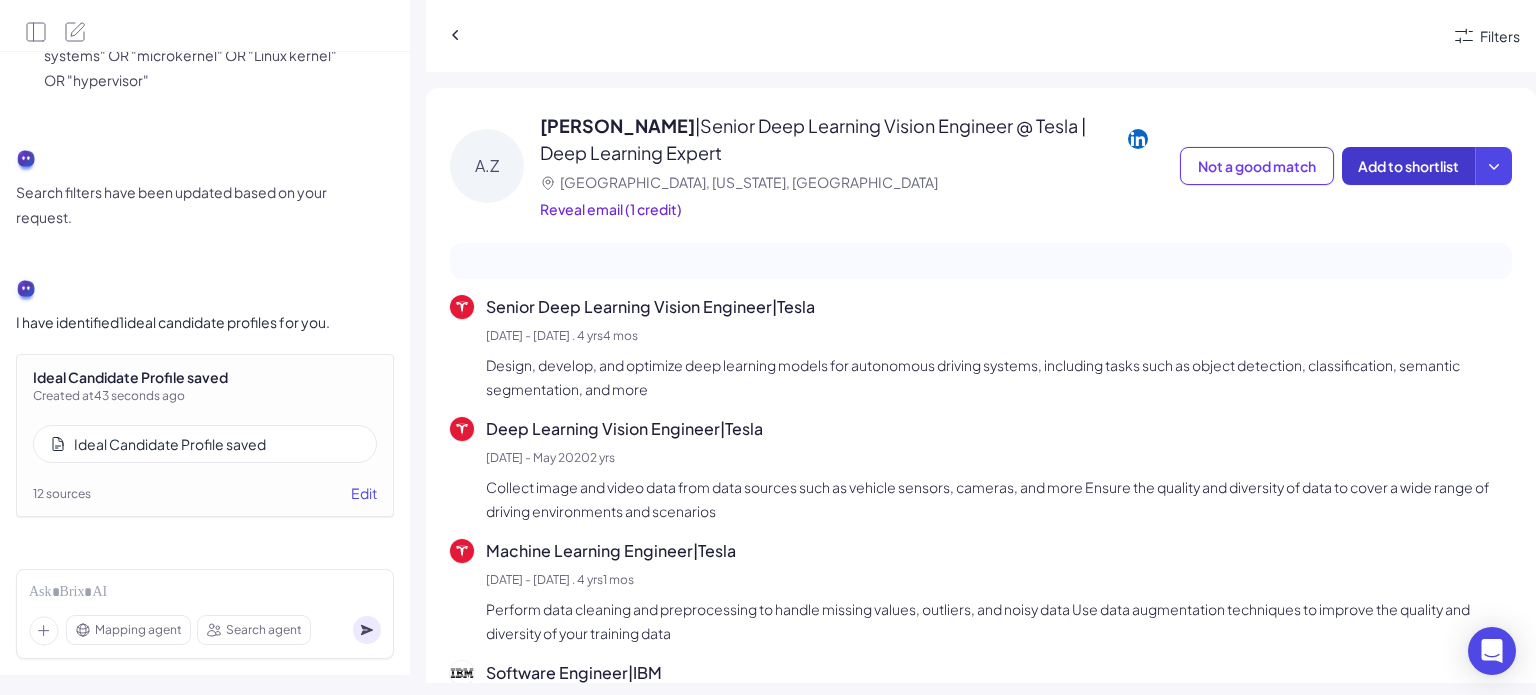 click on "Add to shortlist" at bounding box center (1408, 166) 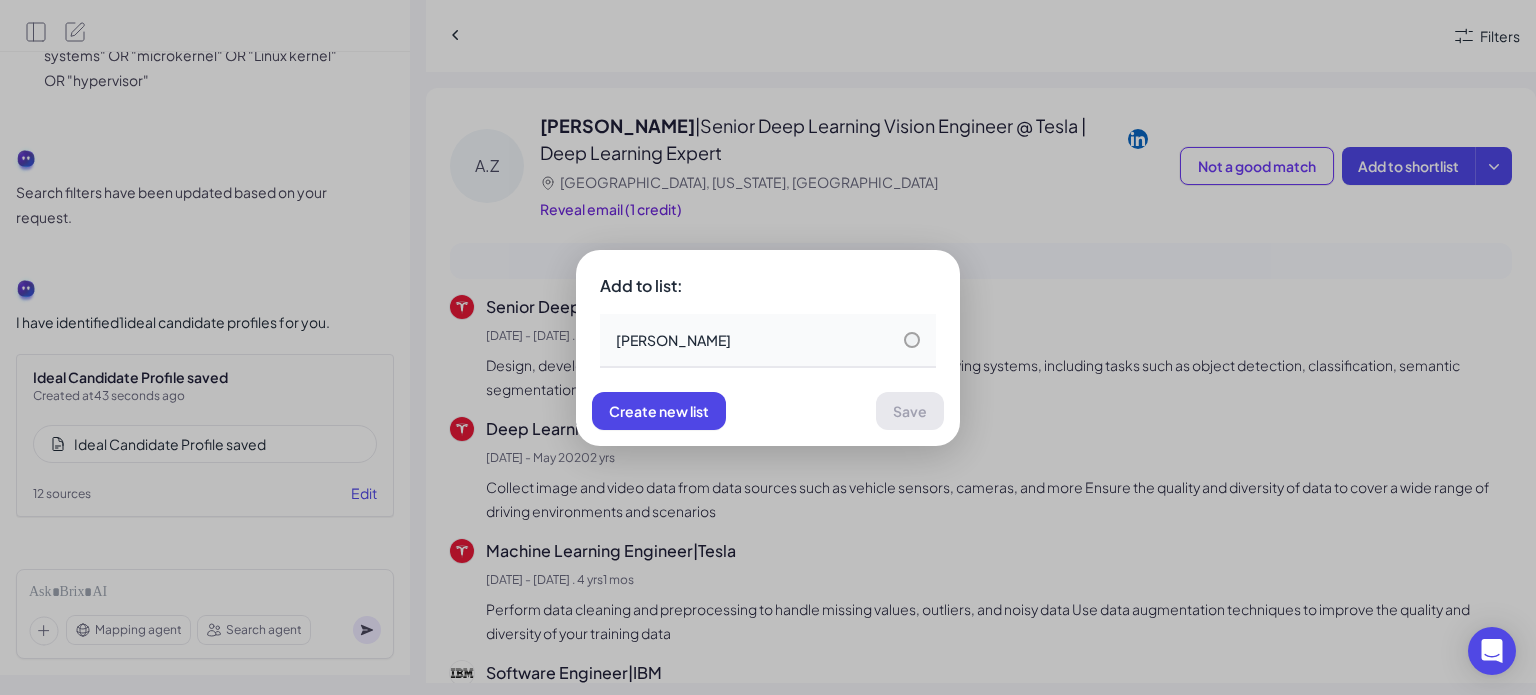 click on "[PERSON_NAME]" at bounding box center (768, 340) 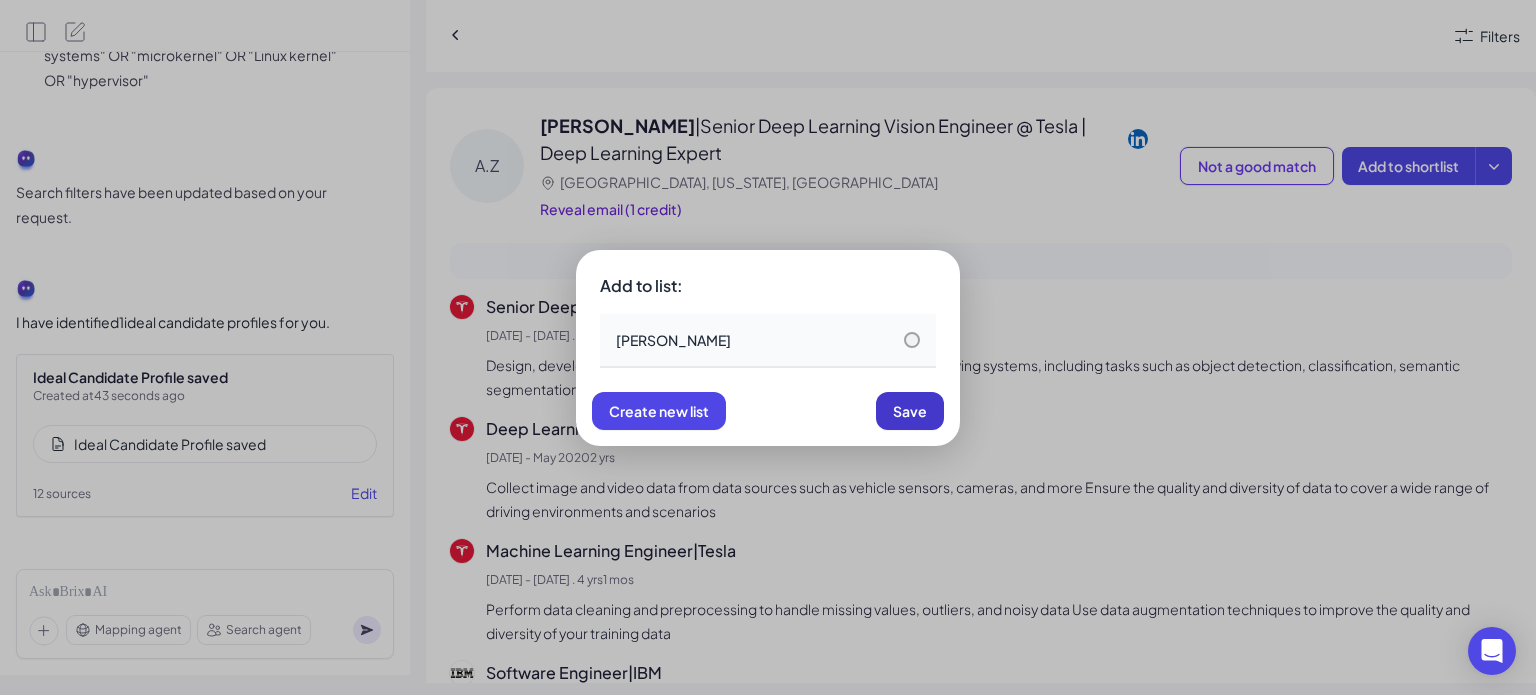 click on "Save" at bounding box center [910, 411] 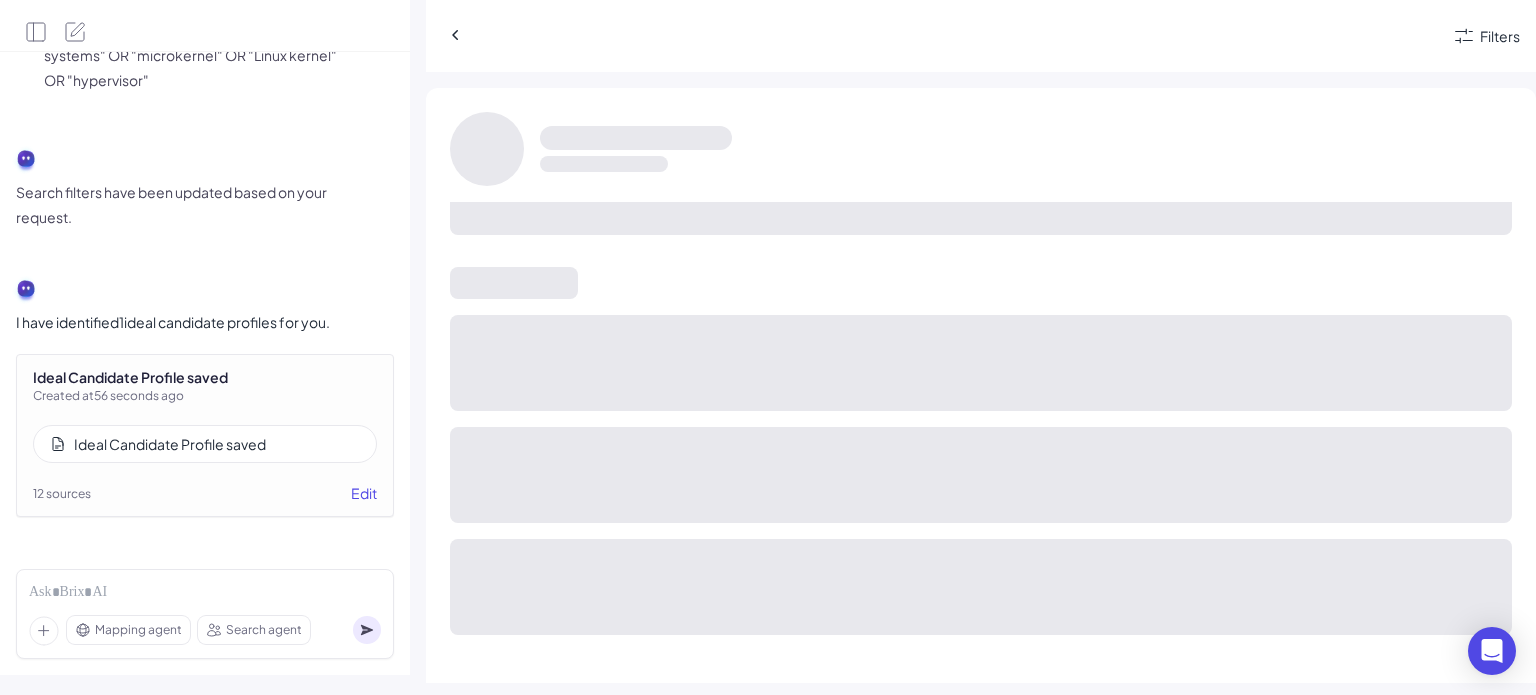 scroll, scrollTop: 192, scrollLeft: 0, axis: vertical 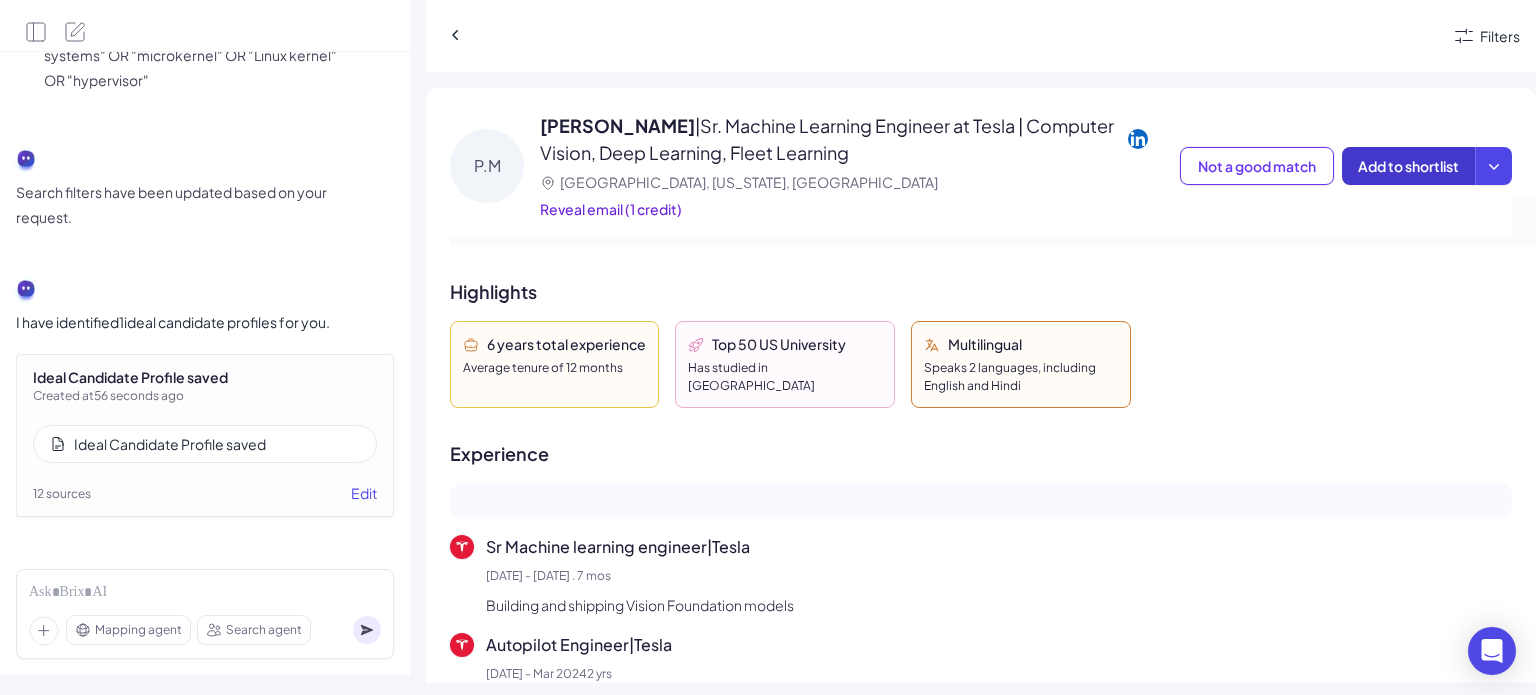 click on "Add to shortlist" at bounding box center (1408, 166) 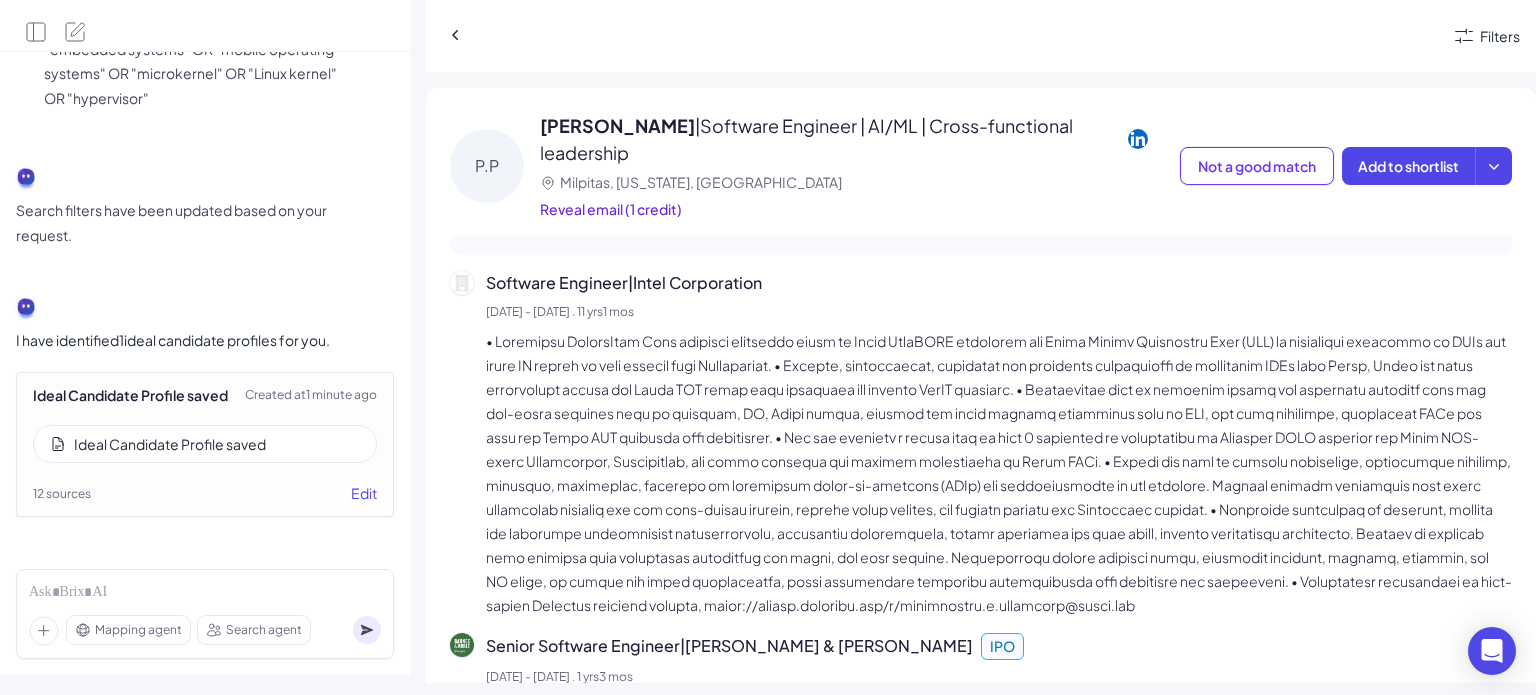 scroll, scrollTop: 392, scrollLeft: 0, axis: vertical 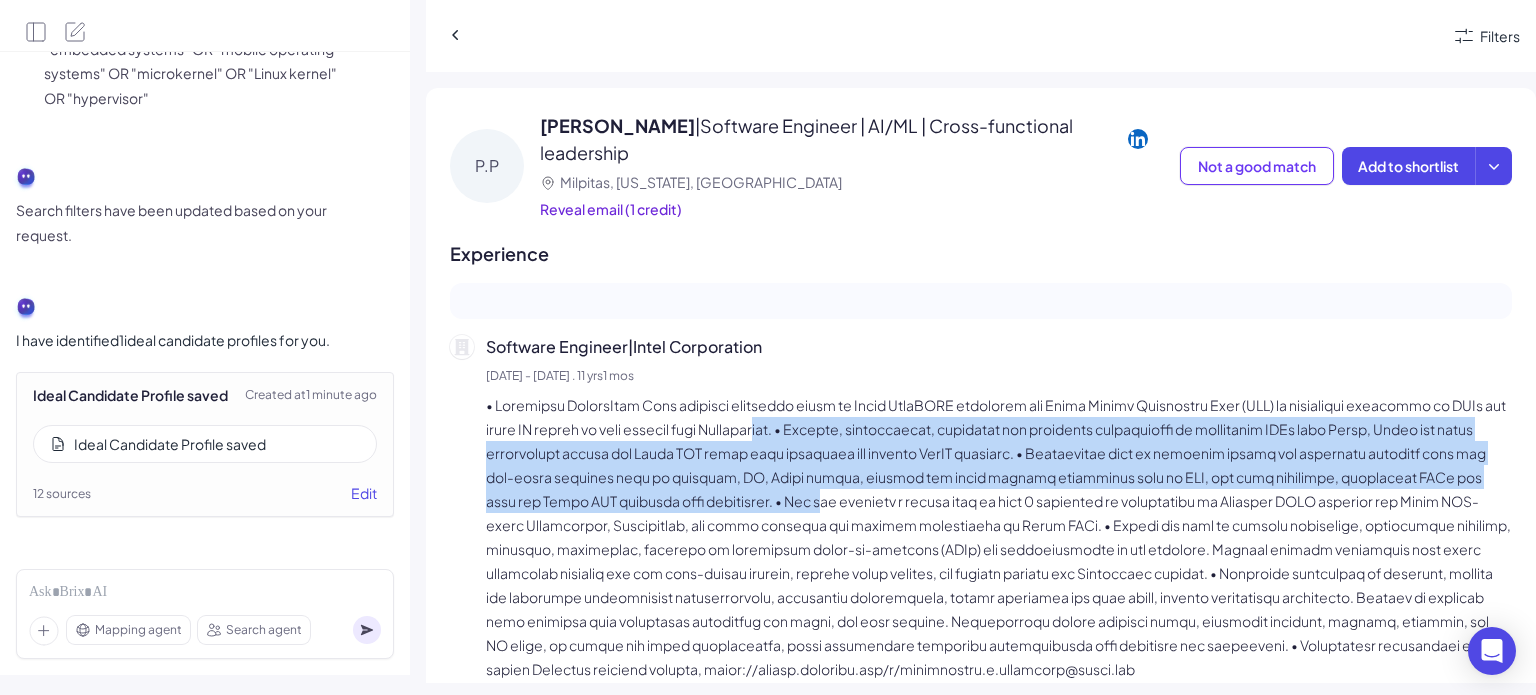 drag, startPoint x: 825, startPoint y: 417, endPoint x: 962, endPoint y: 497, distance: 158.64742 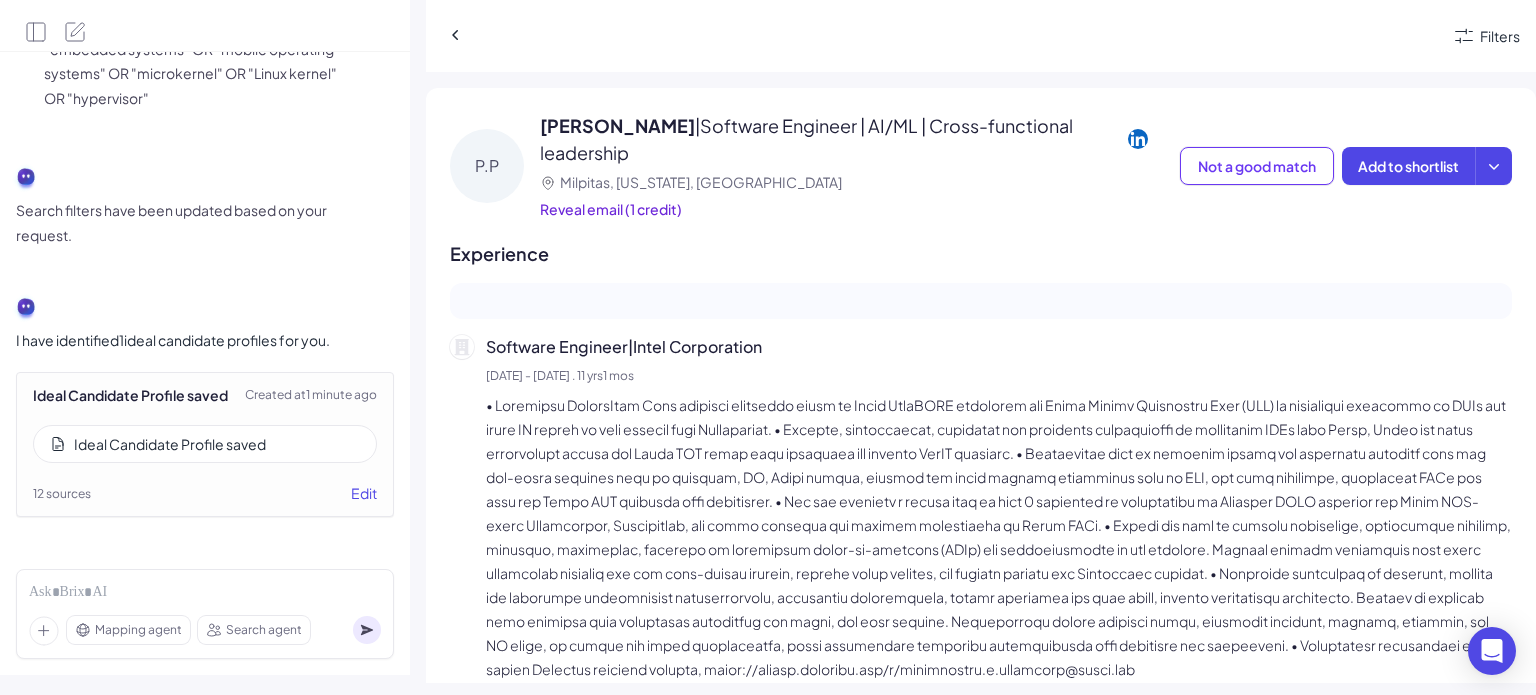 click at bounding box center [999, 537] 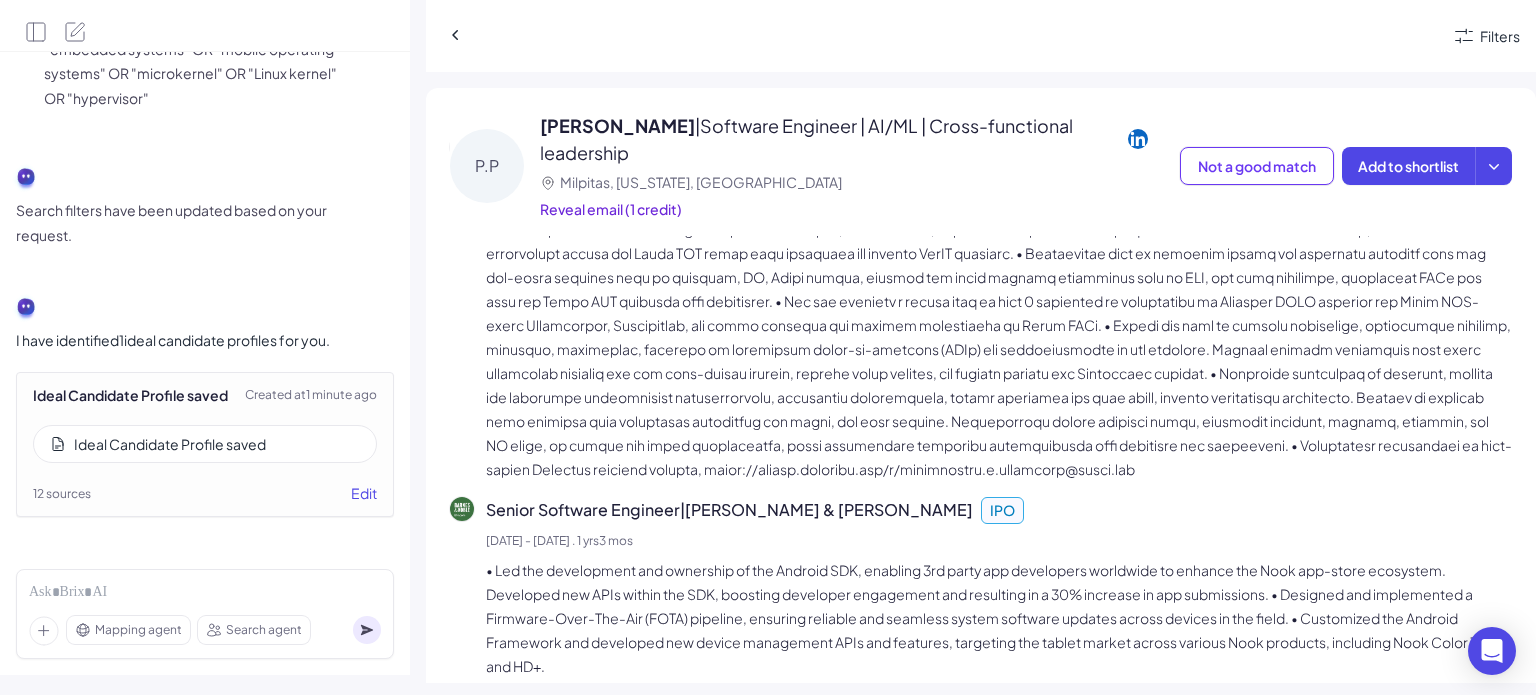 scroll, scrollTop: 692, scrollLeft: 0, axis: vertical 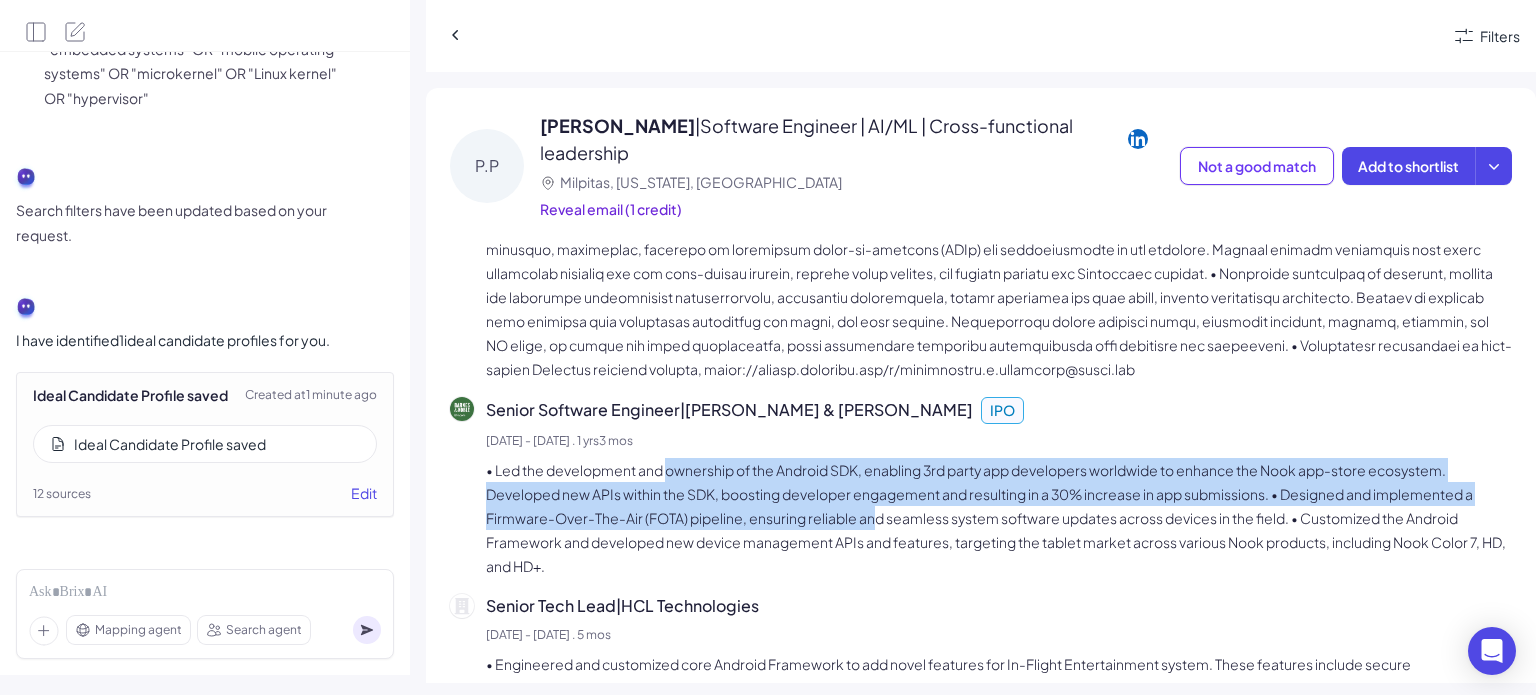 drag, startPoint x: 681, startPoint y: 469, endPoint x: 879, endPoint y: 529, distance: 206.89128 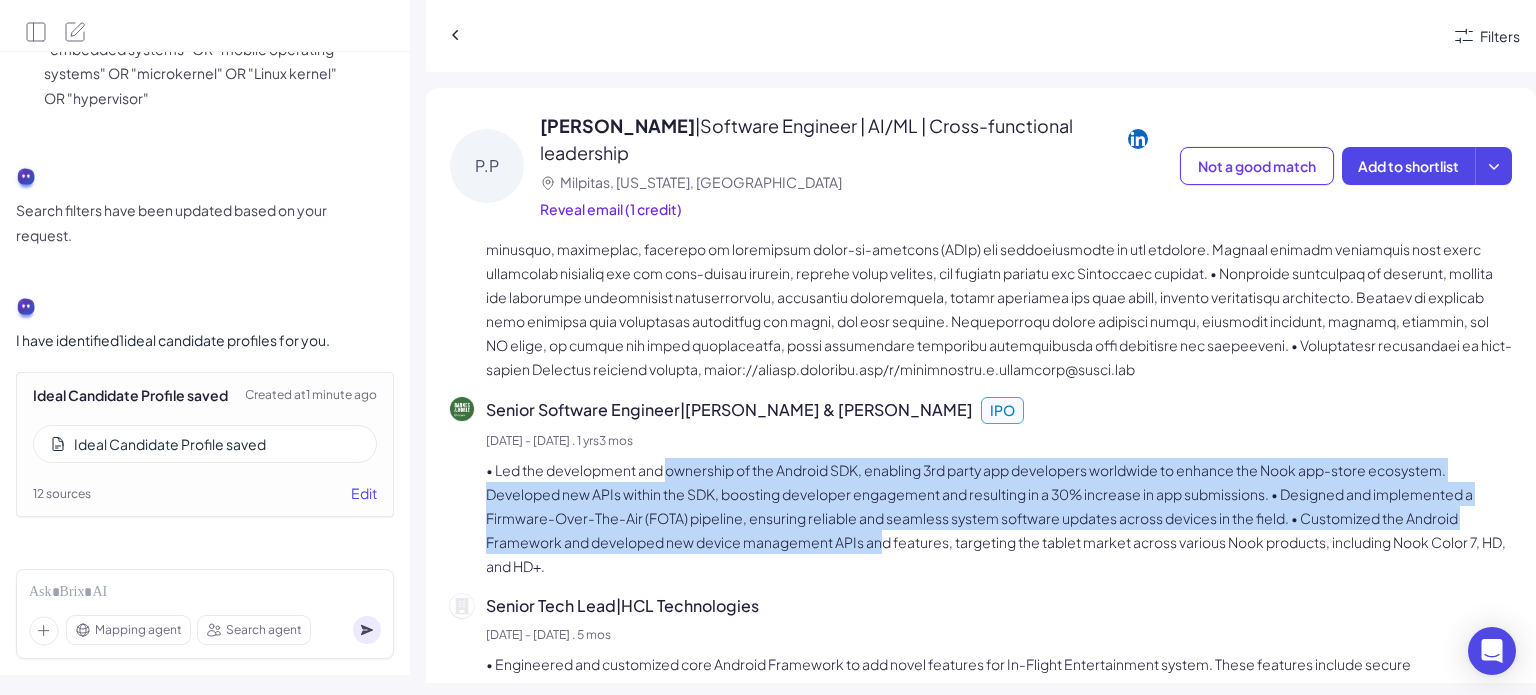 click on "• Led the development and ownership of the Android SDK, enabling 3rd party app developers worldwide to enhance the Nook app-store ecosystem. Developed new APIs within the SDK, boosting developer engagement and resulting in a 30% increase in app submissions.
• Designed and implemented a Firmware-Over-The-Air (FOTA) pipeline, ensuring reliable and seamless system software updates across devices in the field.
• Customized the Android Framework and developed new device management APIs and features, targeting the tablet market across various Nook products, including Nook Color 7, HD, and HD+." at bounding box center [999, 518] 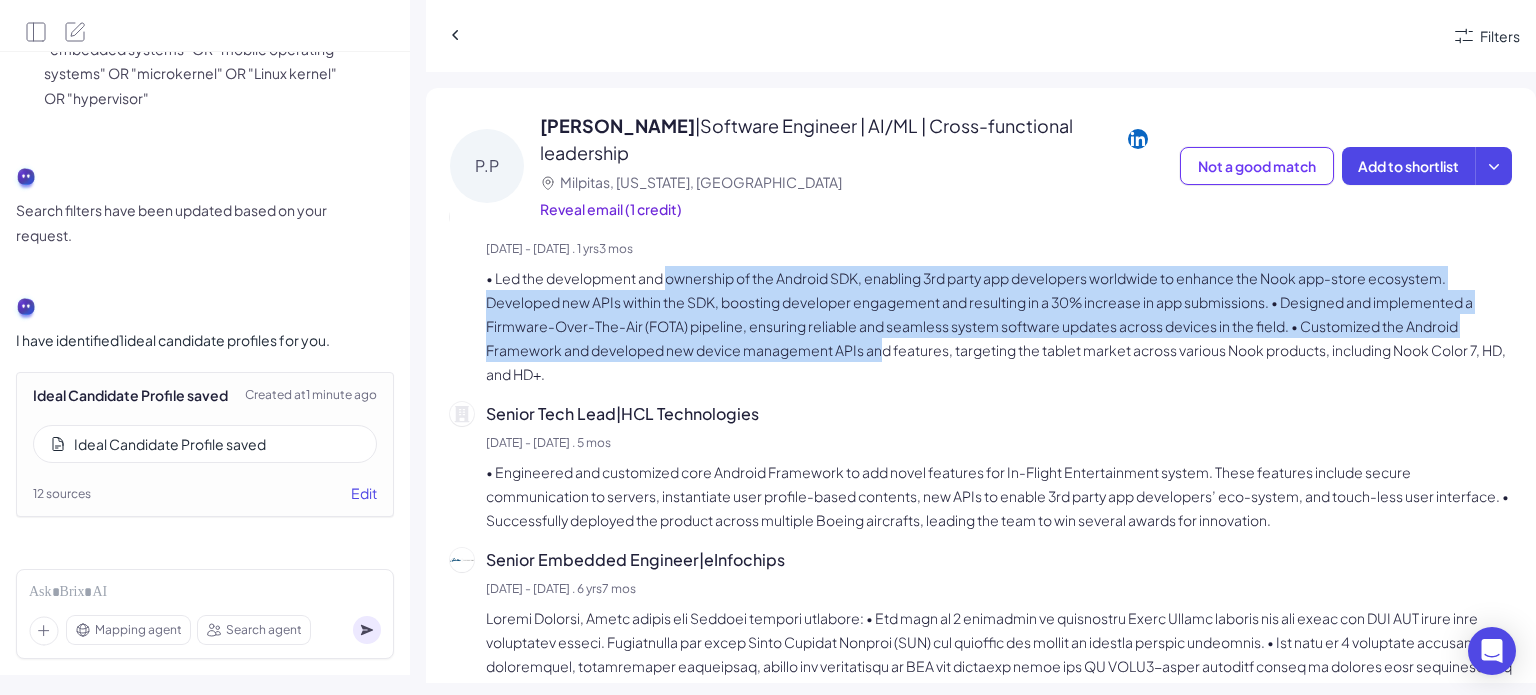 scroll, scrollTop: 892, scrollLeft: 0, axis: vertical 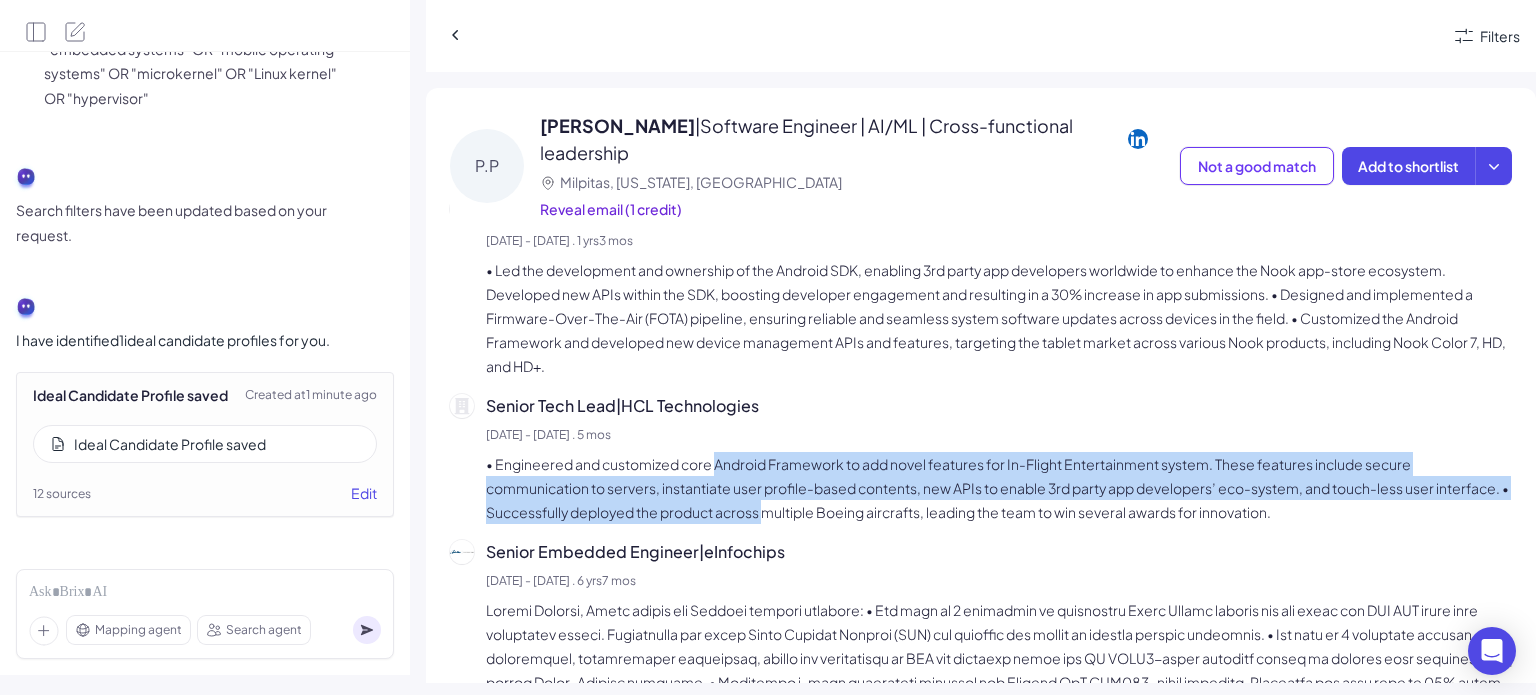 drag, startPoint x: 717, startPoint y: 472, endPoint x: 844, endPoint y: 522, distance: 136.4881 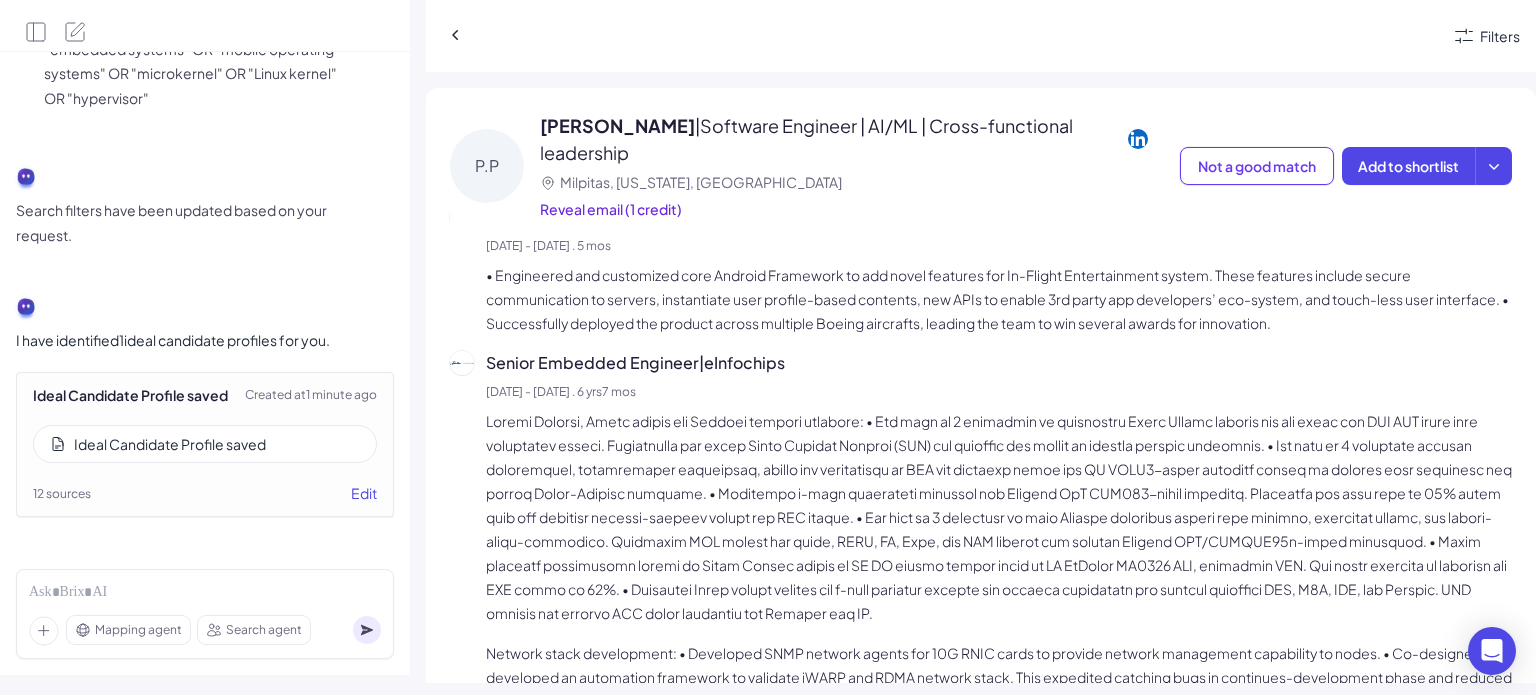 scroll, scrollTop: 1092, scrollLeft: 0, axis: vertical 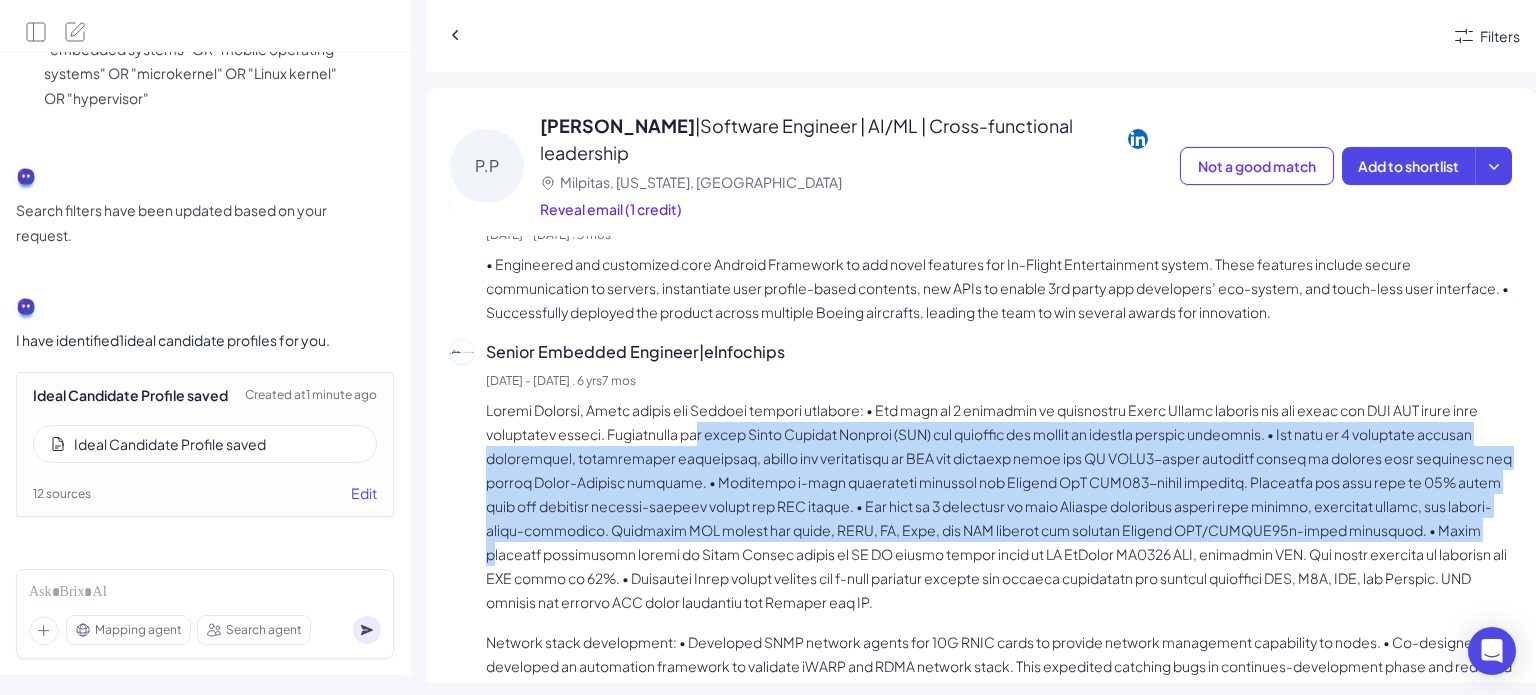 drag, startPoint x: 749, startPoint y: 428, endPoint x: 772, endPoint y: 550, distance: 124.1491 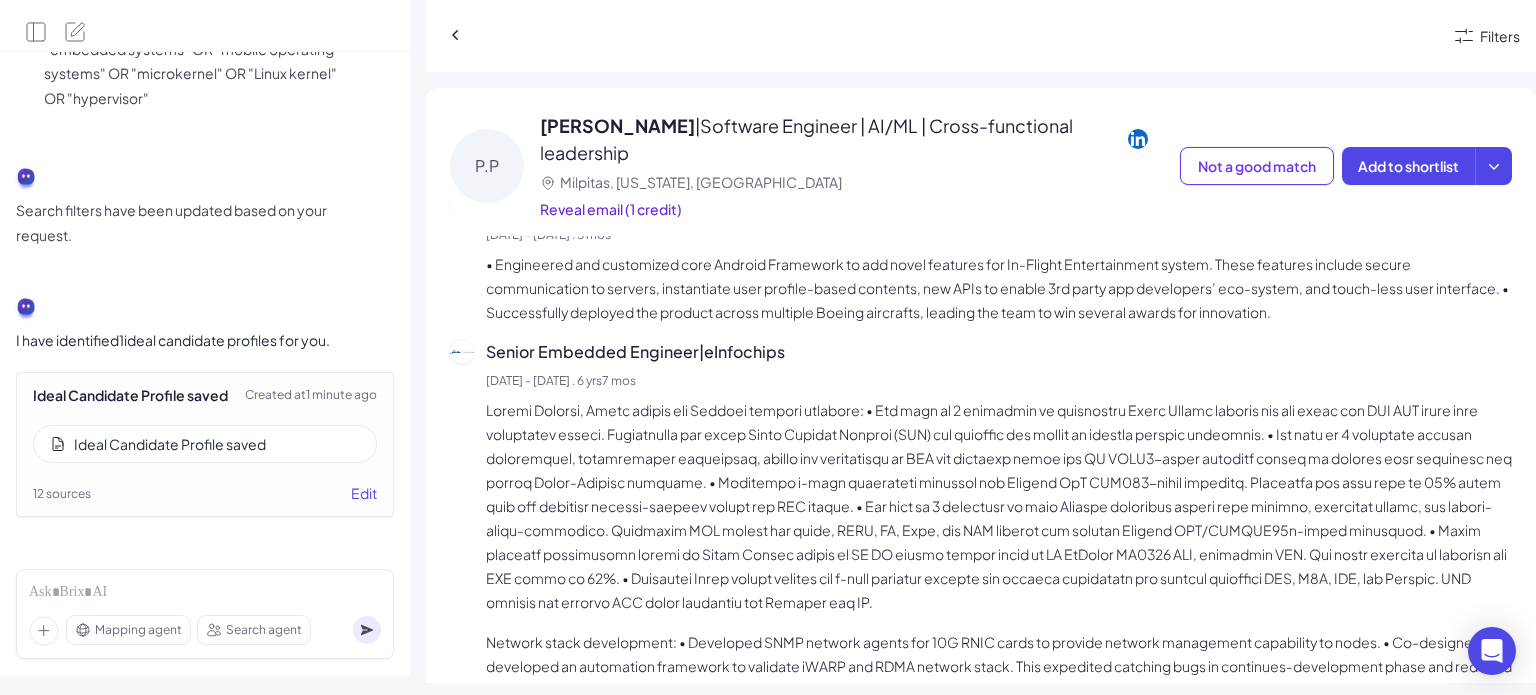 scroll, scrollTop: 892, scrollLeft: 0, axis: vertical 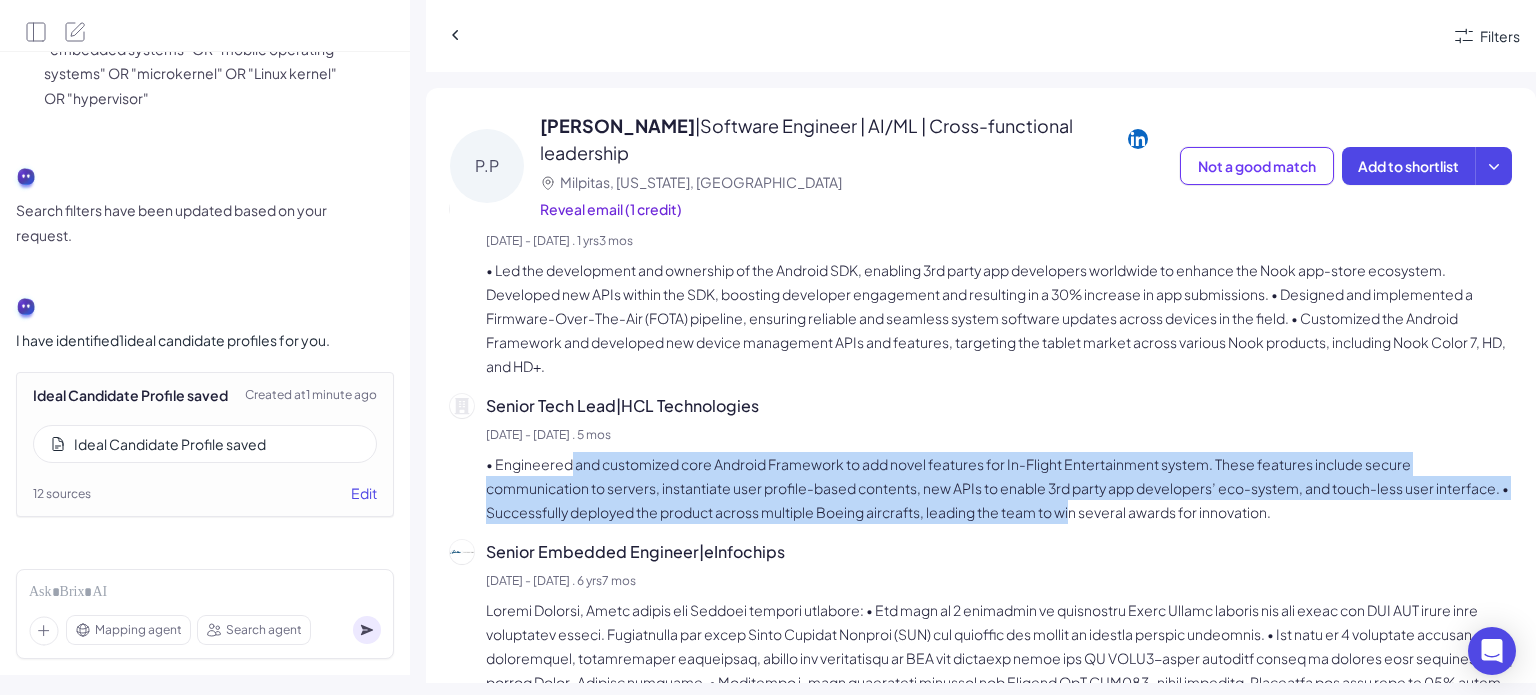 drag, startPoint x: 570, startPoint y: 453, endPoint x: 1156, endPoint y: 507, distance: 588.4828 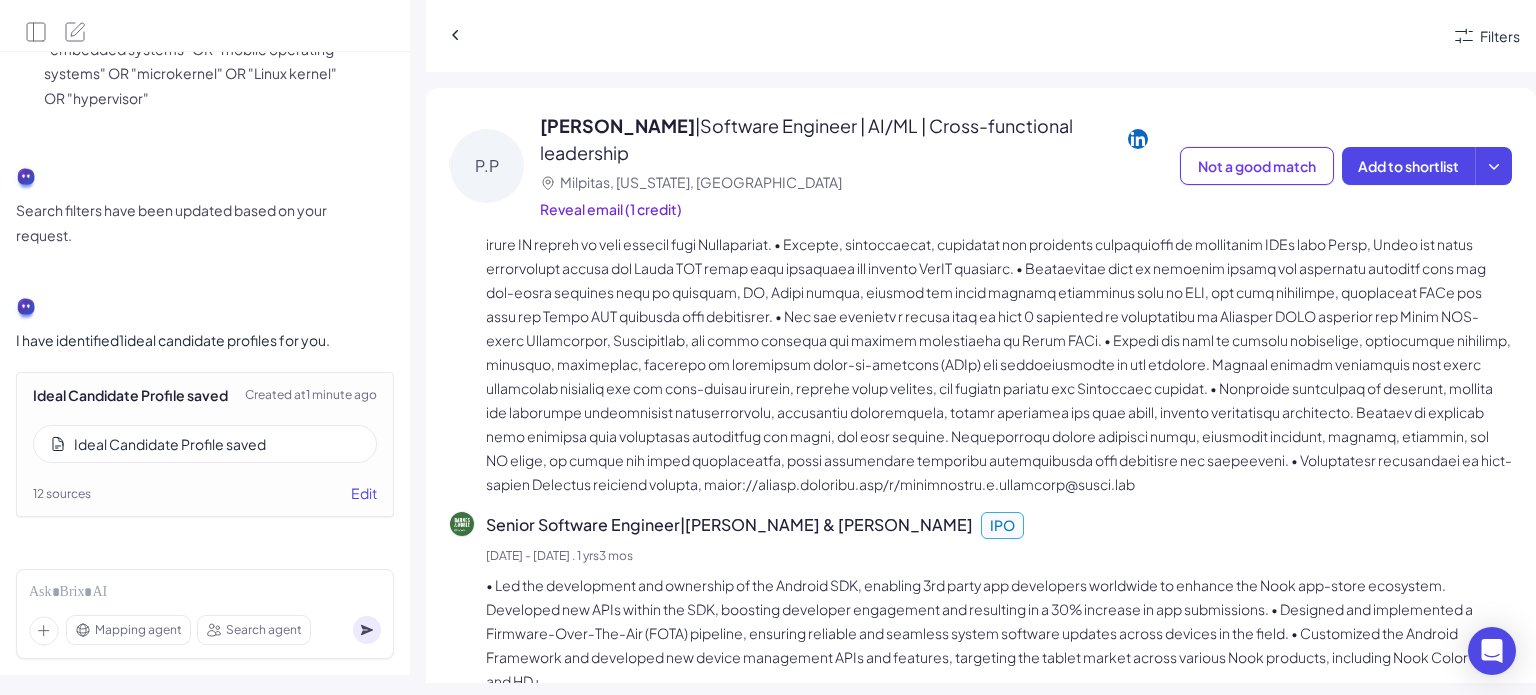 scroll, scrollTop: 392, scrollLeft: 0, axis: vertical 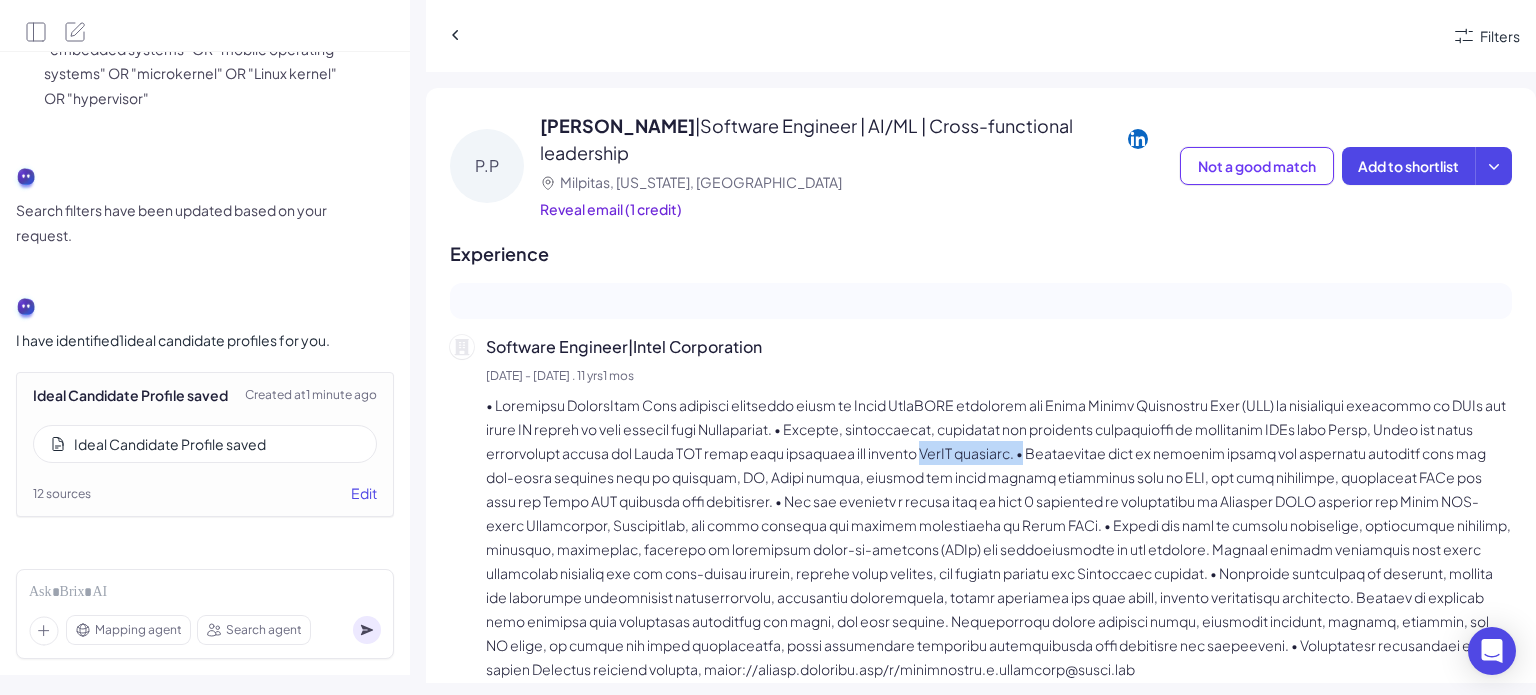 drag, startPoint x: 1047, startPoint y: 456, endPoint x: 1160, endPoint y: 462, distance: 113.15918 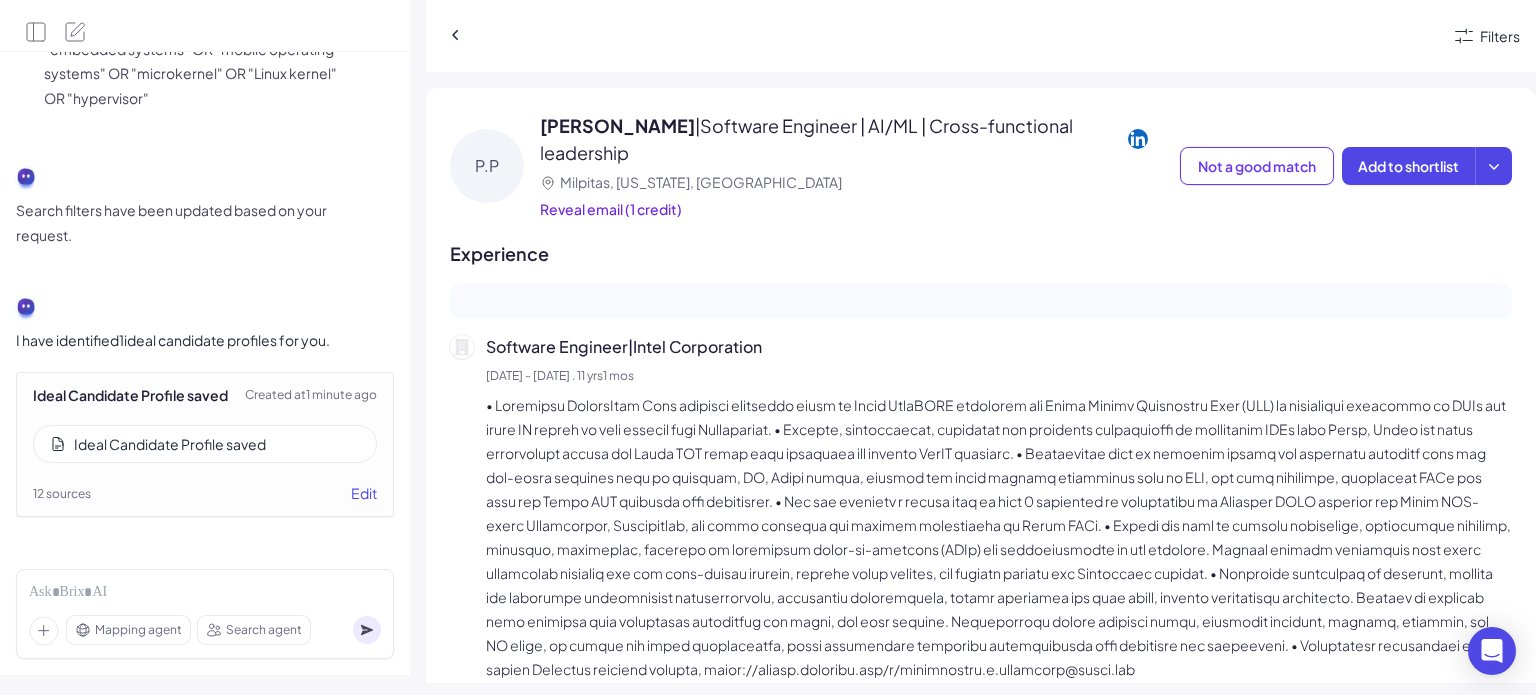 click at bounding box center (999, 537) 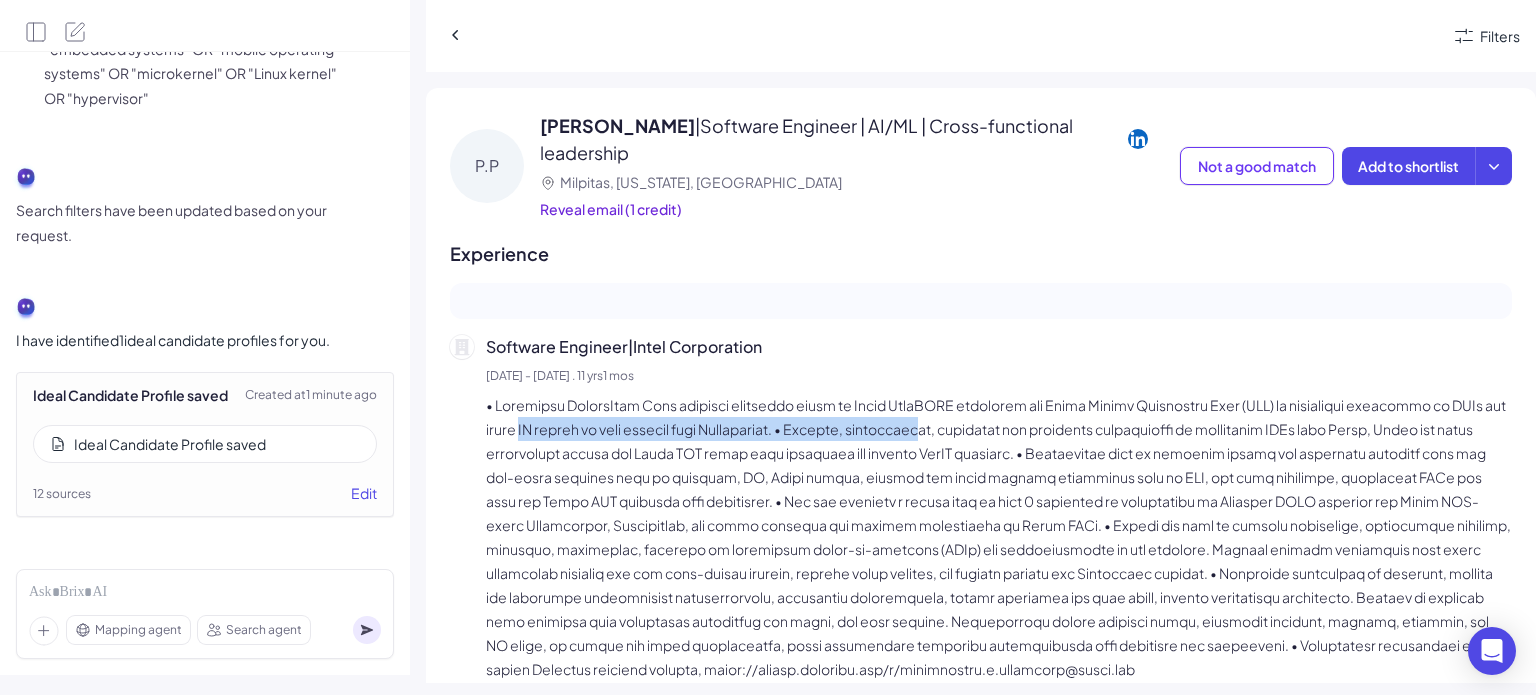 drag, startPoint x: 556, startPoint y: 425, endPoint x: 1001, endPoint y: 435, distance: 445.11234 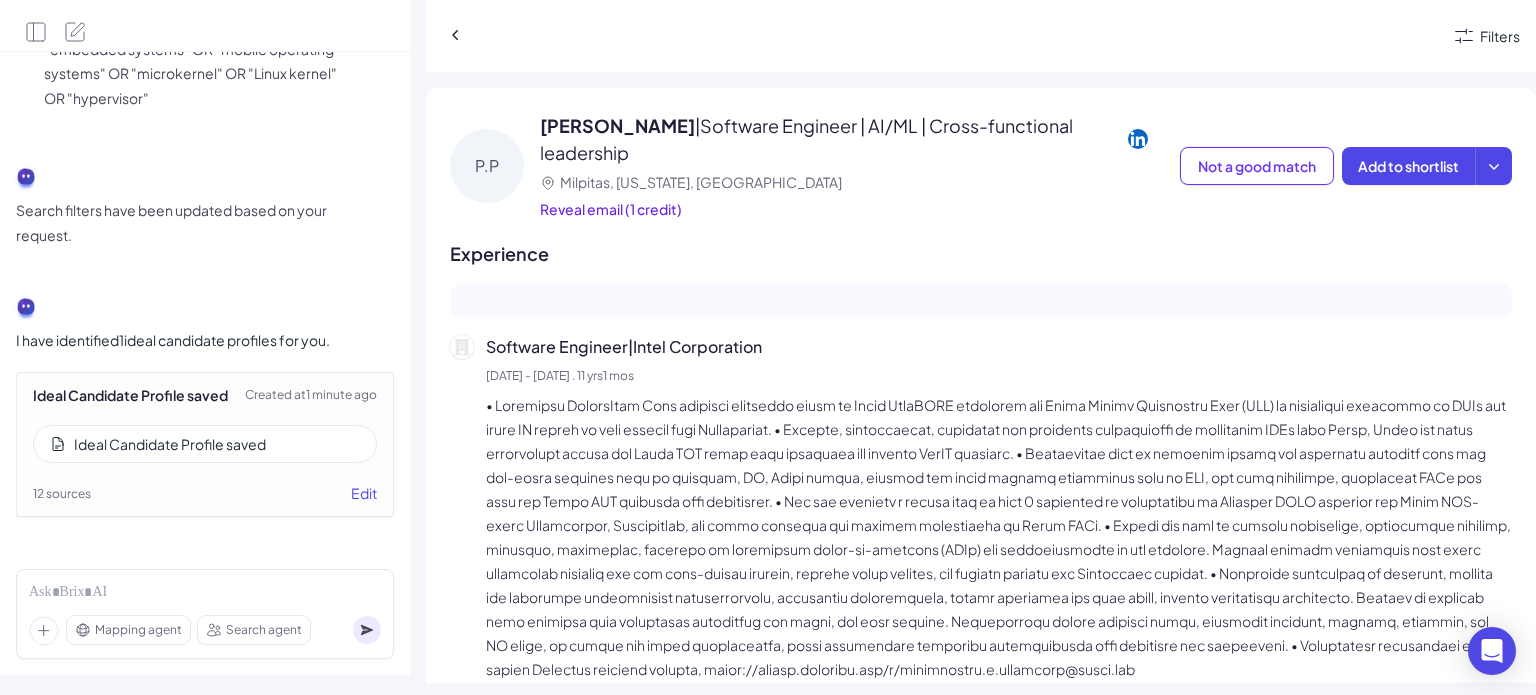 click at bounding box center (999, 537) 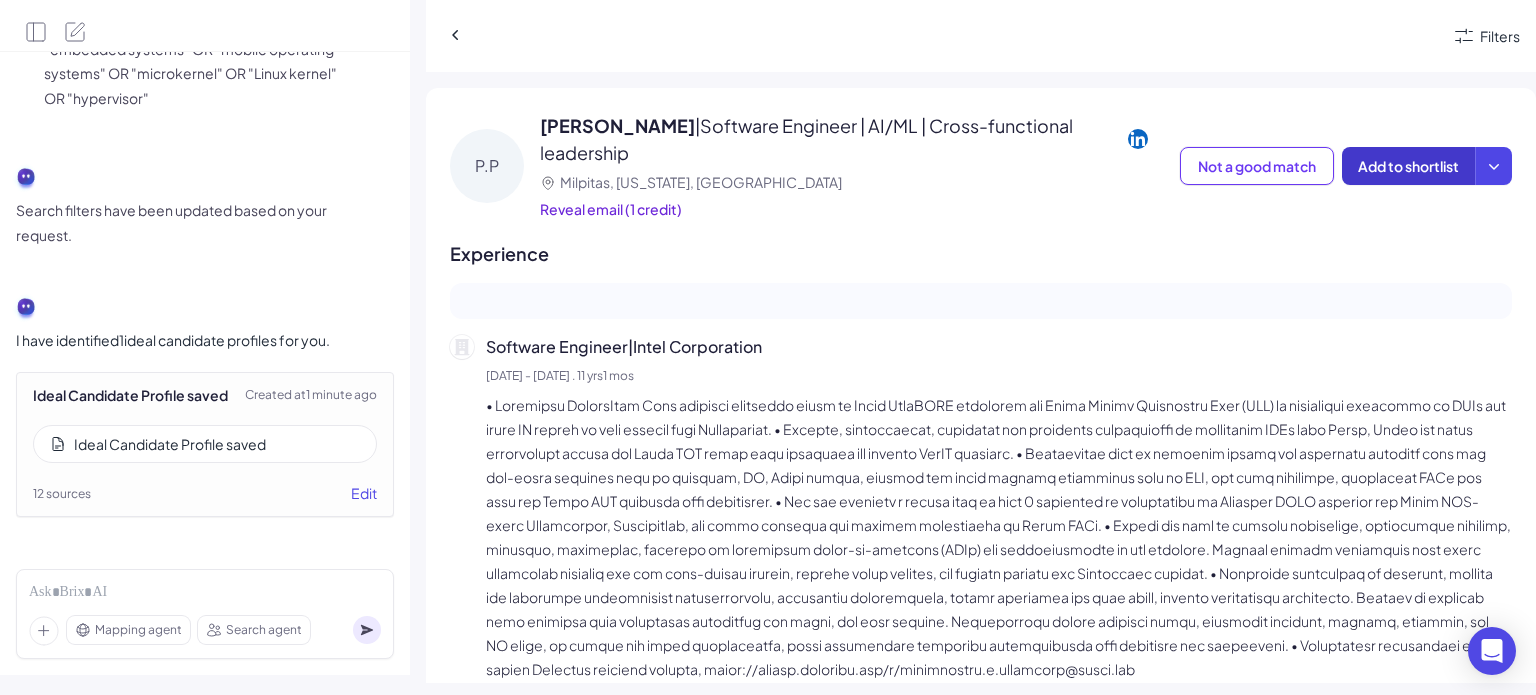 click on "Add to shortlist" at bounding box center [1408, 166] 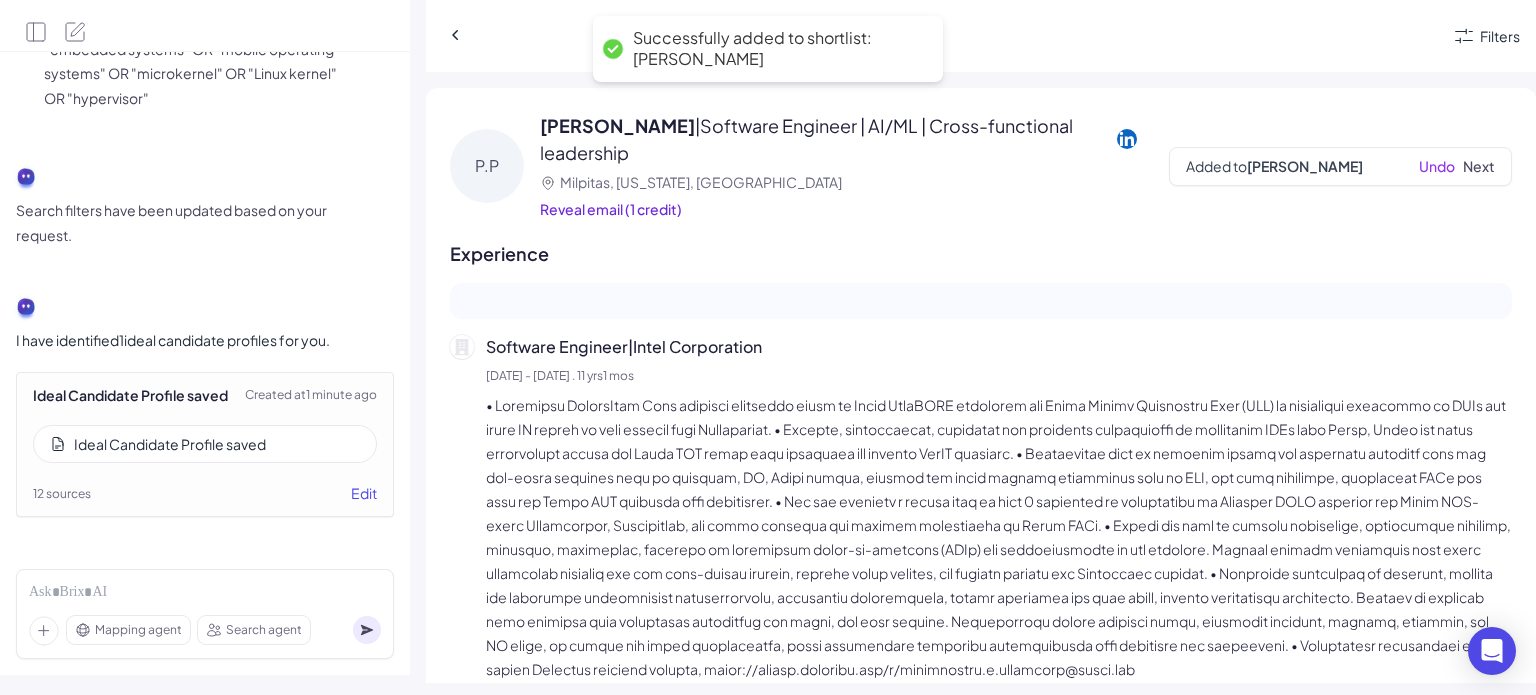 scroll, scrollTop: 365, scrollLeft: 0, axis: vertical 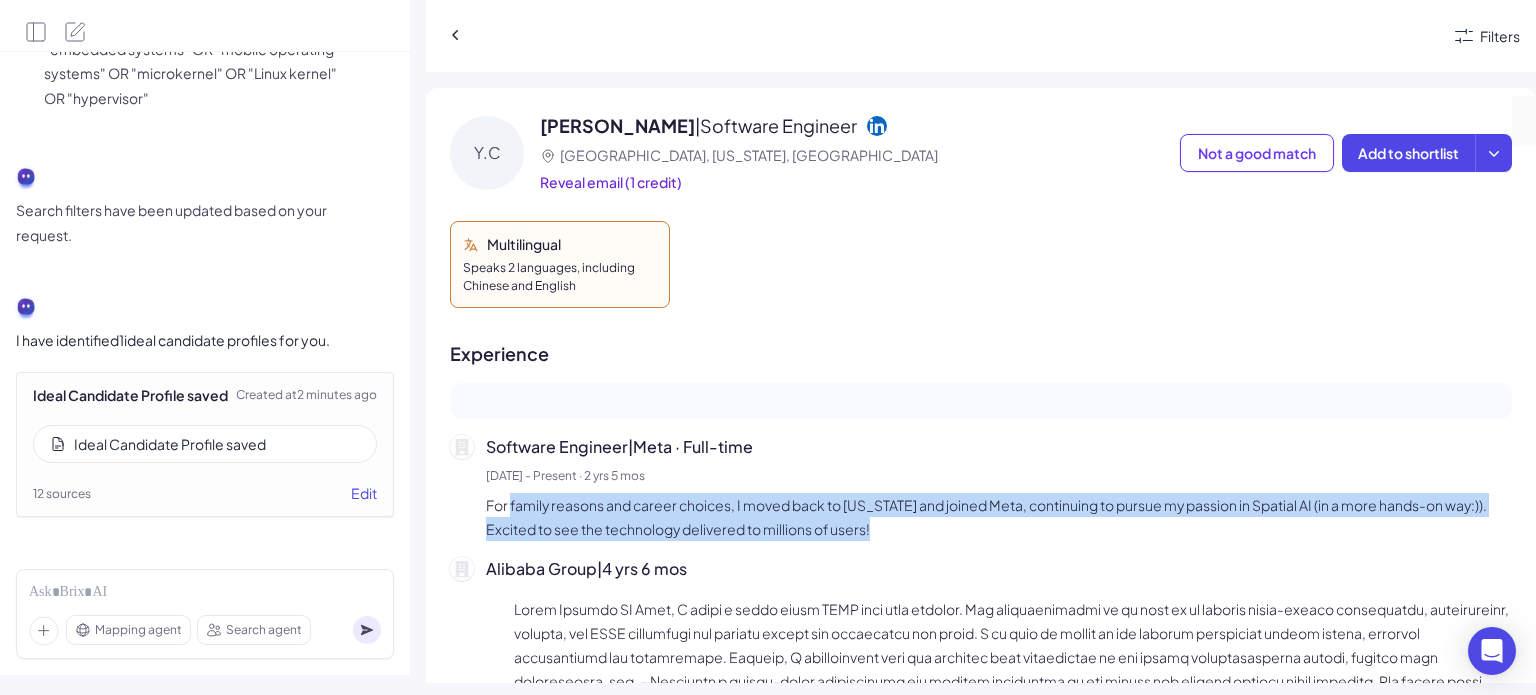 drag, startPoint x: 512, startPoint y: 463, endPoint x: 1062, endPoint y: 479, distance: 550.23267 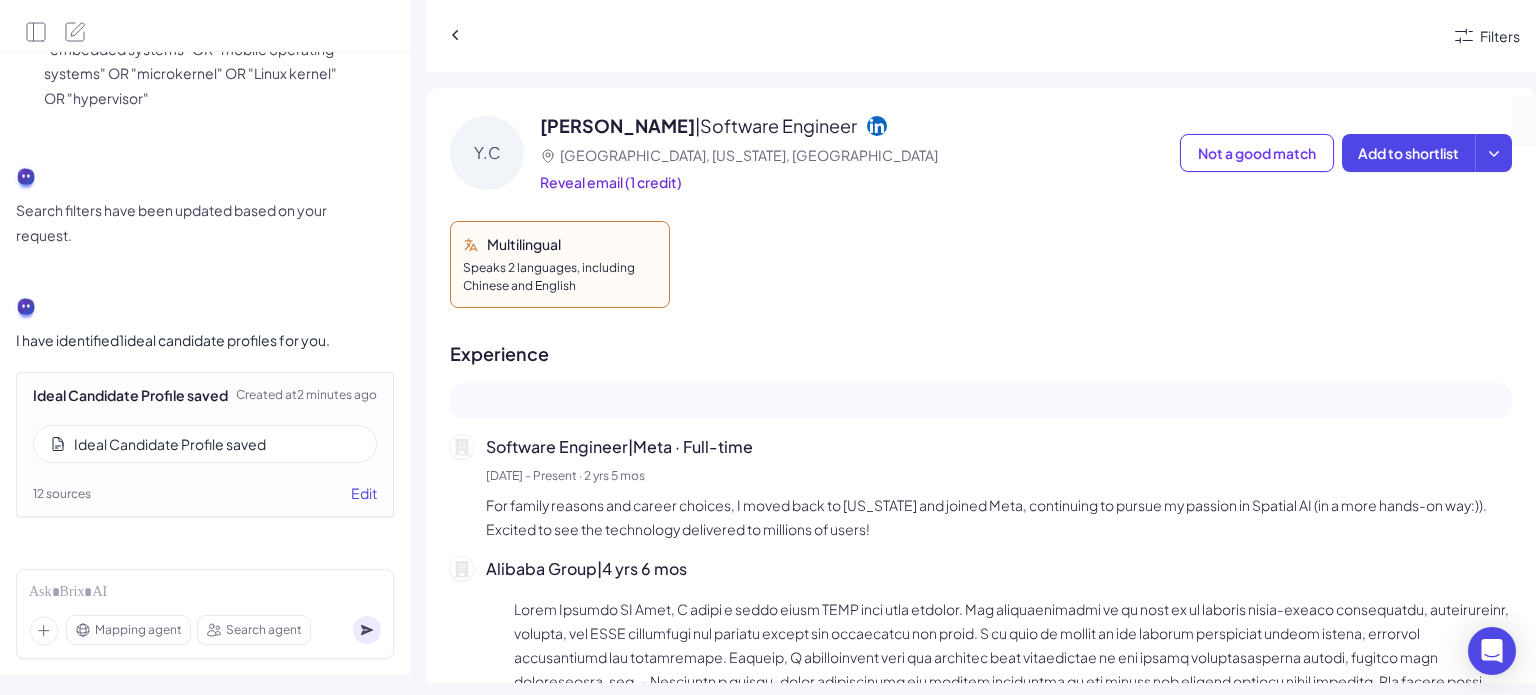 click on "Alibaba Group  |  4 yrs 6 mos" at bounding box center (999, 687) 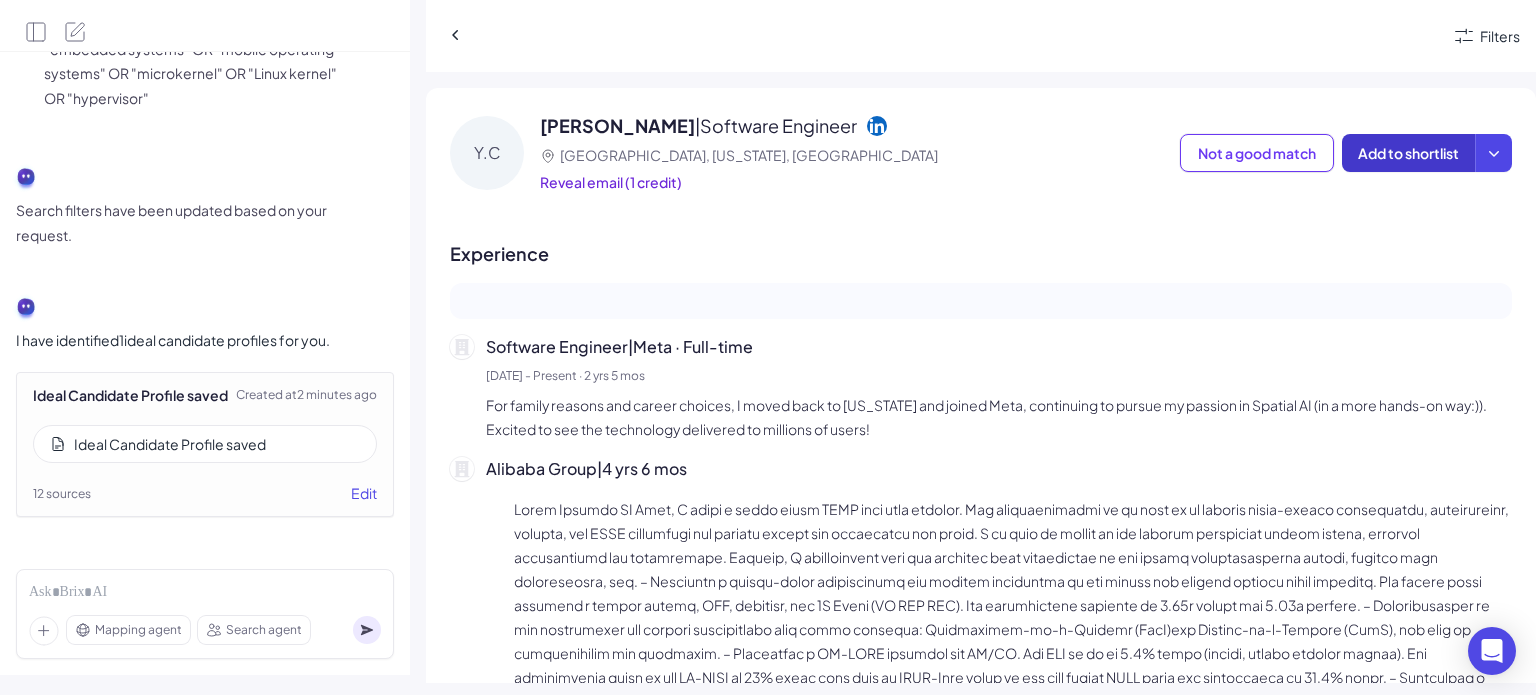 click on "Add to shortlist" at bounding box center (1408, 153) 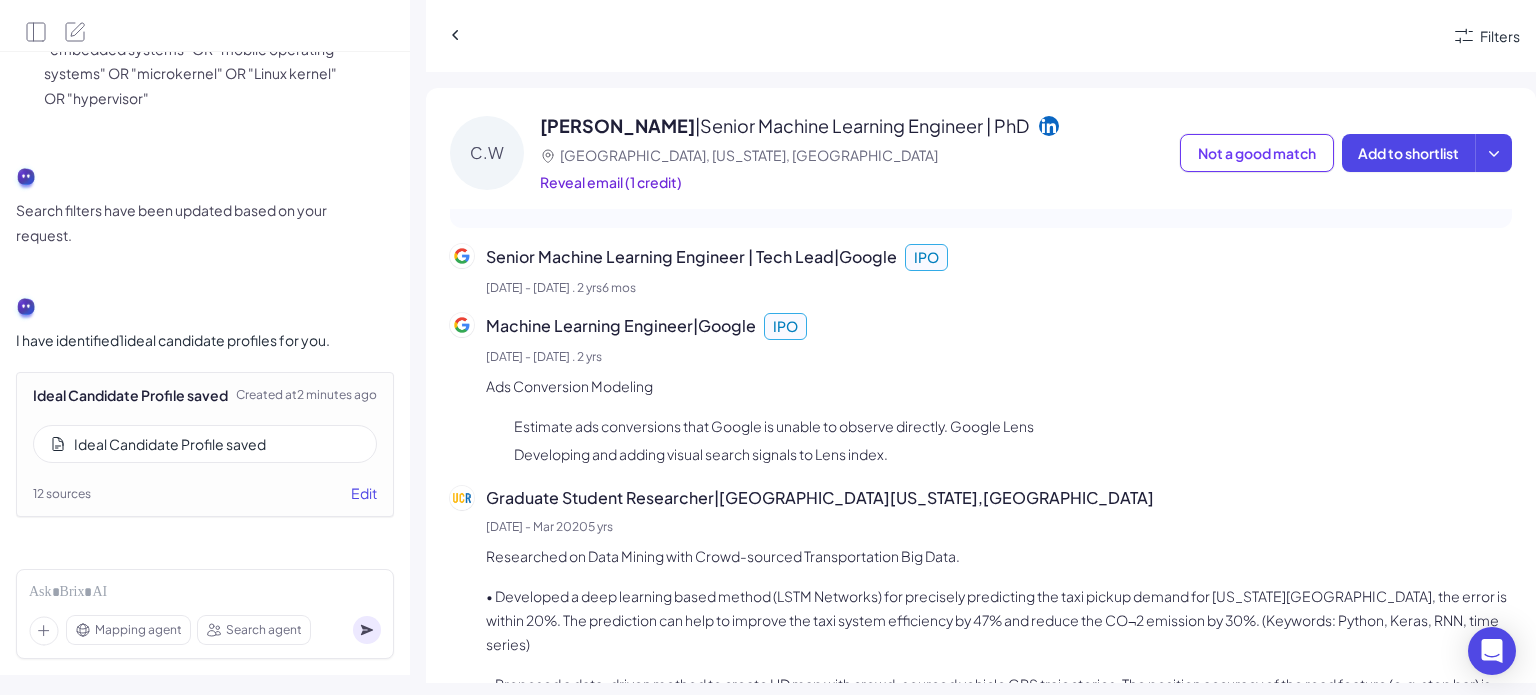scroll, scrollTop: 465, scrollLeft: 0, axis: vertical 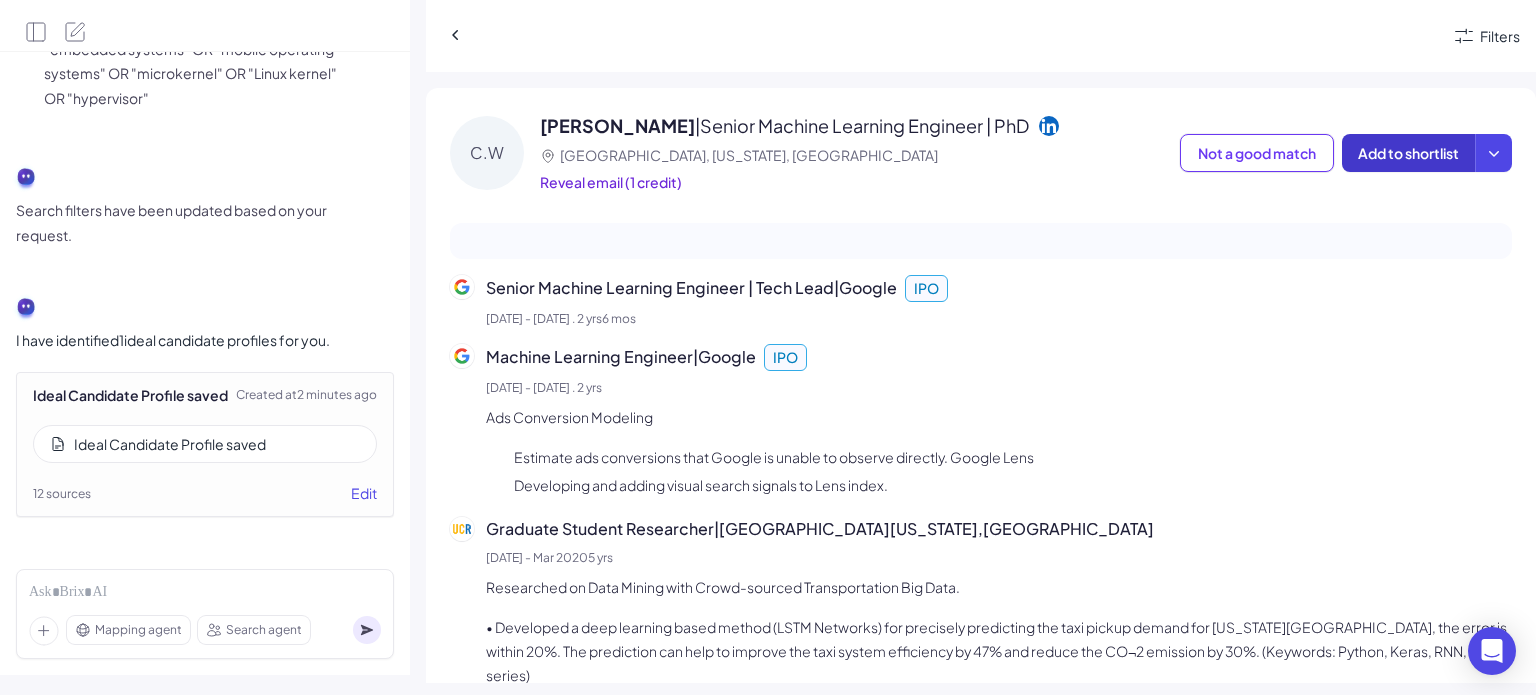 click on "Add to shortlist" at bounding box center (1408, 153) 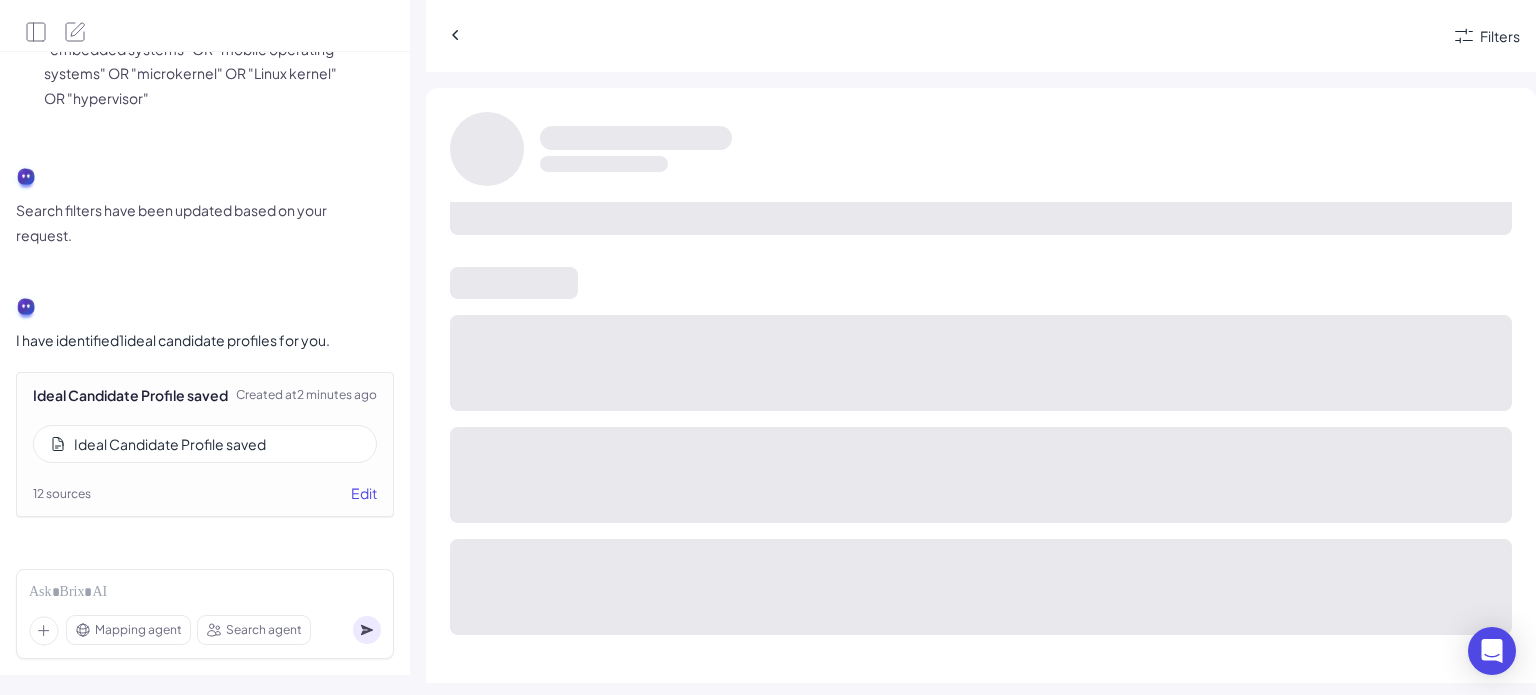 scroll, scrollTop: 192, scrollLeft: 0, axis: vertical 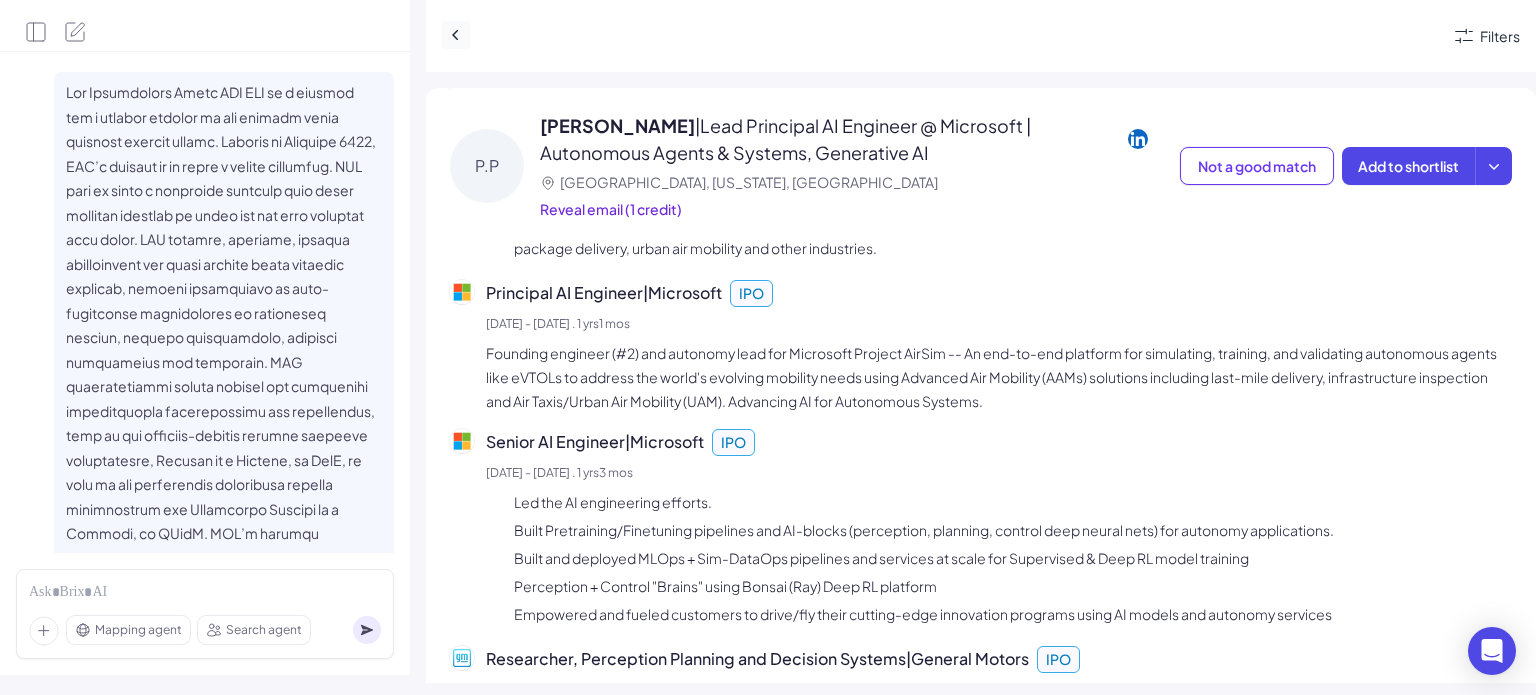 click 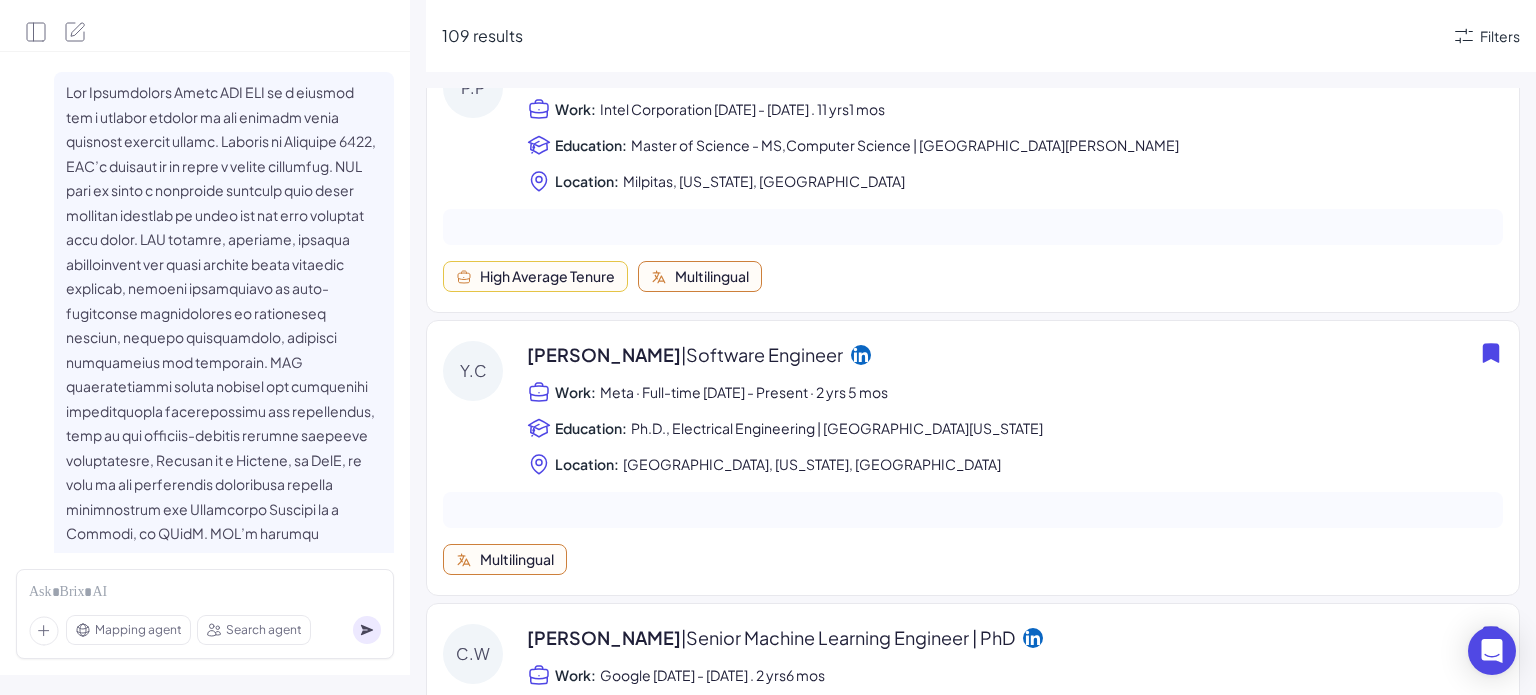 scroll, scrollTop: 1400, scrollLeft: 0, axis: vertical 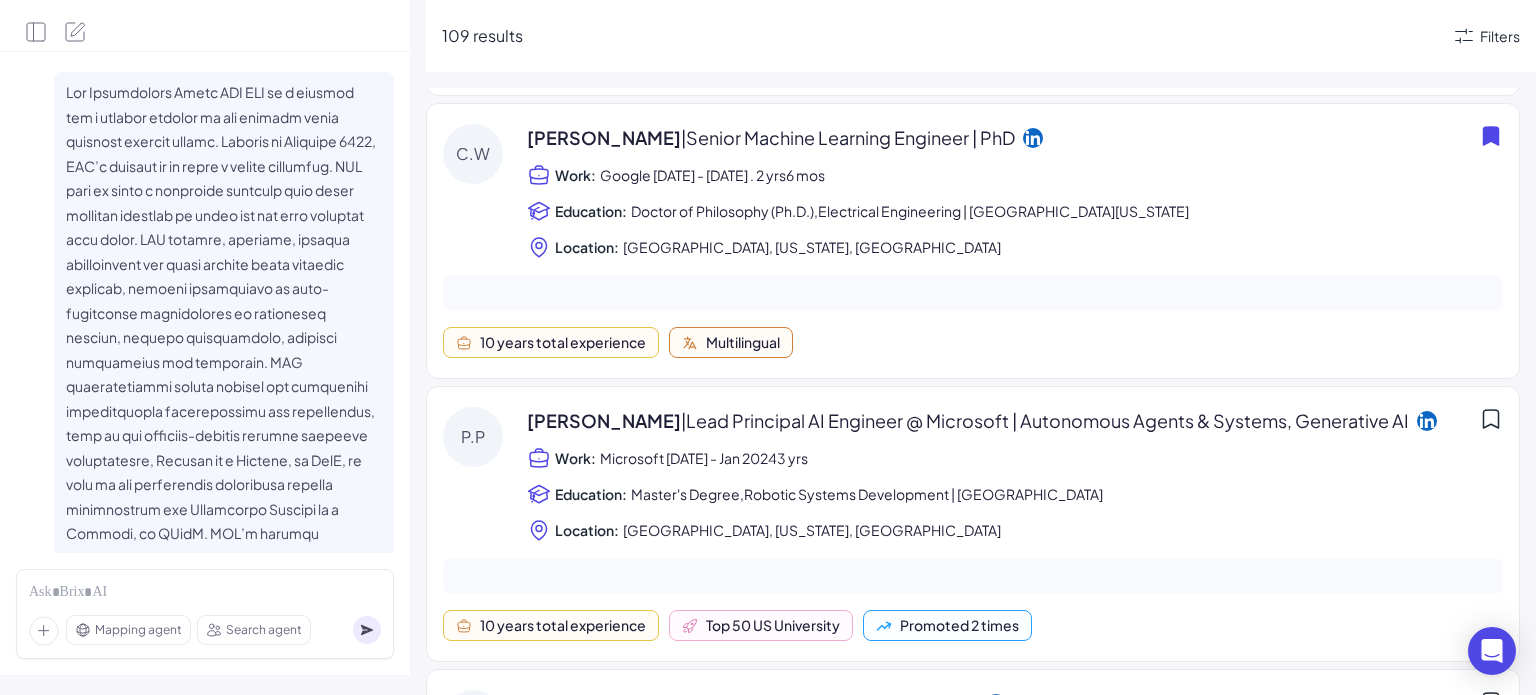 click 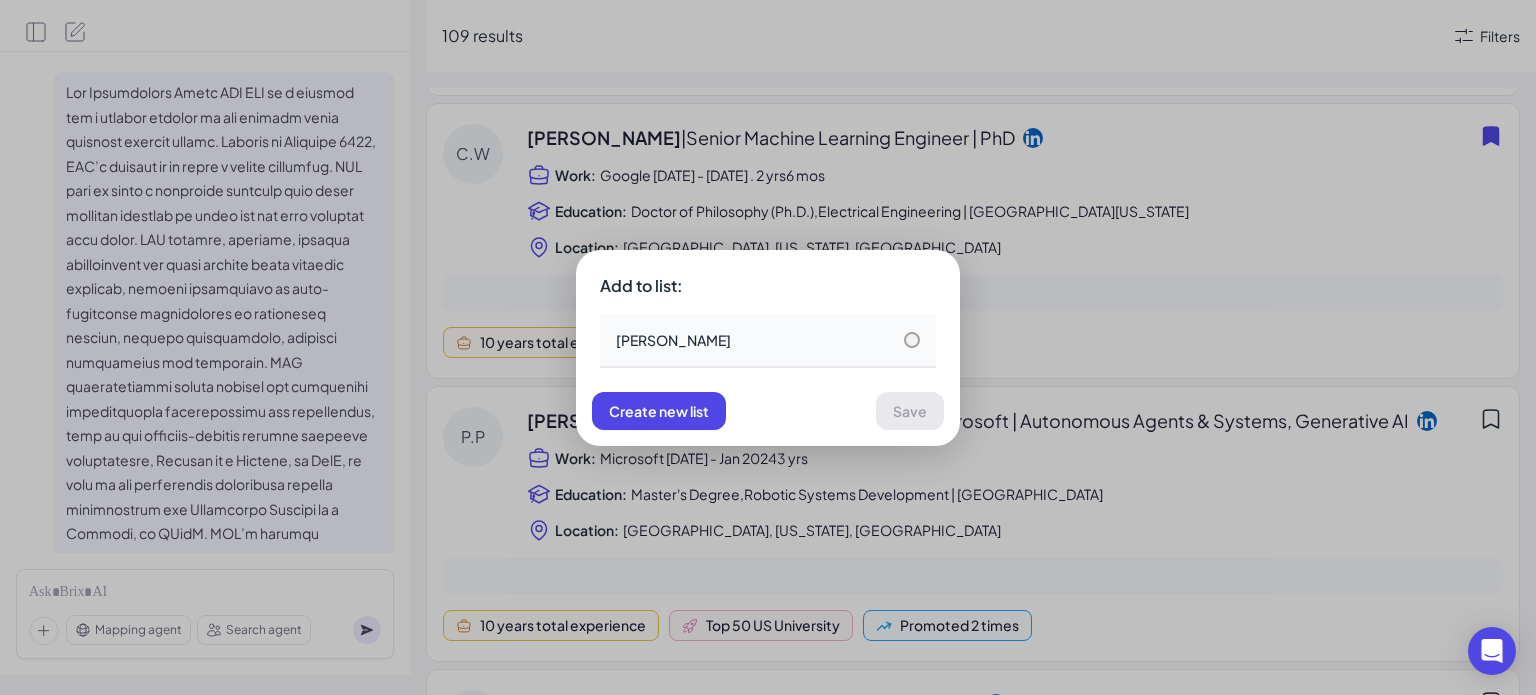 click on "[PERSON_NAME]" at bounding box center (768, 340) 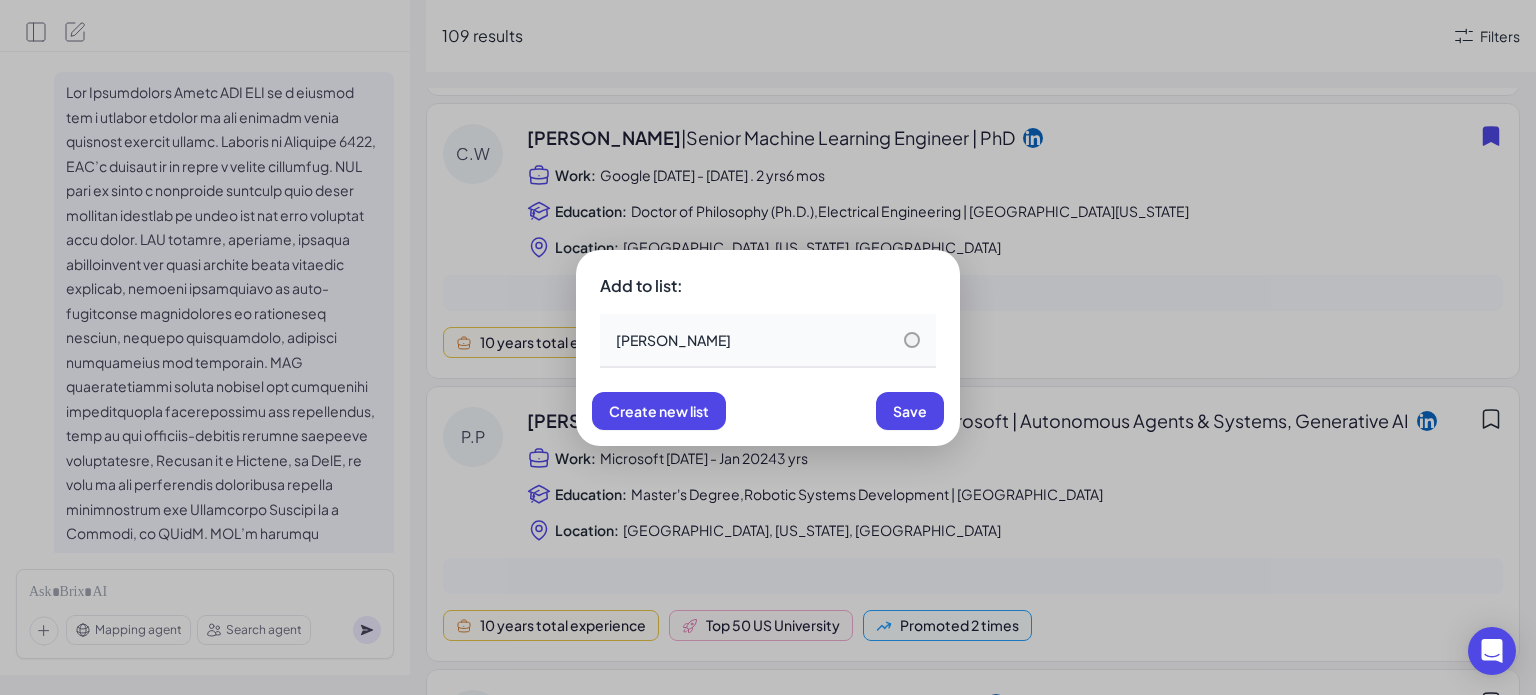 click on "Save" at bounding box center (910, 411) 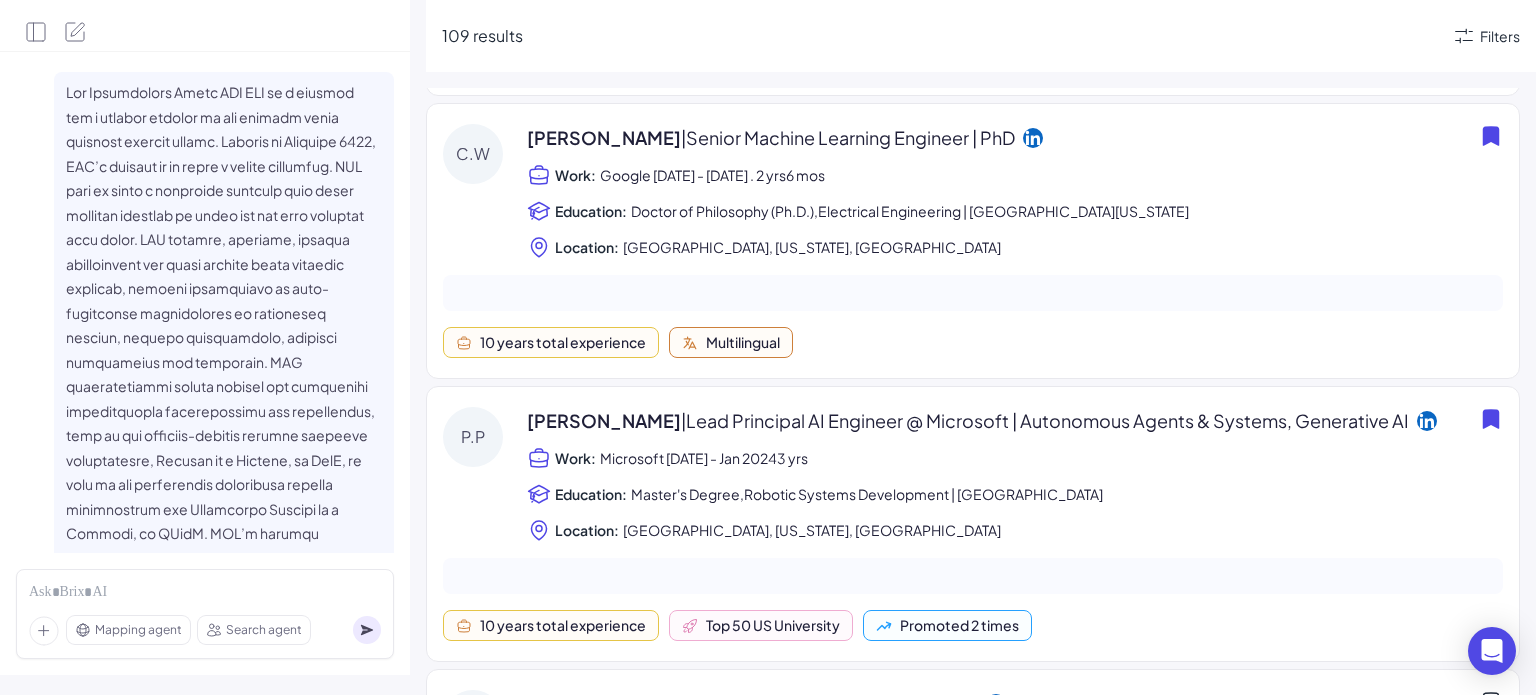 scroll, scrollTop: 1600, scrollLeft: 0, axis: vertical 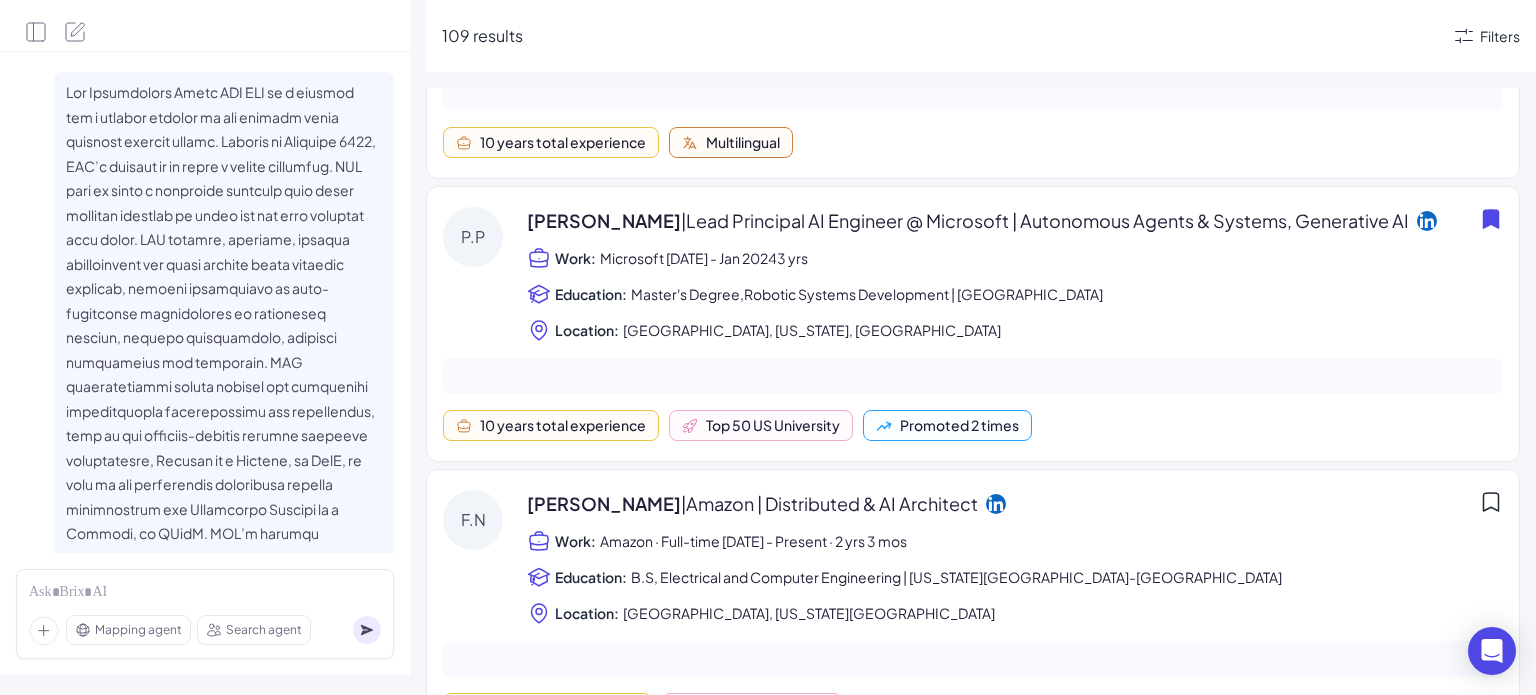 click at bounding box center (205, 1391) 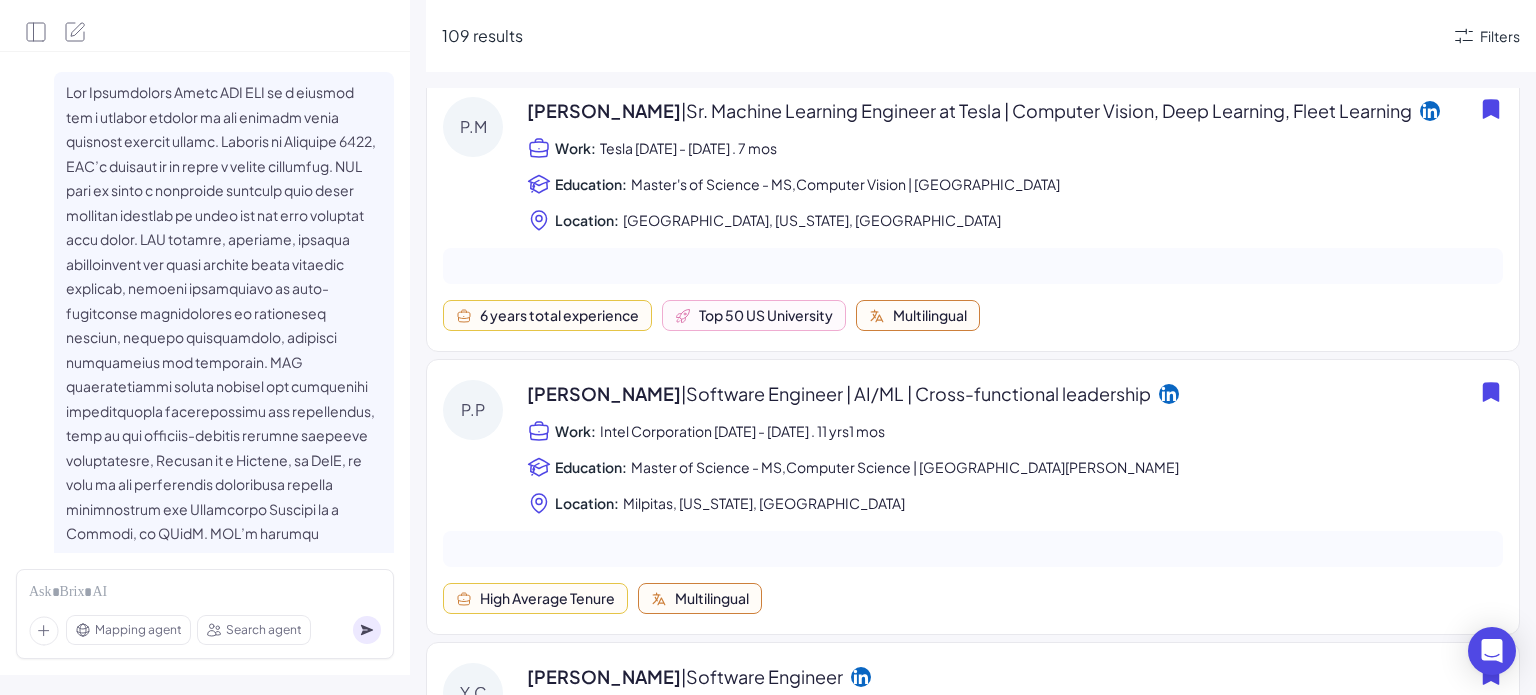 scroll, scrollTop: 0, scrollLeft: 0, axis: both 